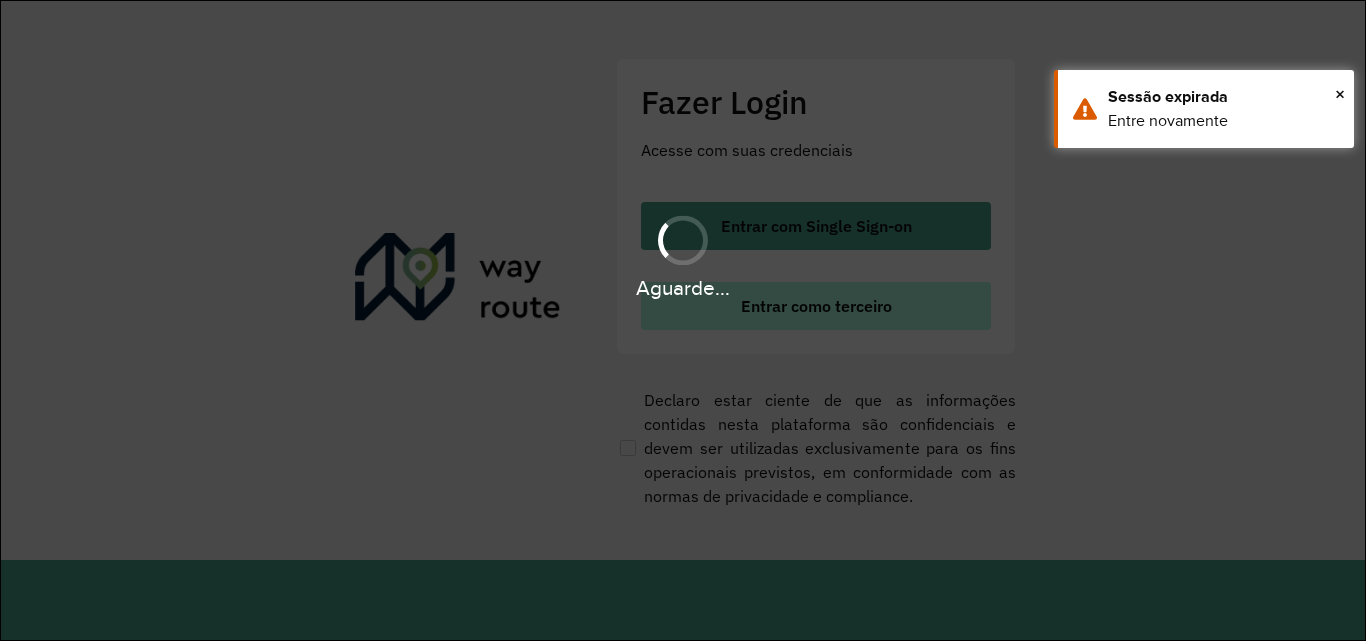 scroll, scrollTop: 0, scrollLeft: 0, axis: both 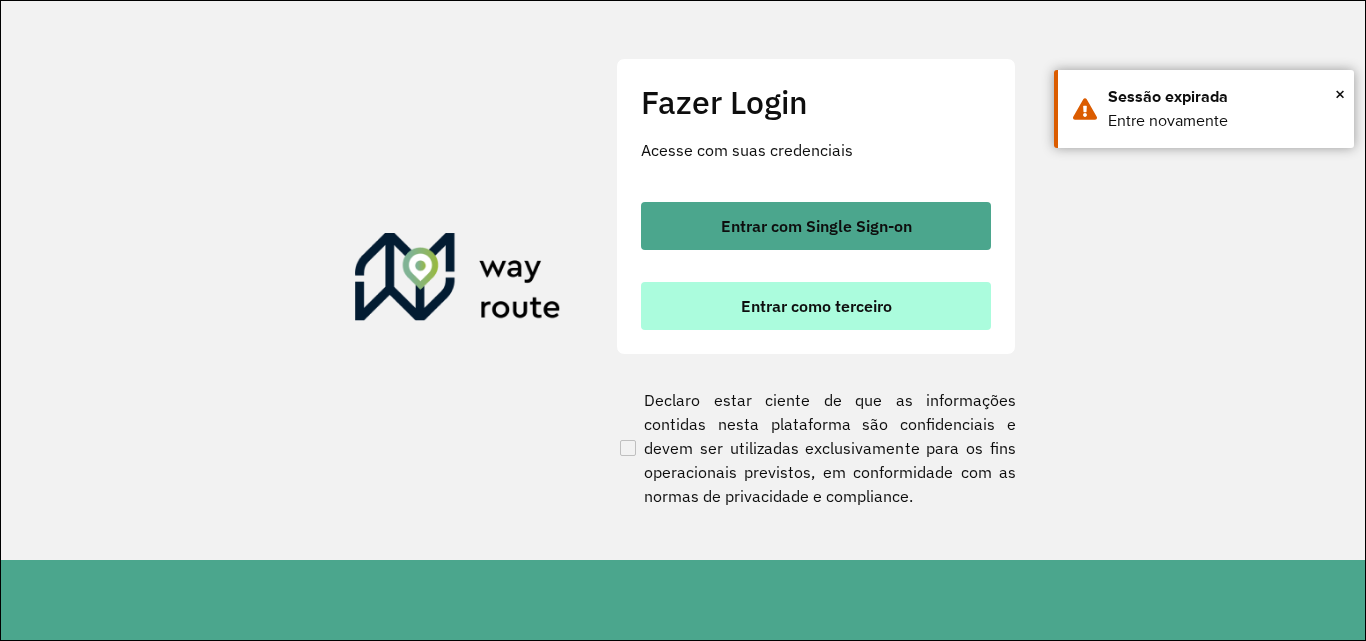 click on "Entrar como terceiro" at bounding box center [816, 306] 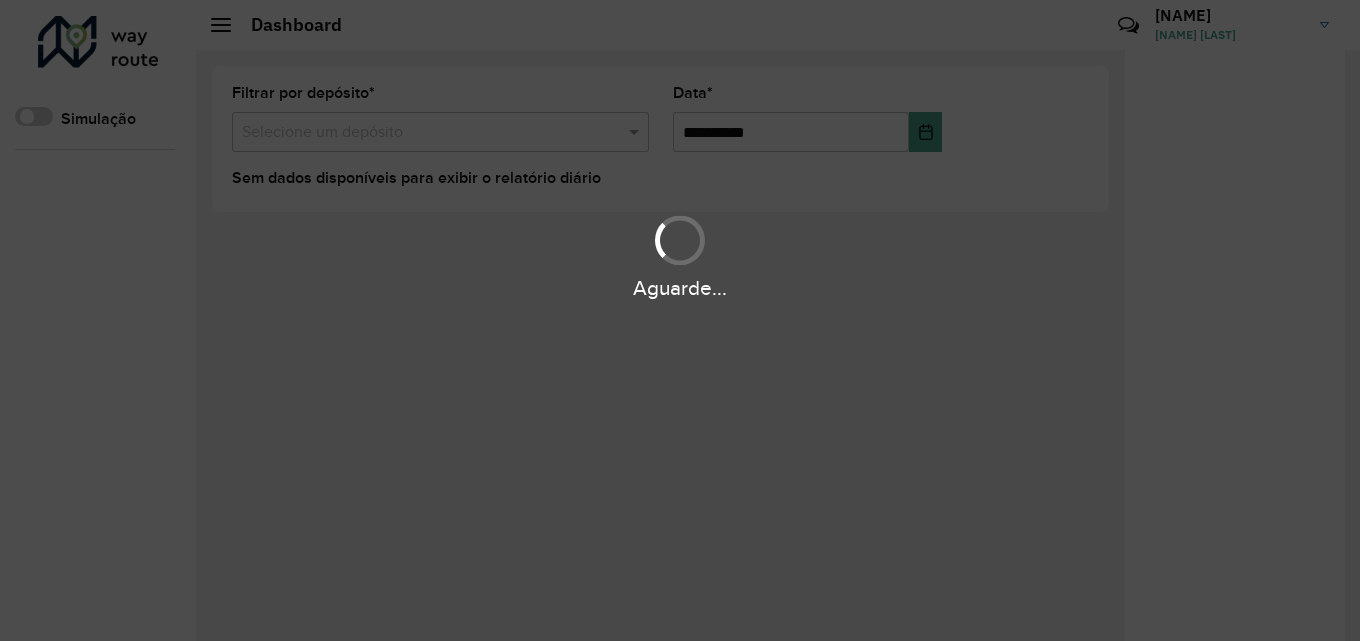 scroll, scrollTop: 0, scrollLeft: 0, axis: both 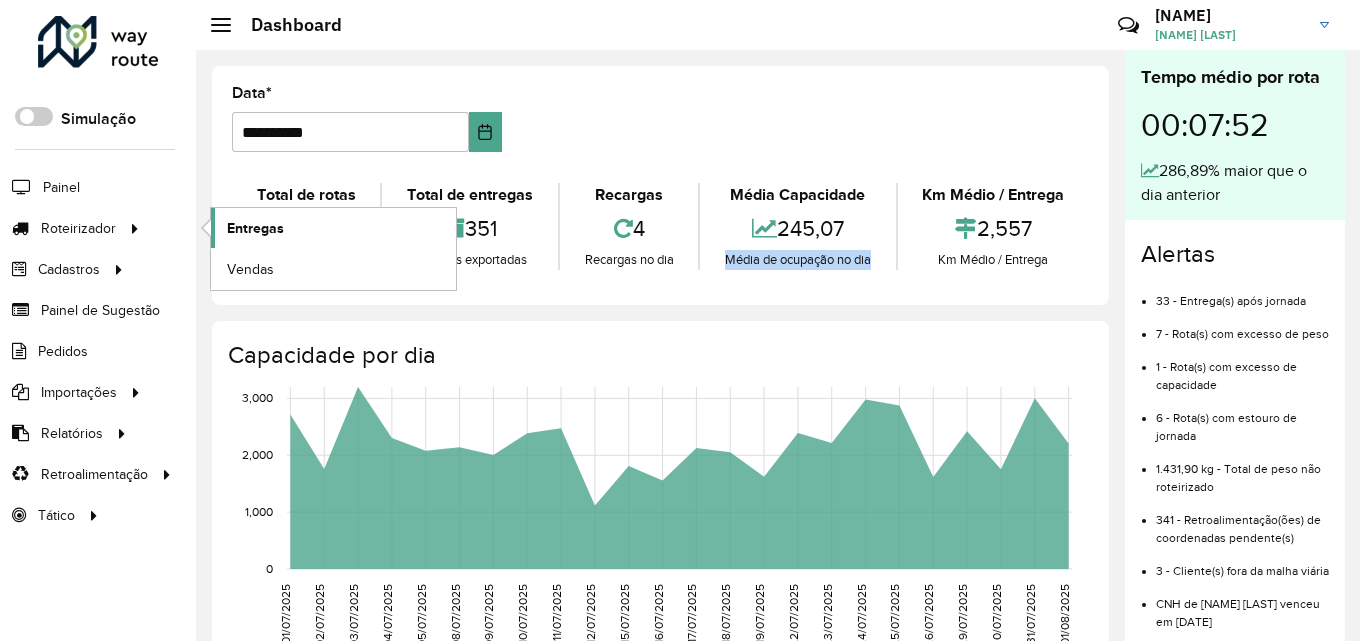 click on "Entregas" 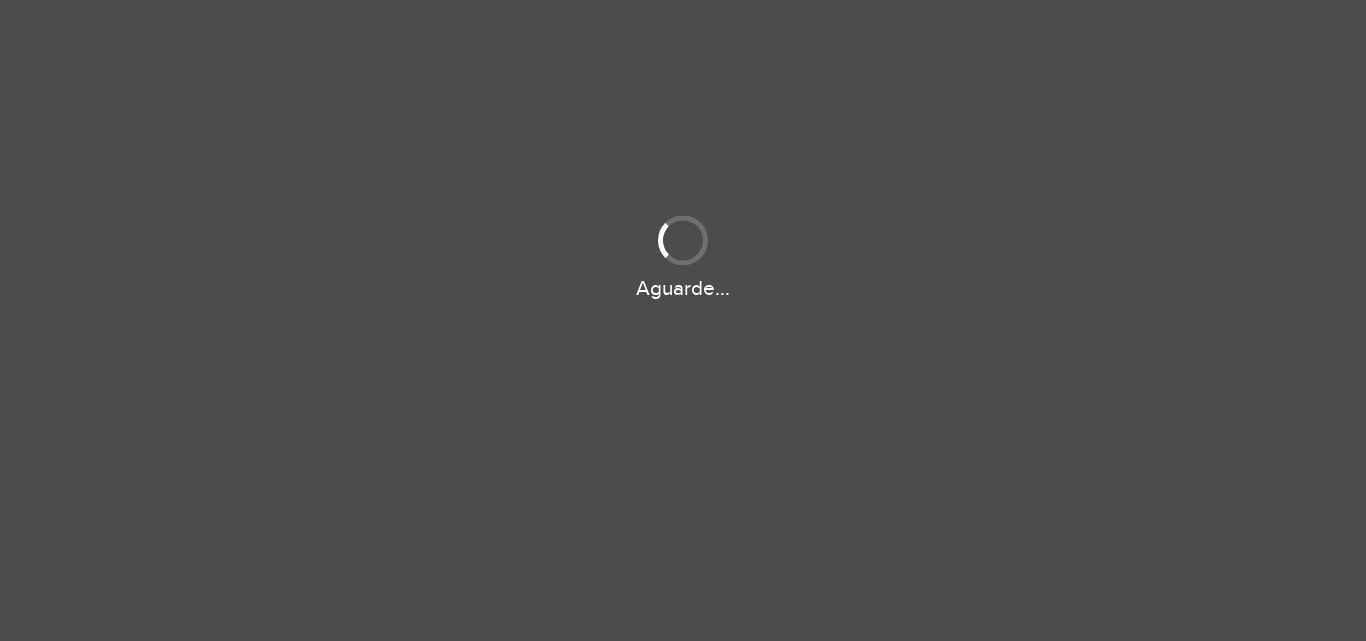 scroll, scrollTop: 0, scrollLeft: 0, axis: both 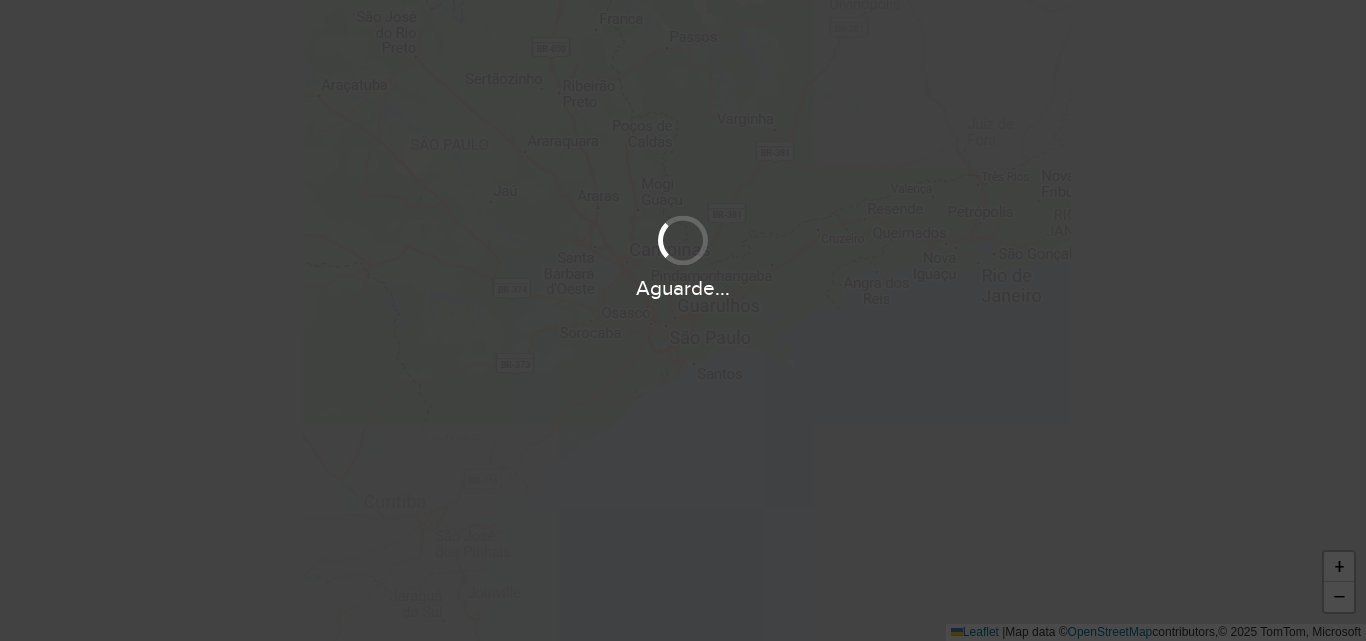drag, startPoint x: 620, startPoint y: 285, endPoint x: 915, endPoint y: 295, distance: 295.16943 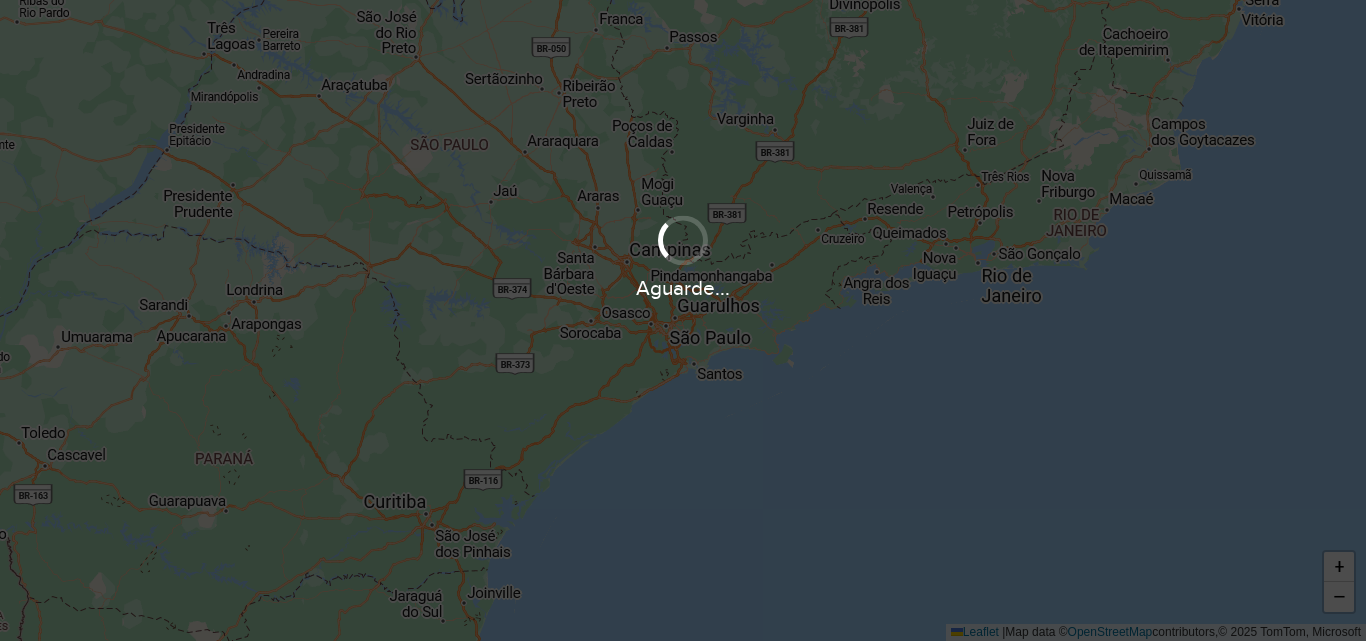 drag, startPoint x: 769, startPoint y: 309, endPoint x: 791, endPoint y: 308, distance: 22.022715 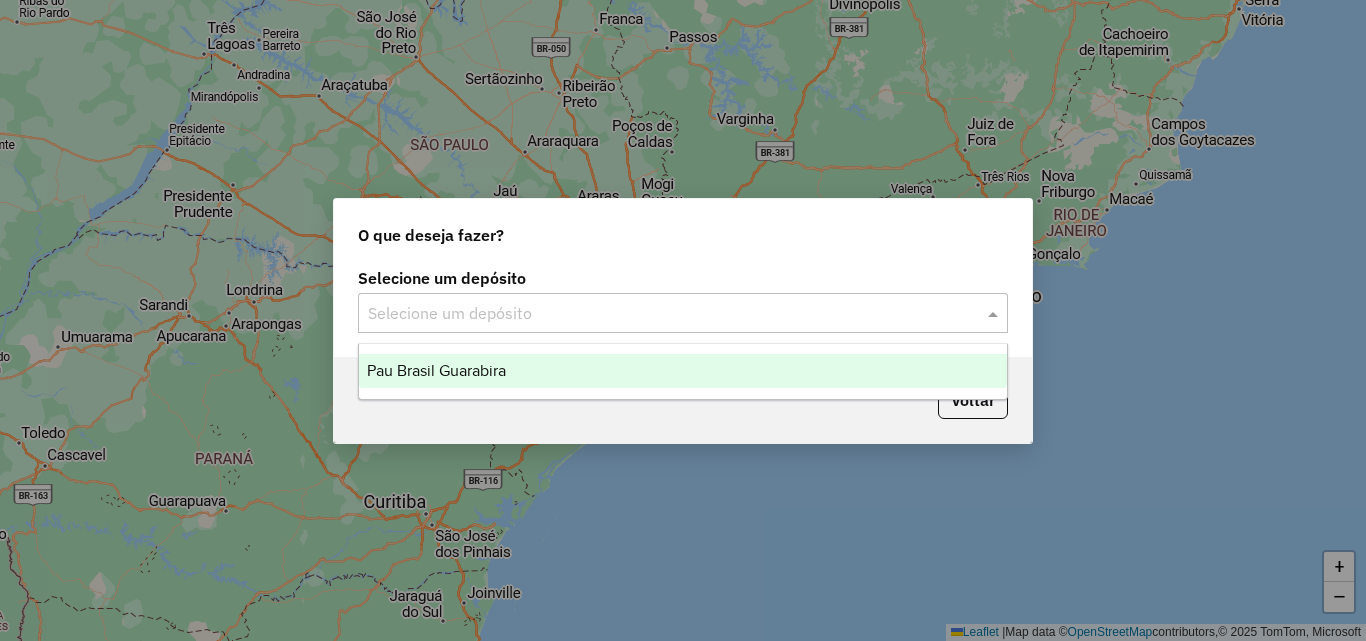 drag, startPoint x: 633, startPoint y: 309, endPoint x: 1016, endPoint y: 326, distance: 383.3771 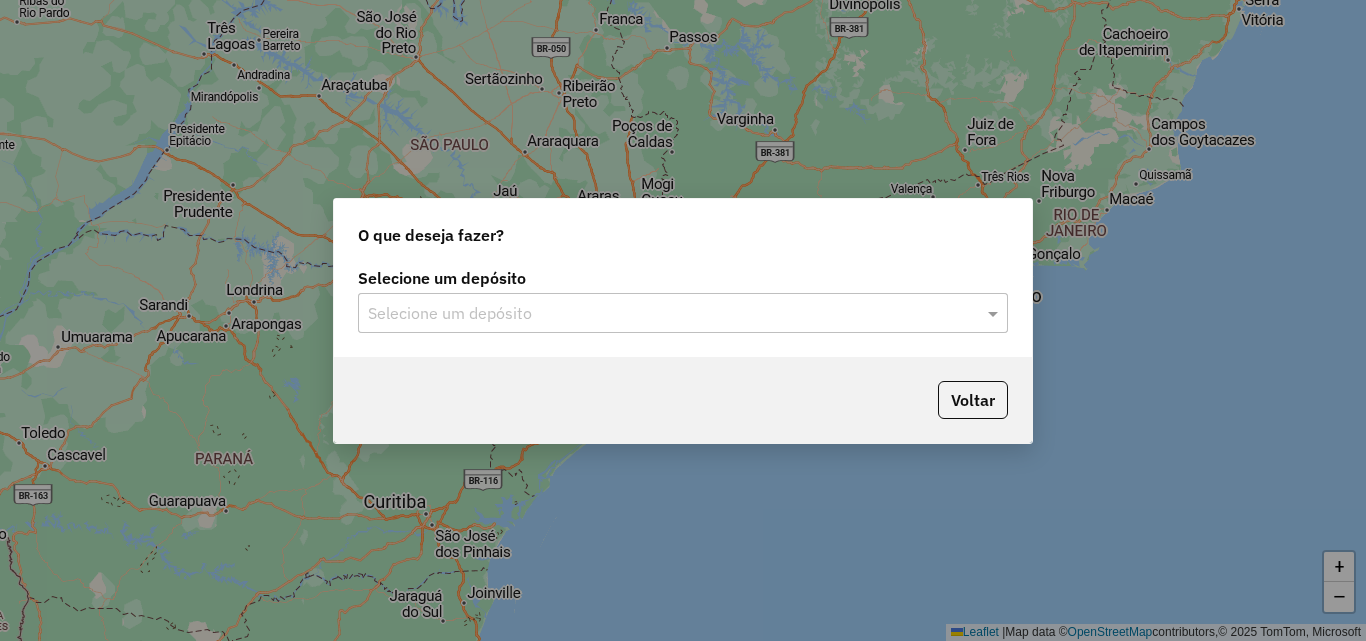 click on "Selecione um depósito" 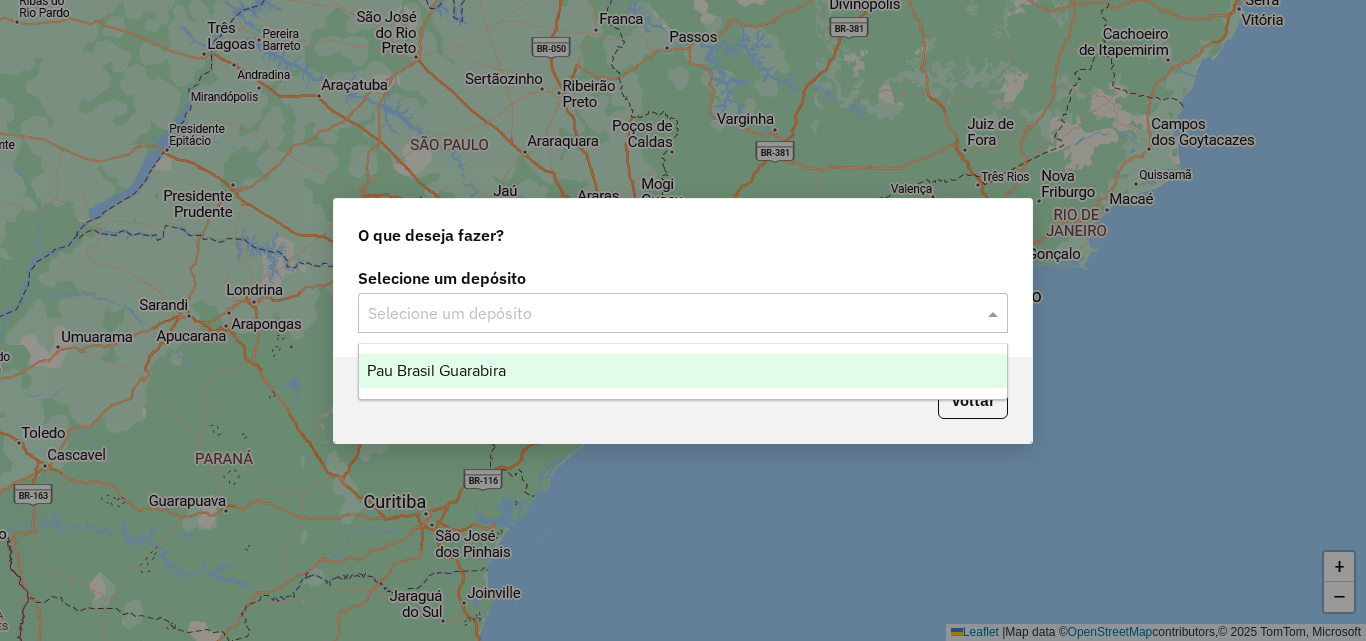 click on "Pau Brasil Guarabira" at bounding box center [683, 371] 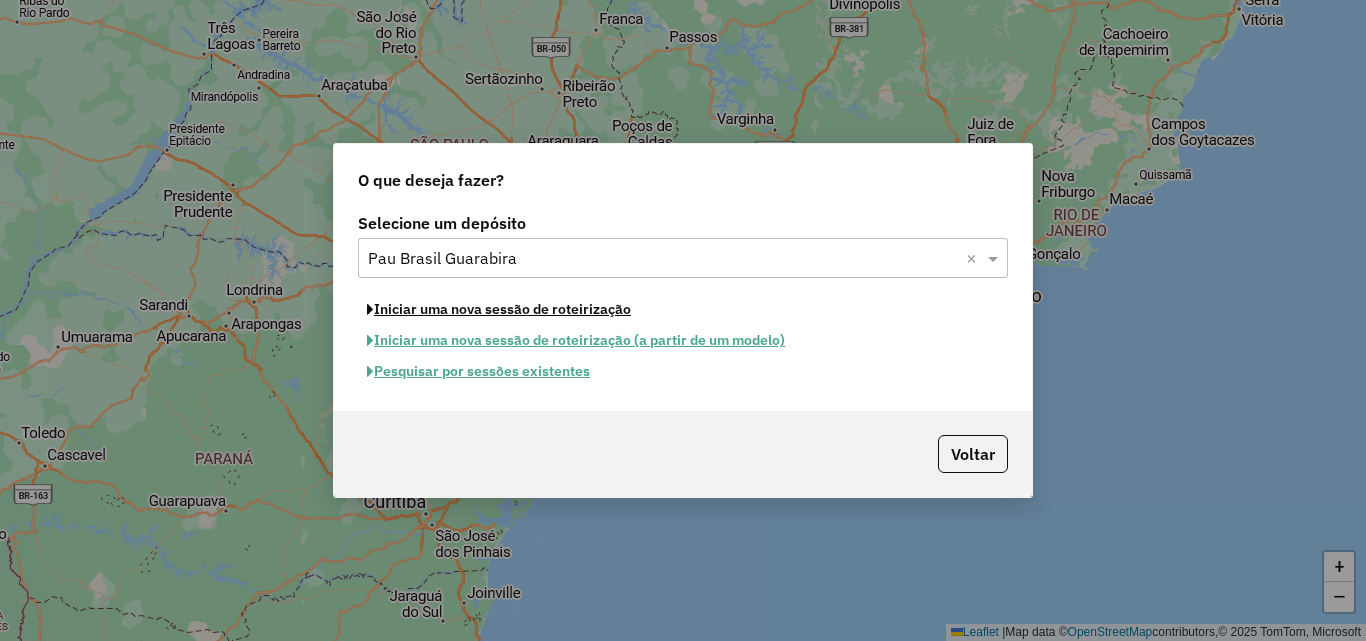 click on "Iniciar uma nova sessão de roteirização" 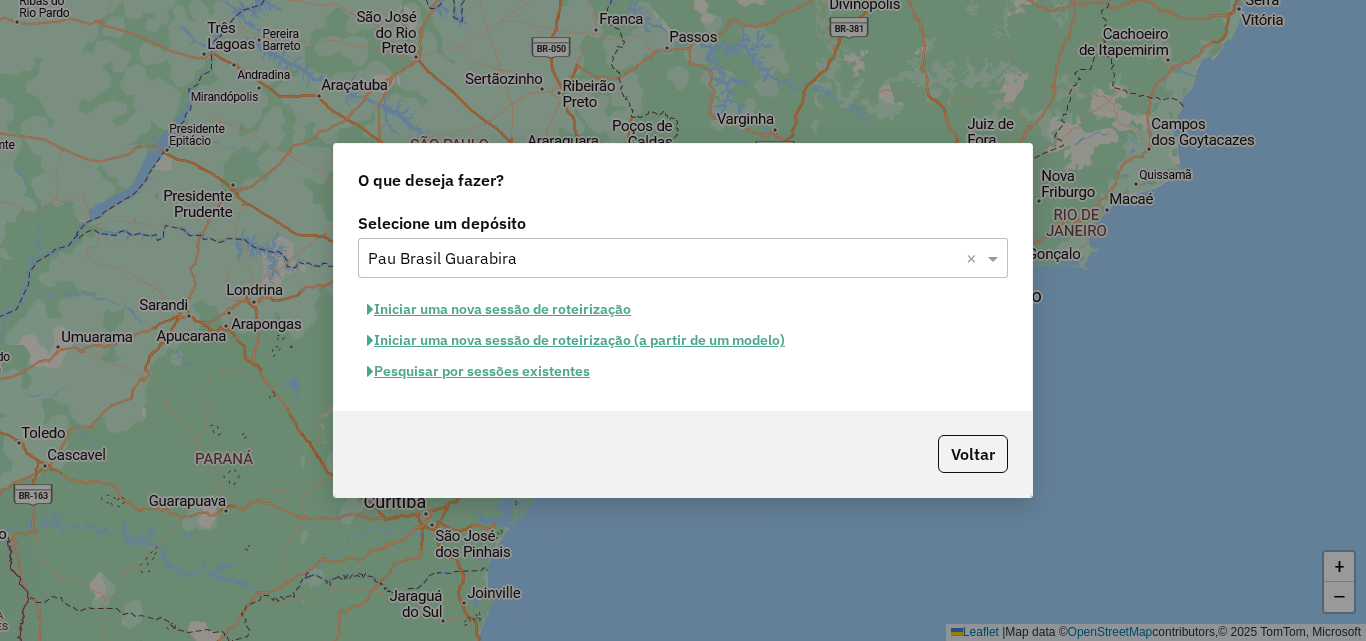select on "*" 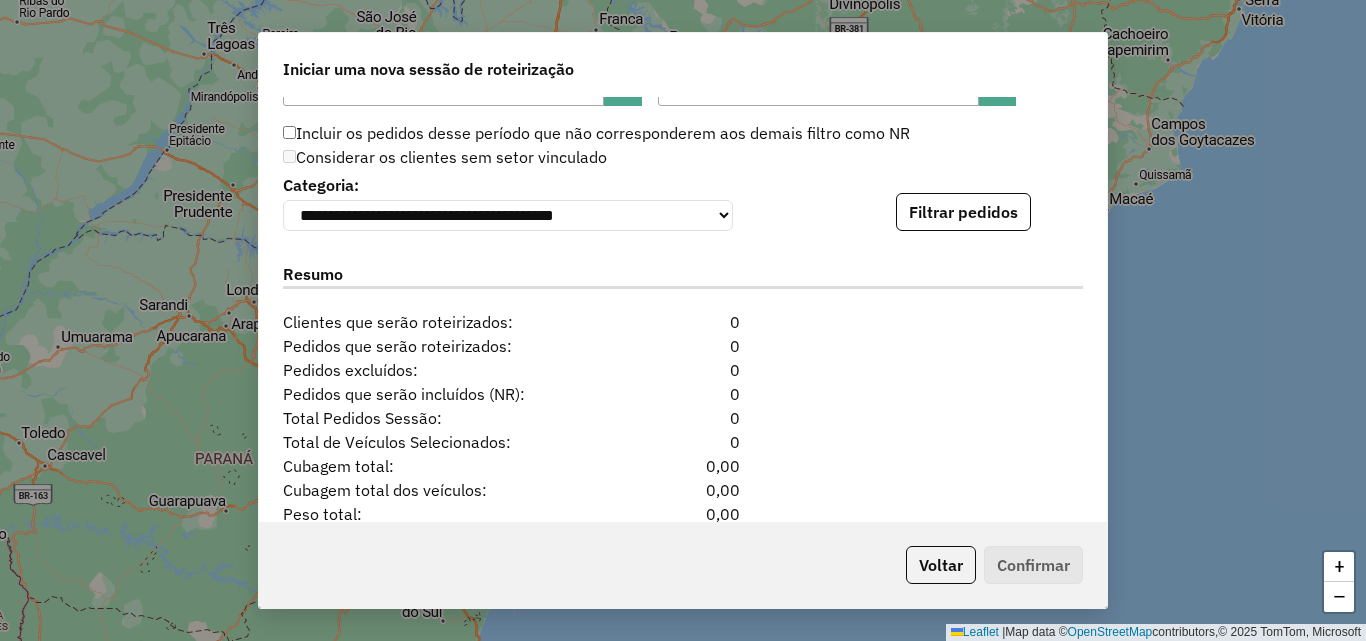 scroll, scrollTop: 2111, scrollLeft: 0, axis: vertical 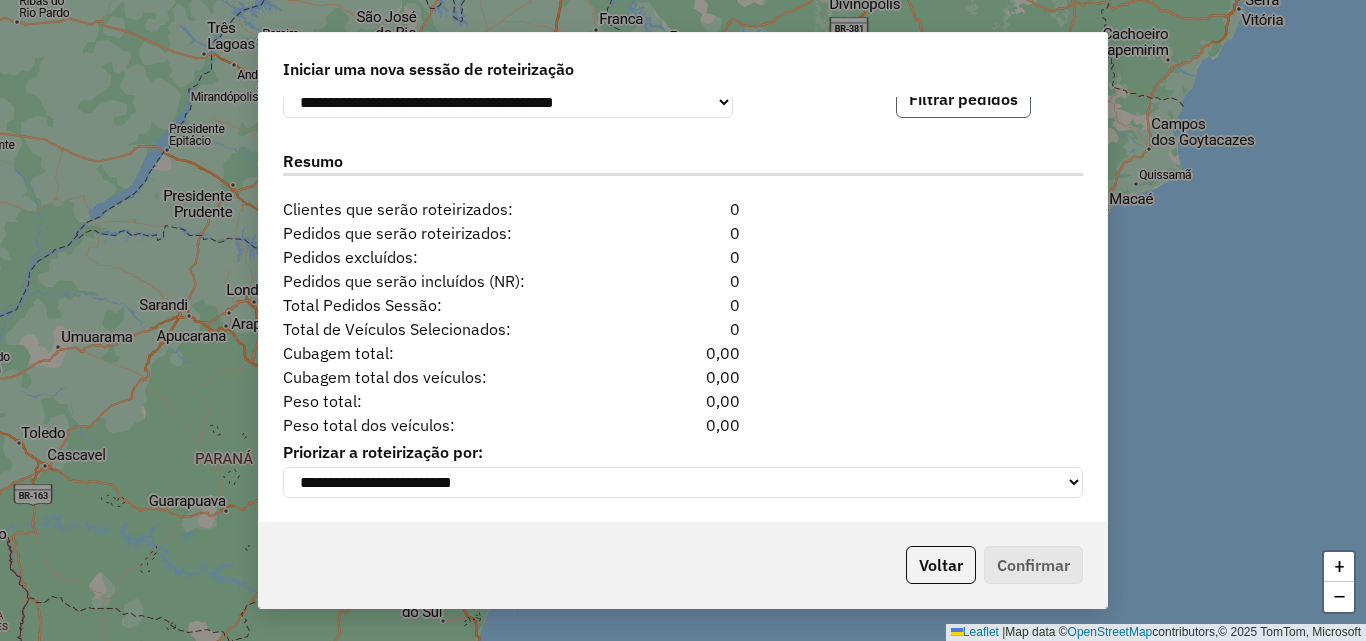 click on "Filtrar pedidos" 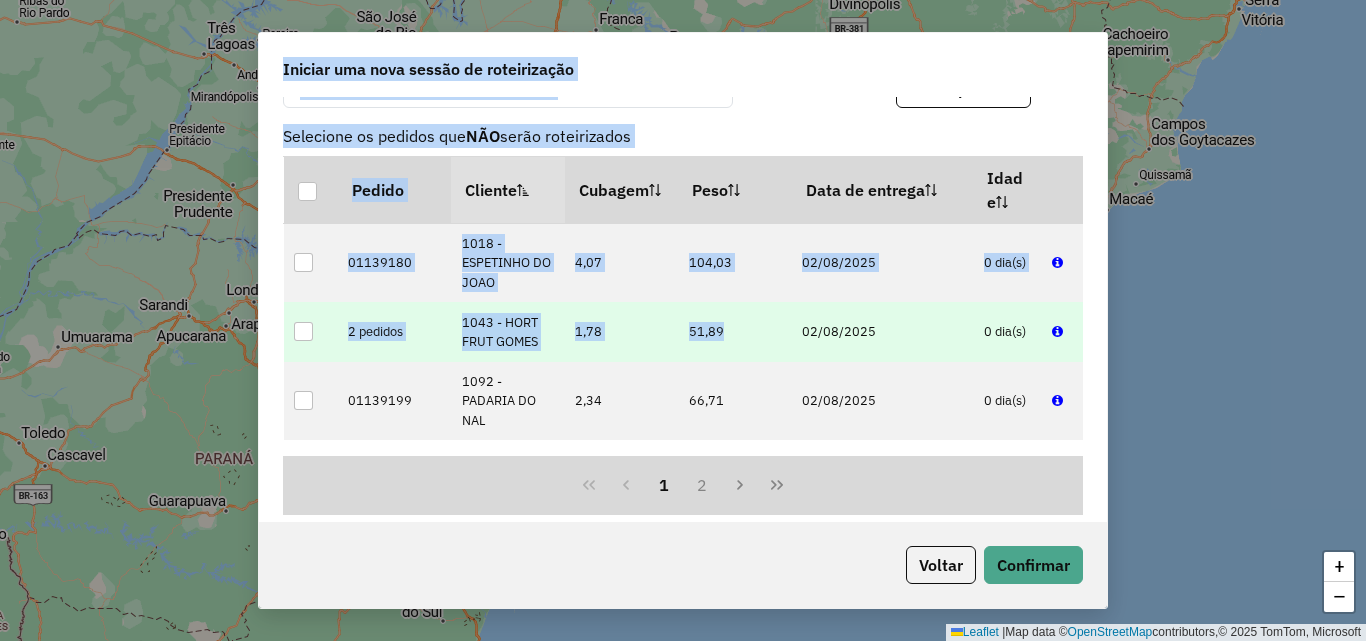 drag, startPoint x: 631, startPoint y: 294, endPoint x: 724, endPoint y: 319, distance: 96.30161 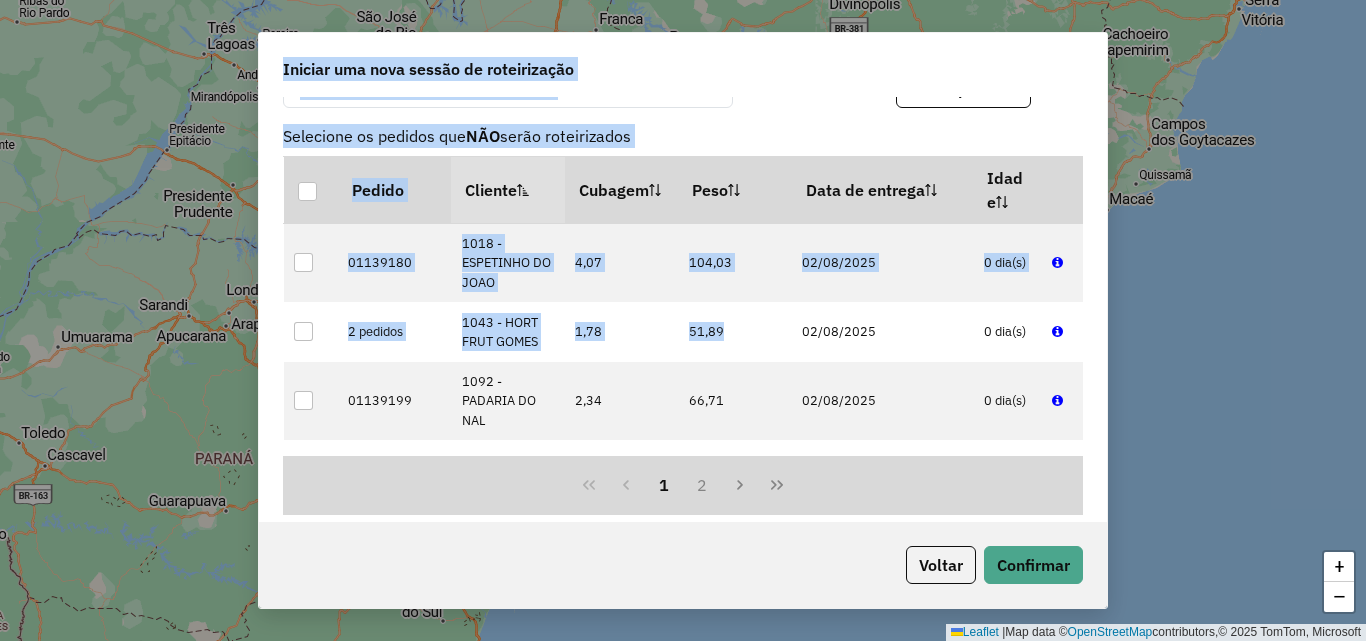 click on "Selecione os pedidos que  NÃO  serão roteirizados" 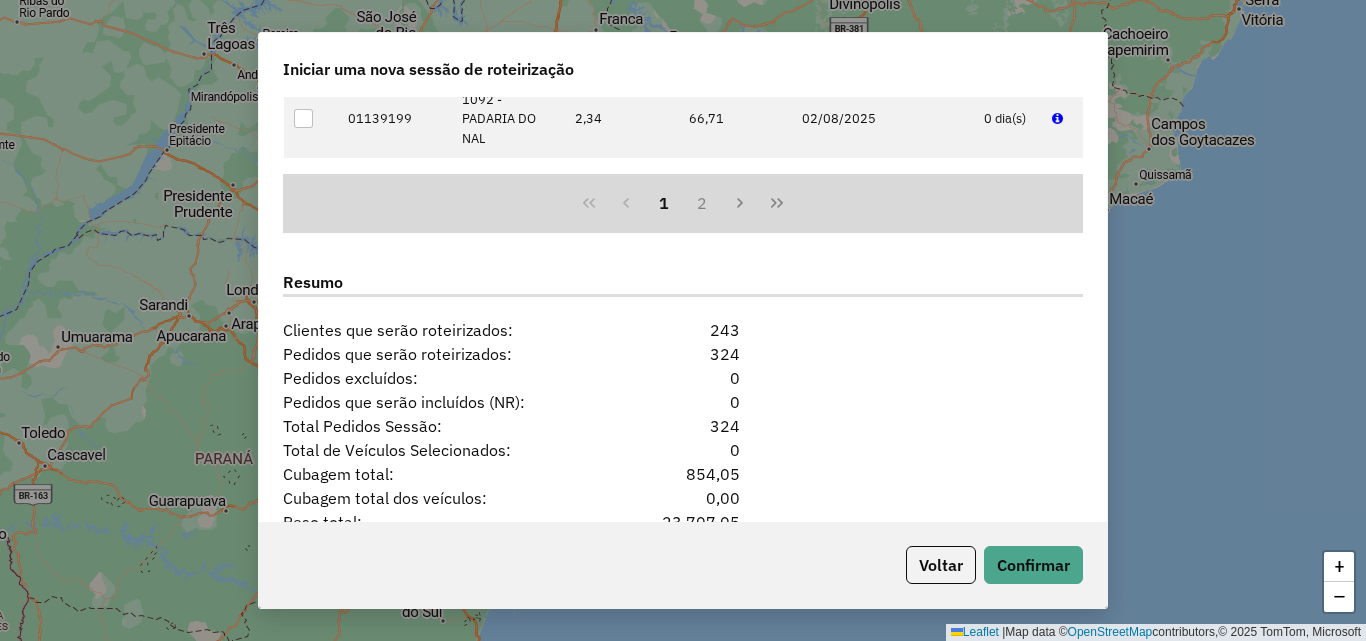 scroll, scrollTop: 2524, scrollLeft: 0, axis: vertical 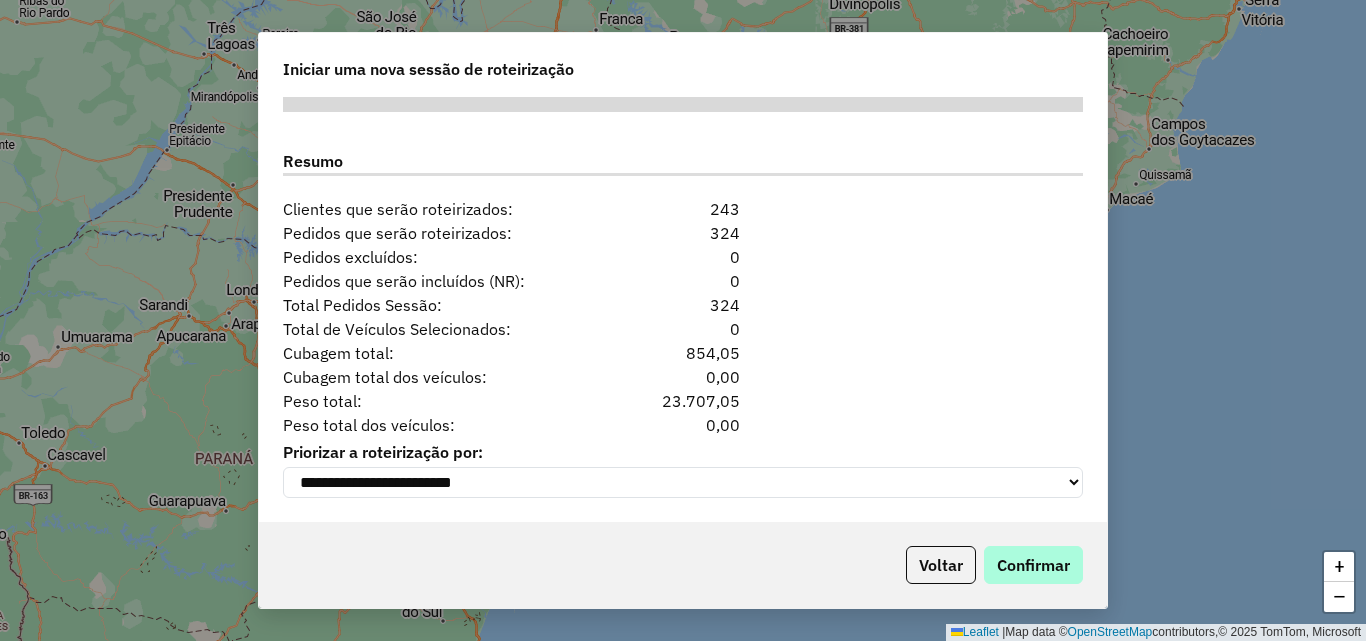 drag, startPoint x: 1025, startPoint y: 530, endPoint x: 1026, endPoint y: 551, distance: 21.023796 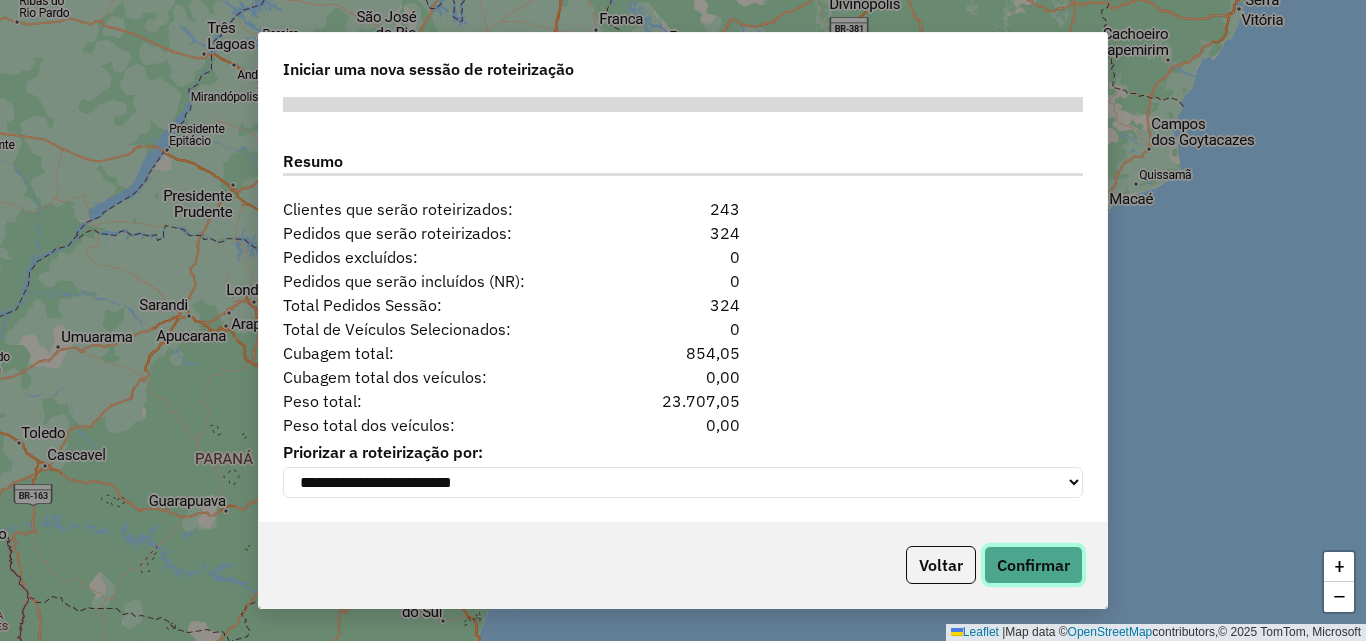 click on "Confirmar" 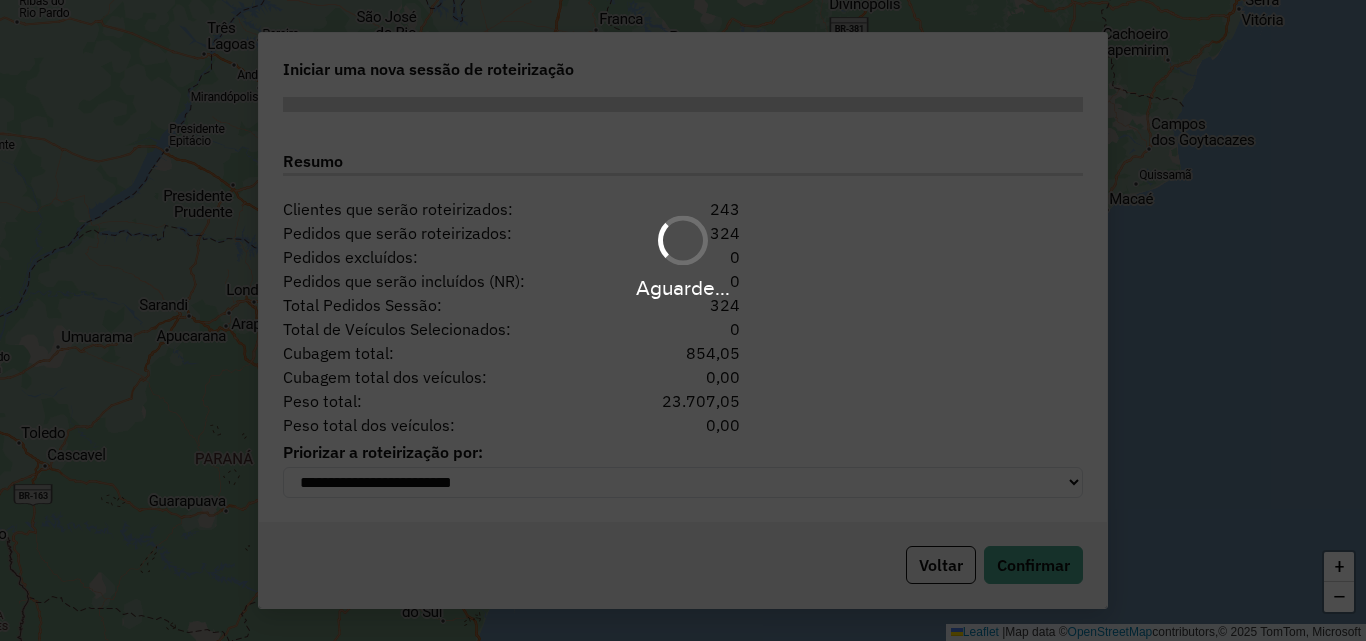 click on "Aguarde..." at bounding box center (683, 320) 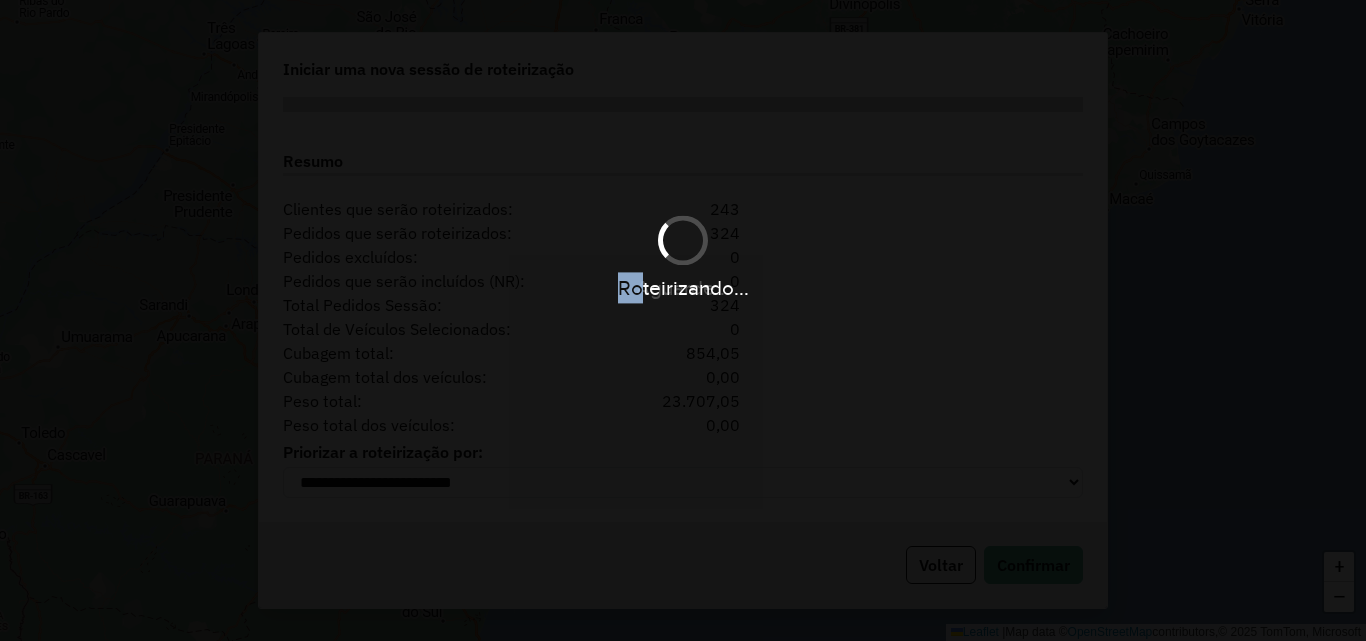 drag, startPoint x: 664, startPoint y: 297, endPoint x: 870, endPoint y: 312, distance: 206.5454 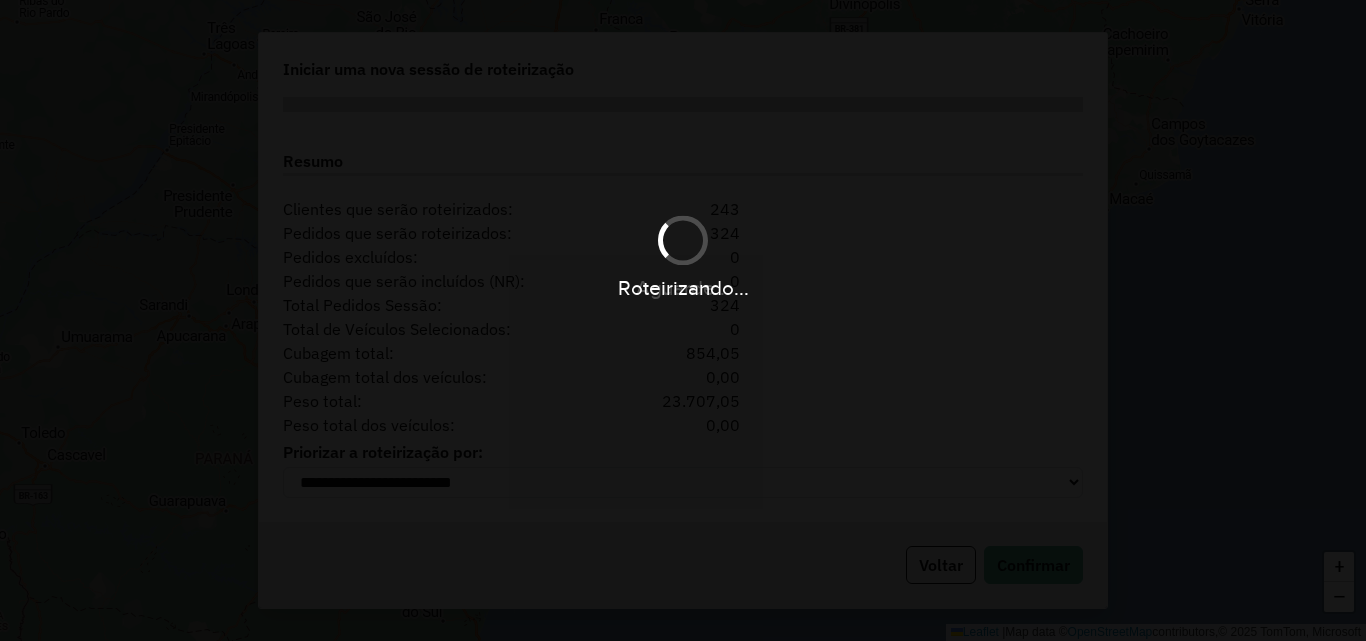 click on "Roteirizando..." 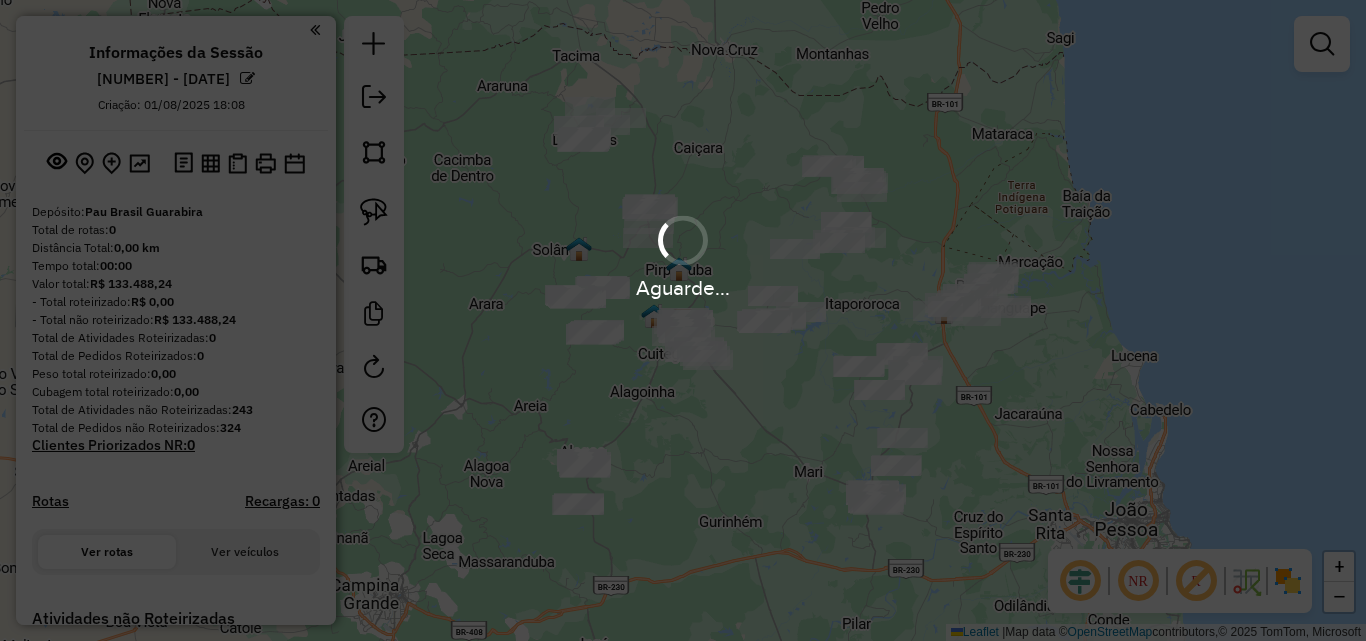 drag, startPoint x: 652, startPoint y: 296, endPoint x: 779, endPoint y: 289, distance: 127.192764 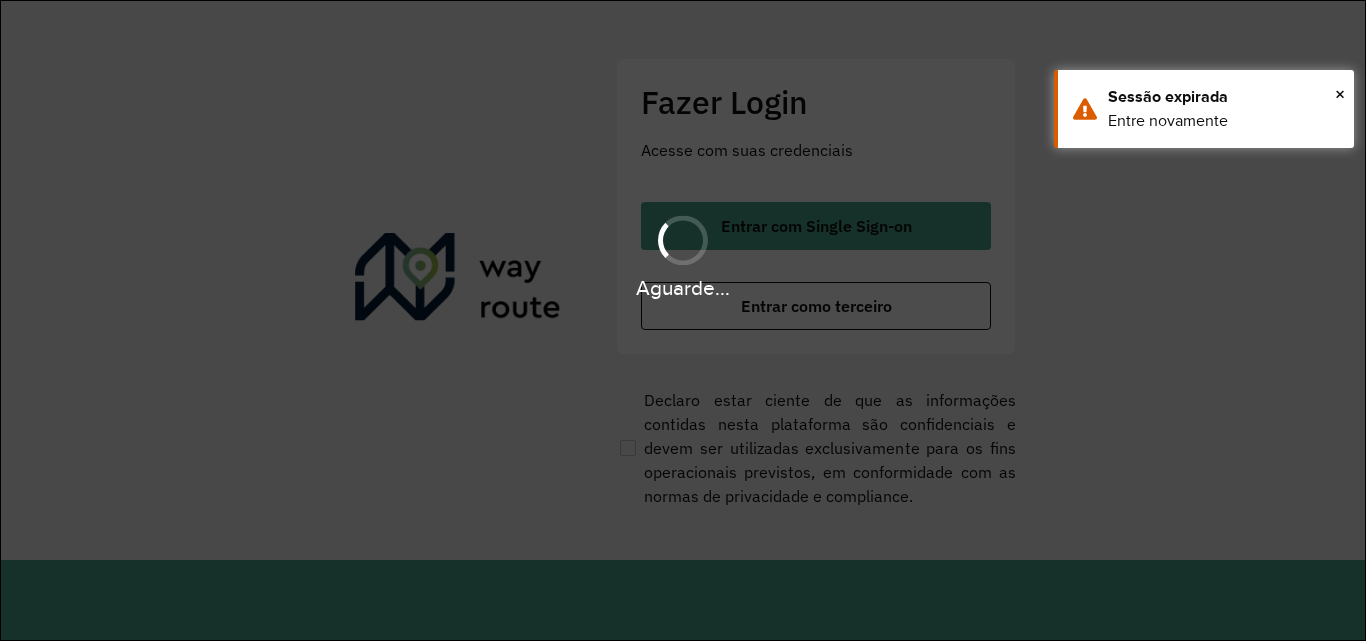scroll, scrollTop: 0, scrollLeft: 0, axis: both 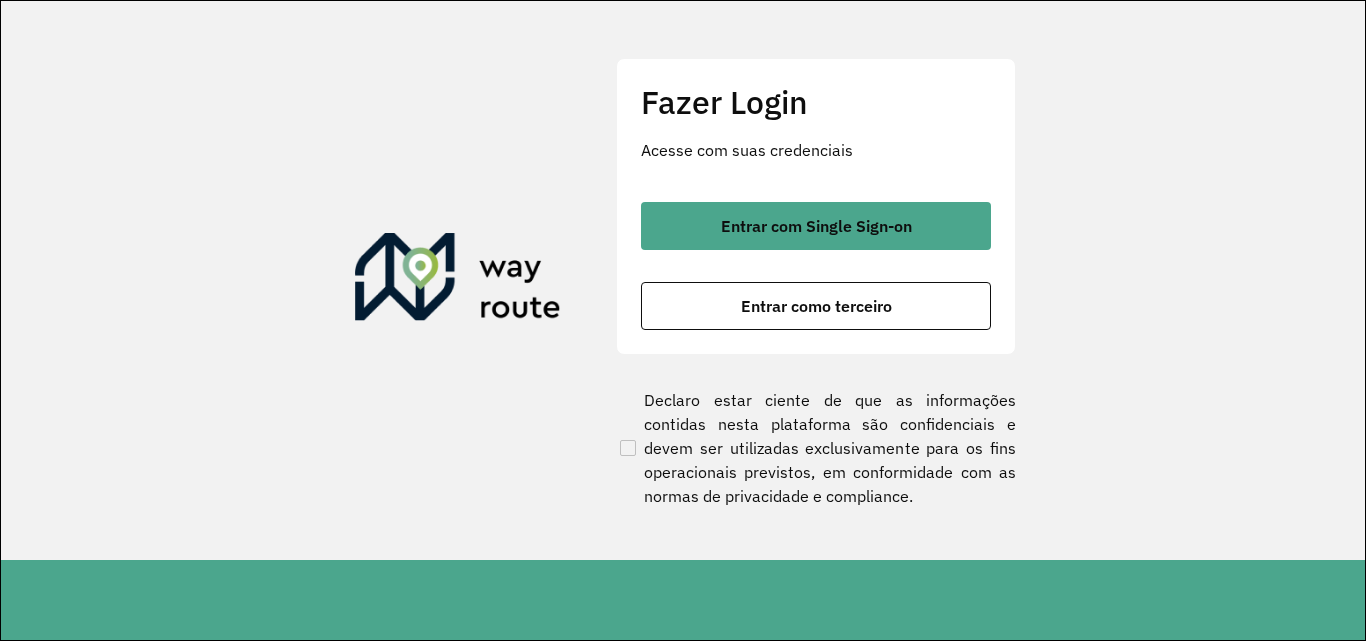 click on "Fazer Login Acesse com suas credenciais    Entrar com Single Sign-on    Entrar como terceiro" 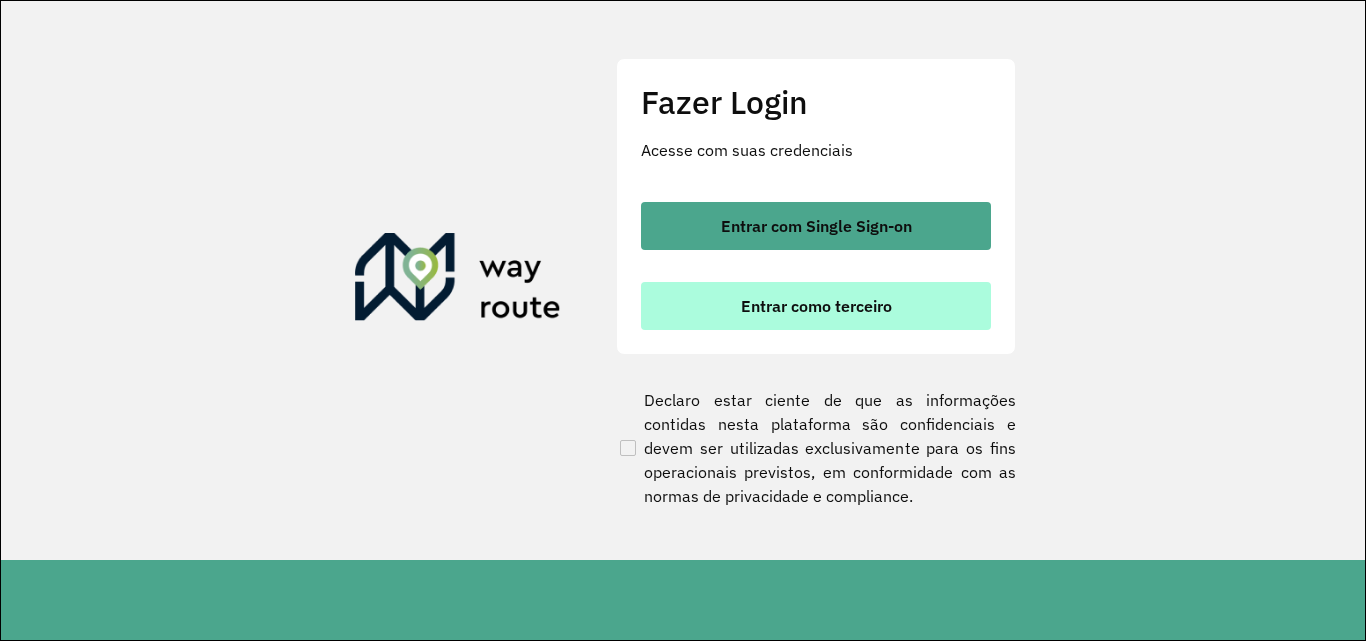 click on "Entrar como terceiro" at bounding box center (816, 306) 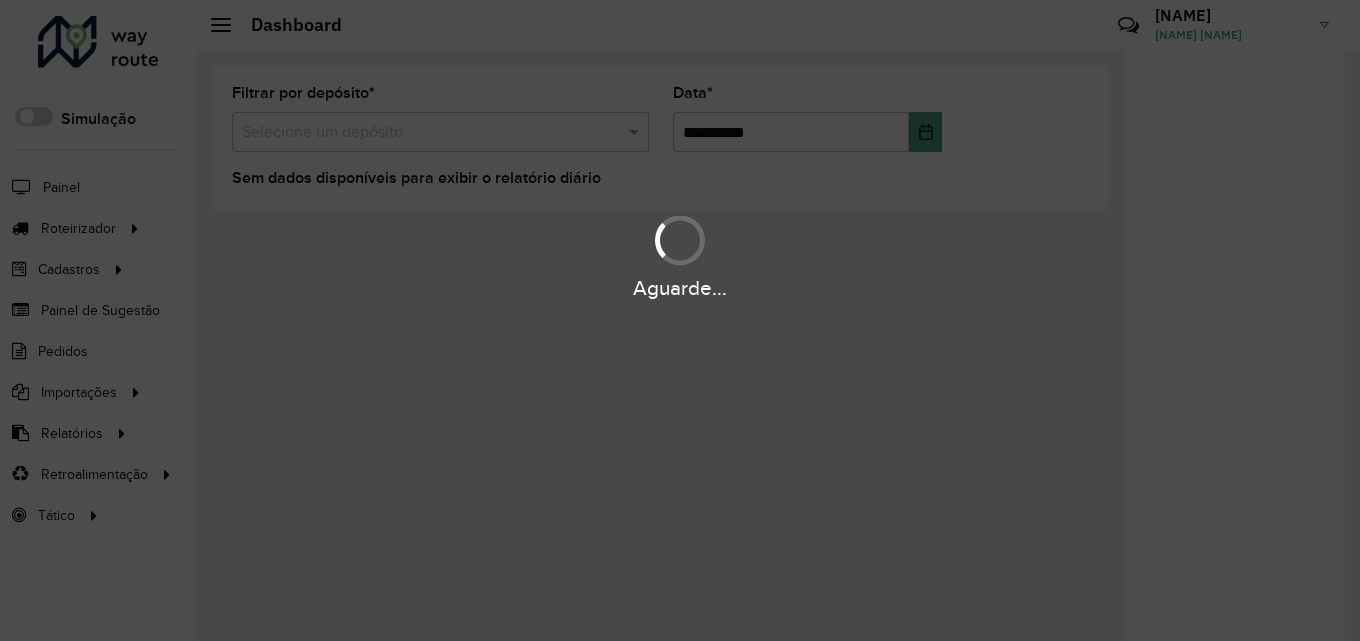 scroll, scrollTop: 0, scrollLeft: 0, axis: both 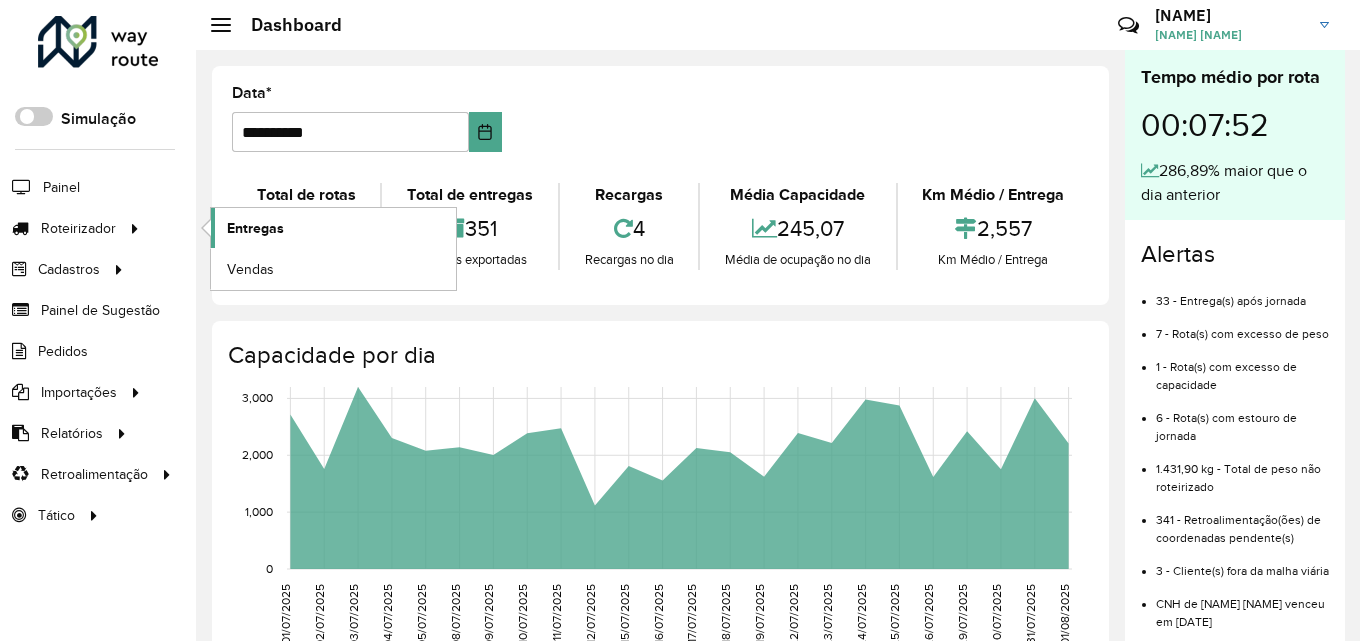 click on "Entregas" 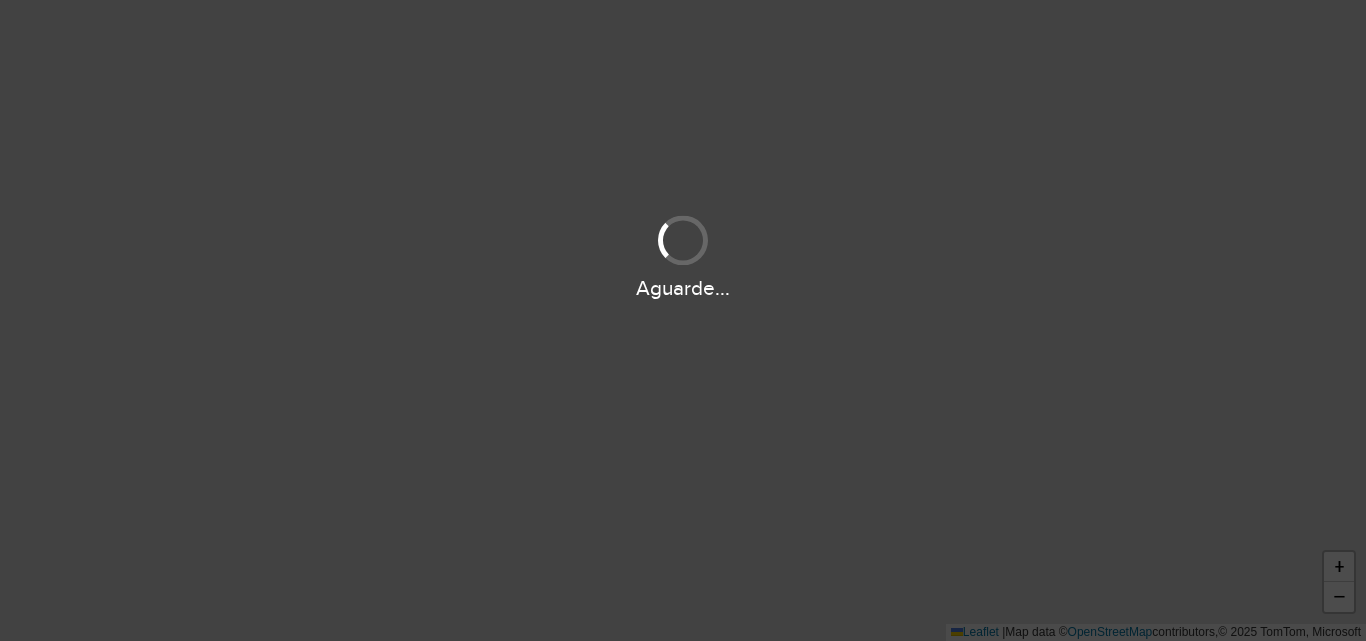scroll, scrollTop: 0, scrollLeft: 0, axis: both 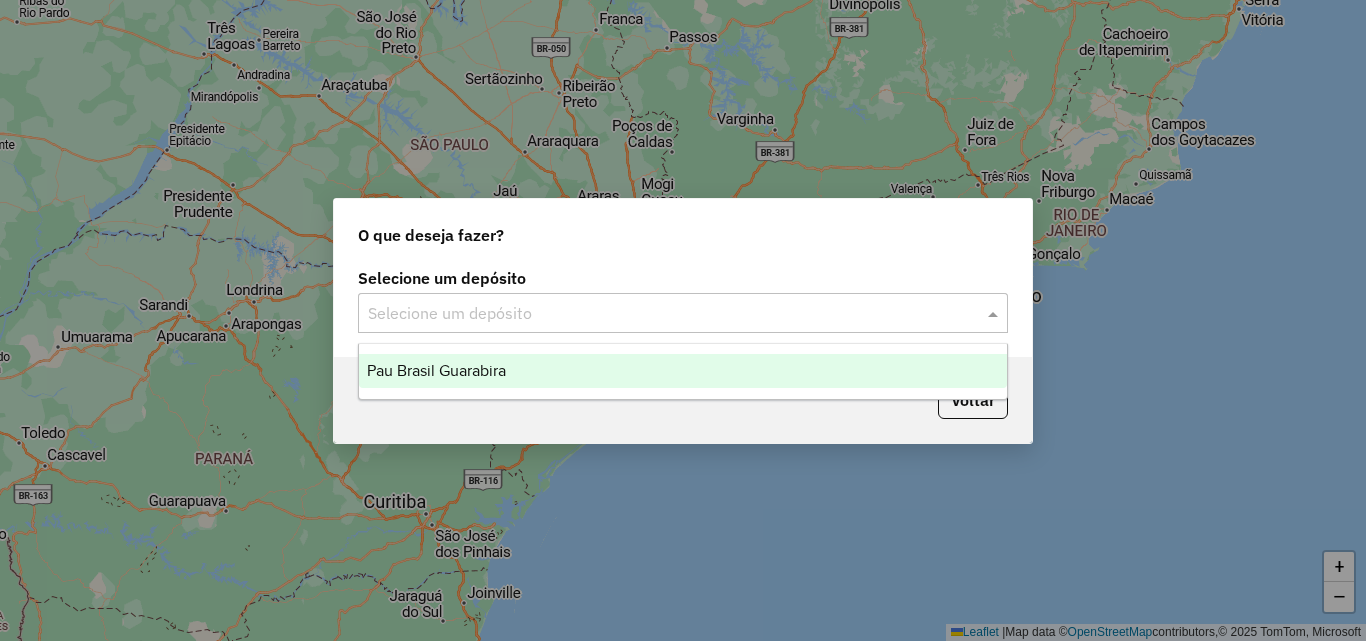 click 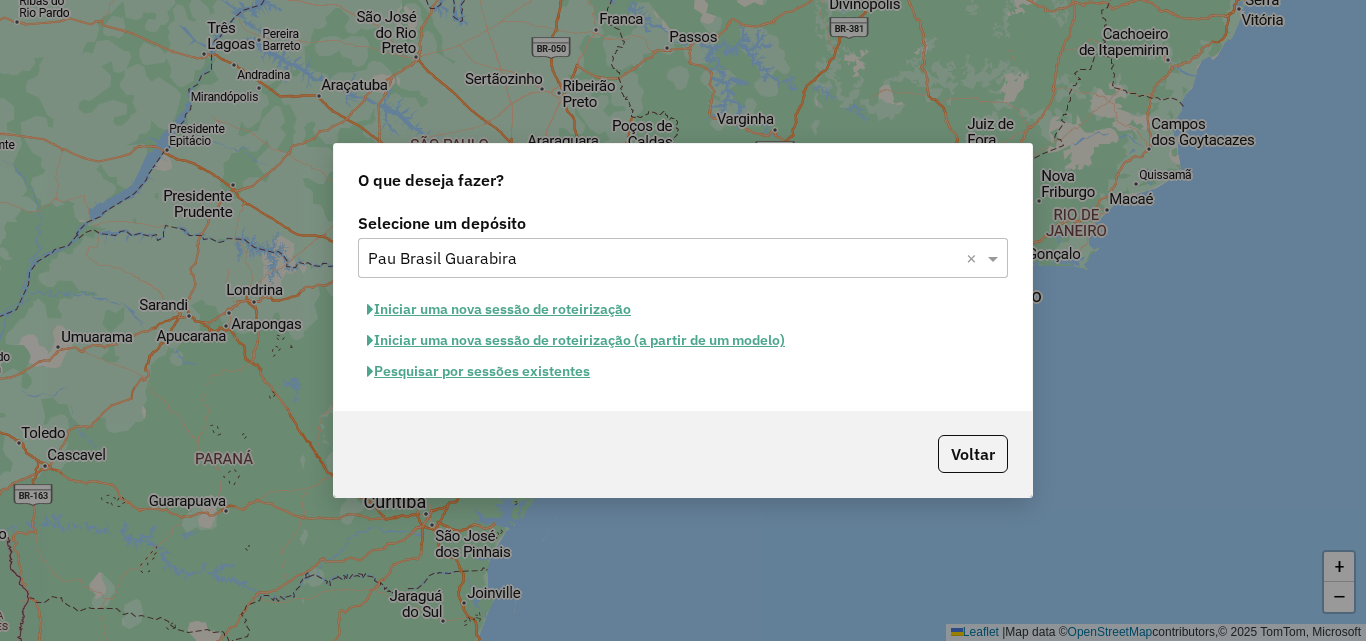 click on "Iniciar uma nova sessão de roteirização" 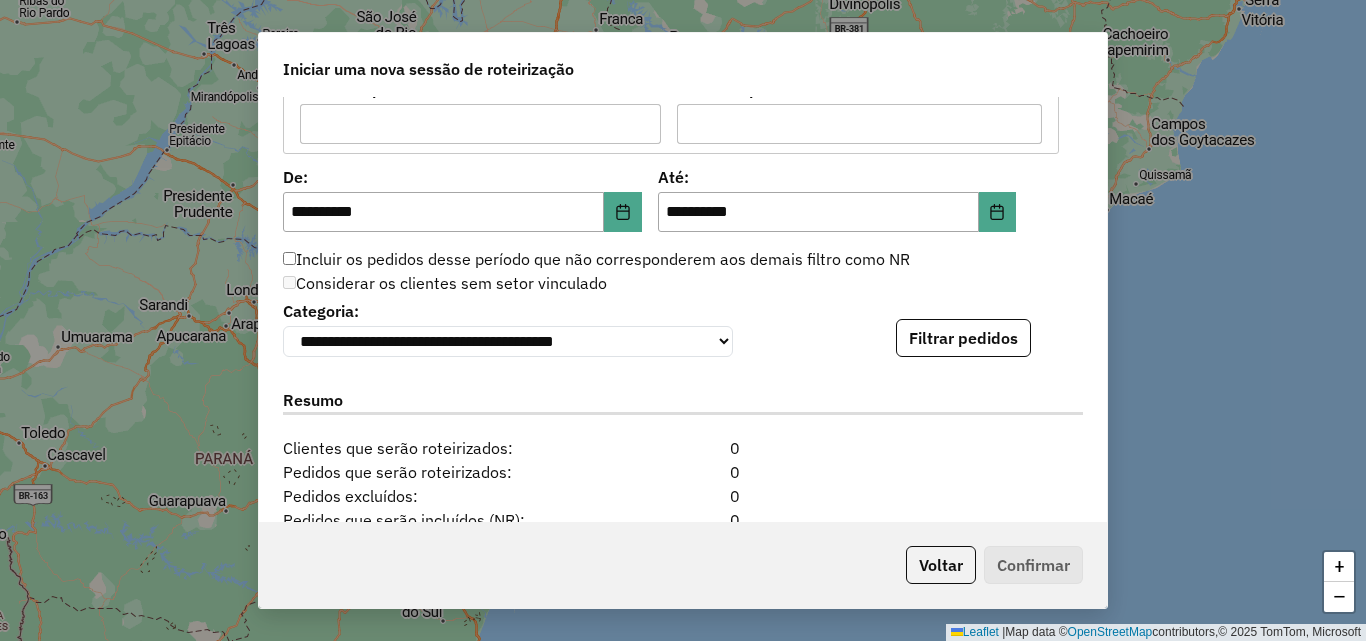scroll, scrollTop: 2000, scrollLeft: 0, axis: vertical 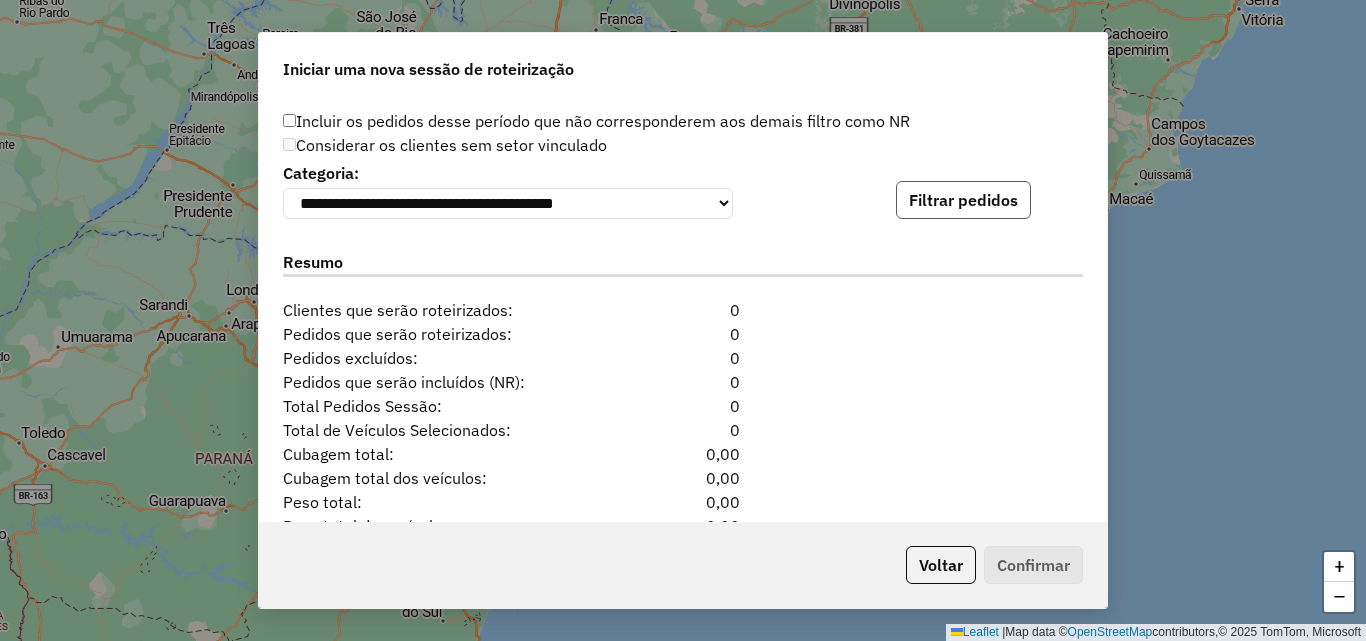 click on "Filtrar pedidos" 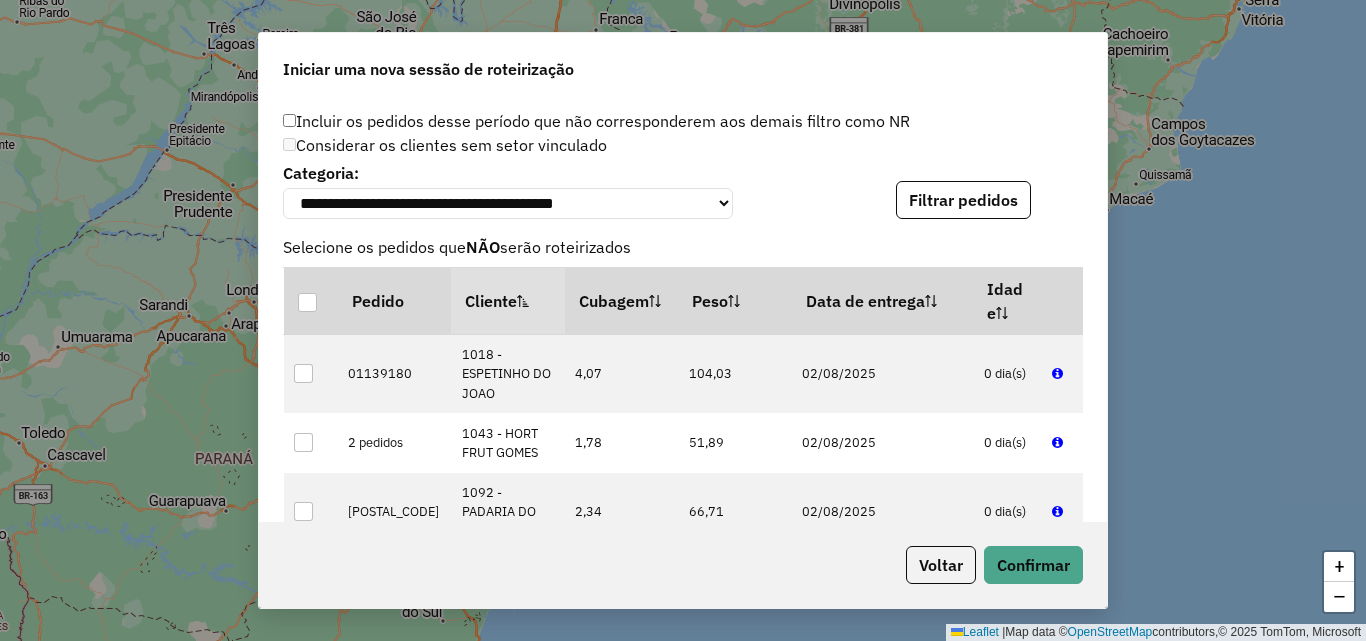 scroll, scrollTop: 500, scrollLeft: 0, axis: vertical 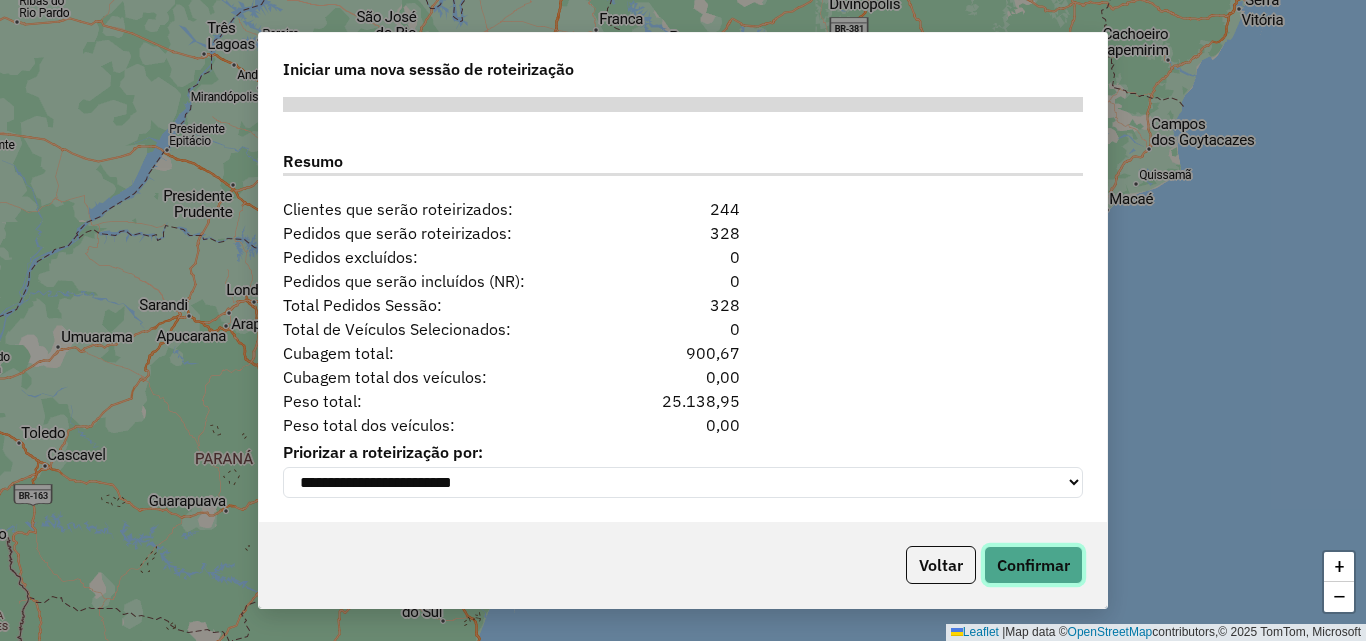 click on "Confirmar" 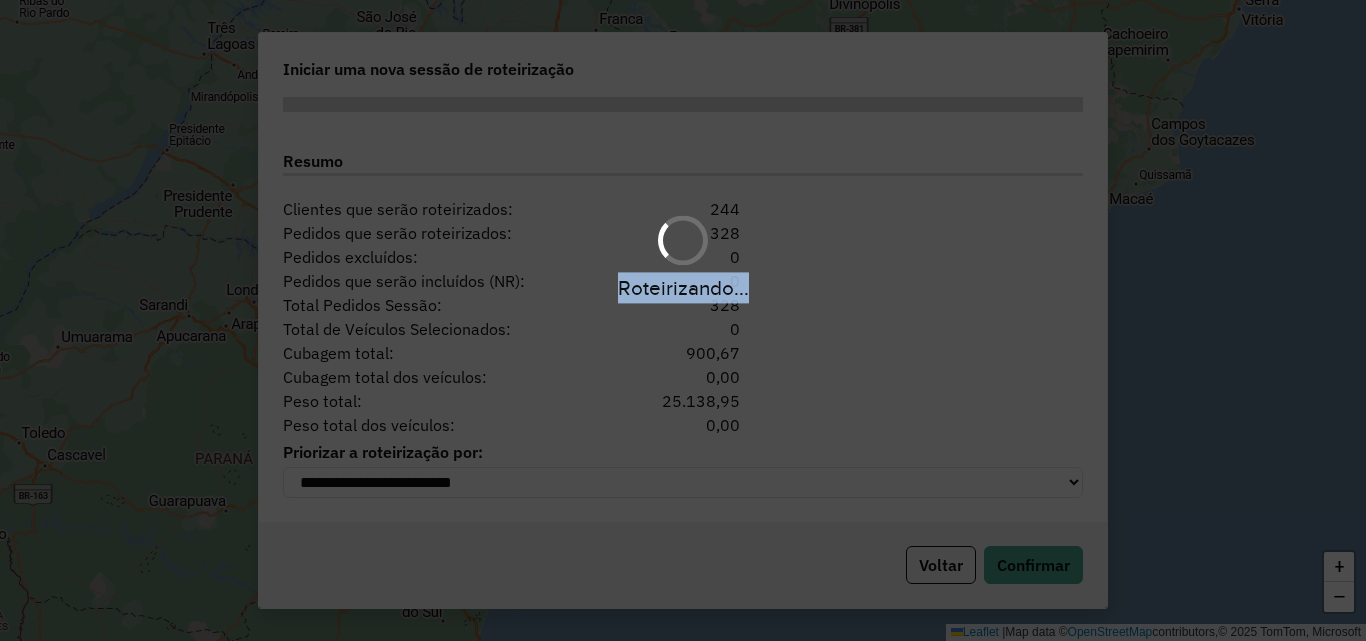 drag, startPoint x: 775, startPoint y: 300, endPoint x: 845, endPoint y: 296, distance: 70.11419 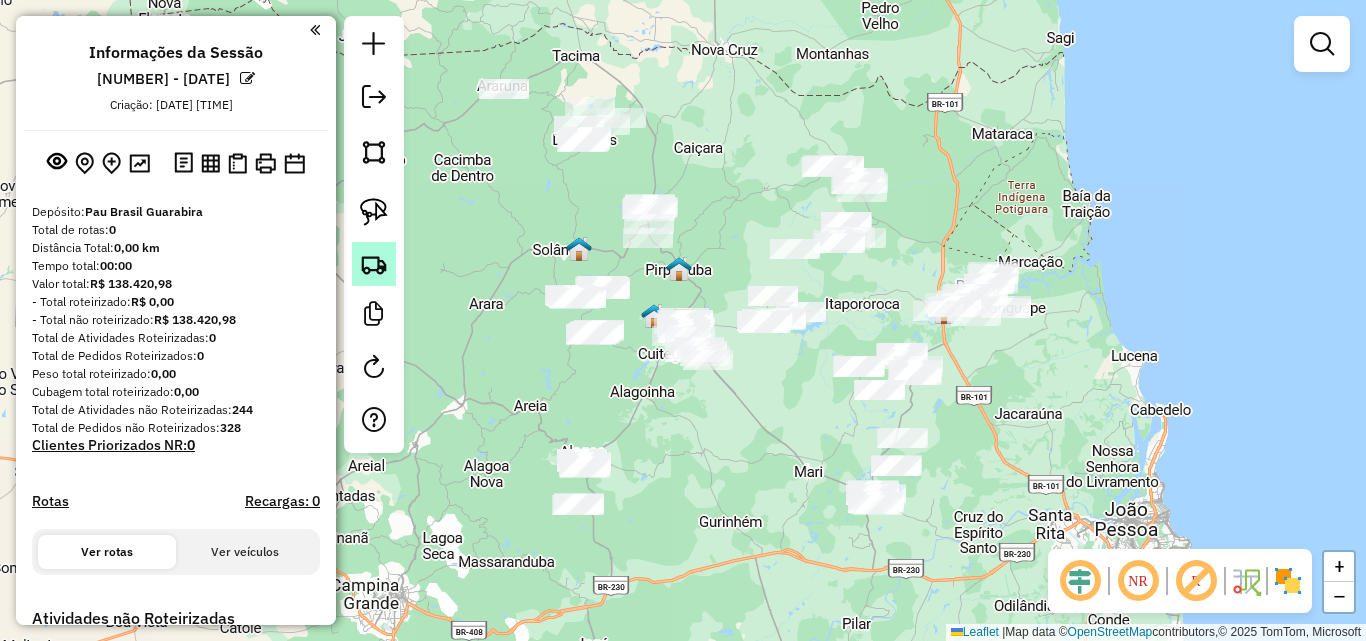 click 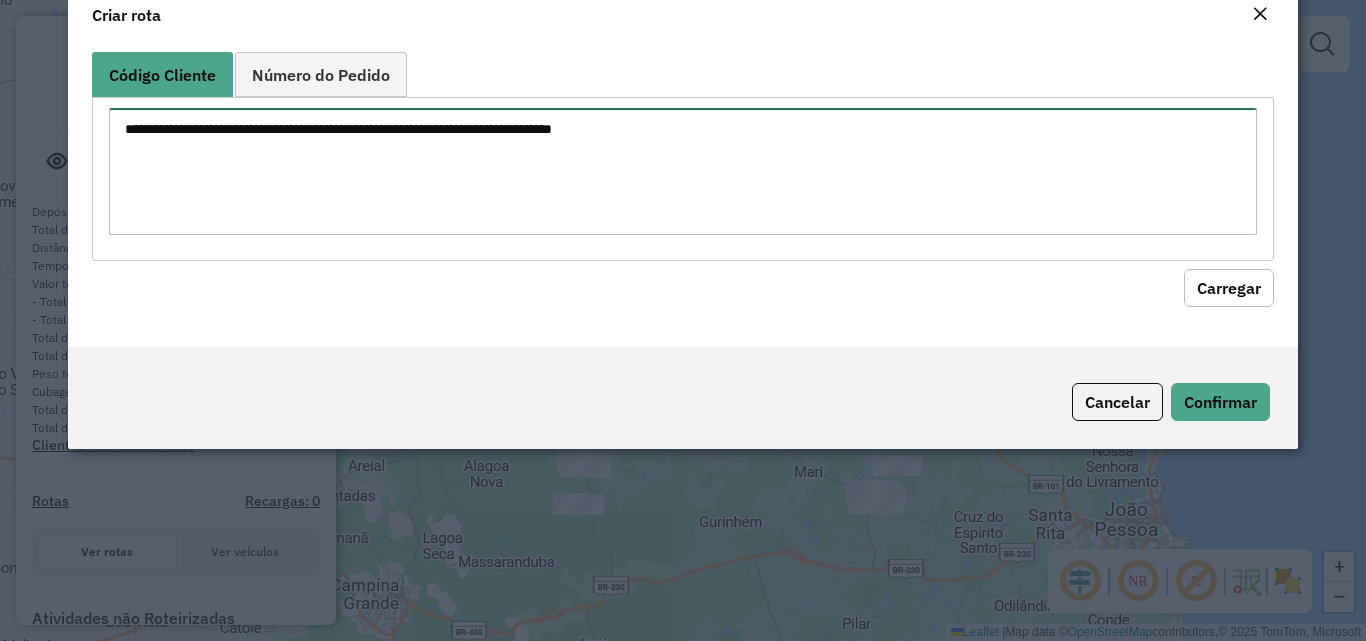 click at bounding box center [682, 171] 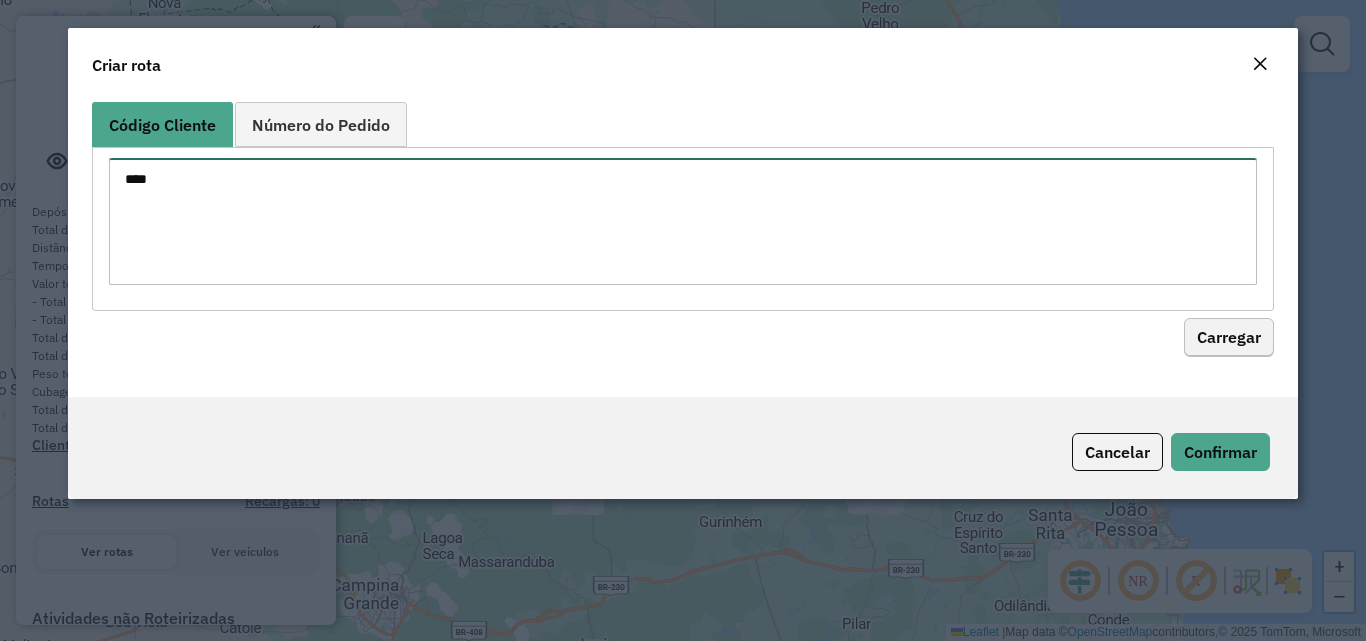 type on "****" 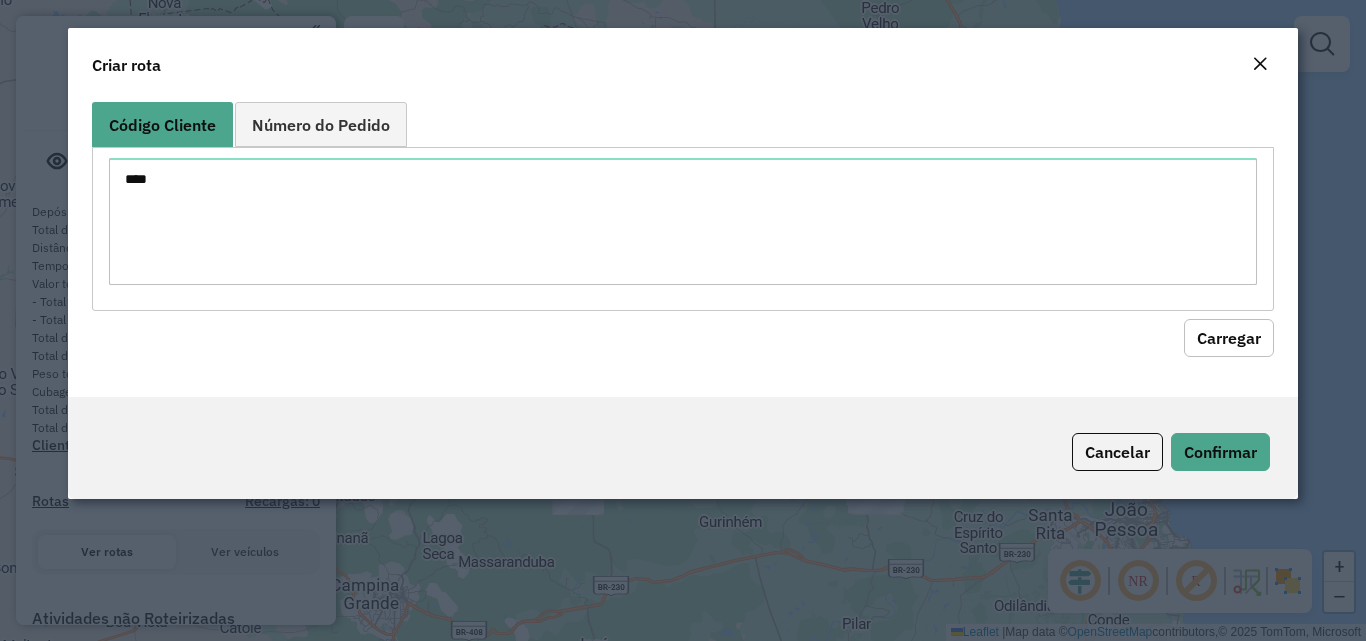 click on "Carregar" 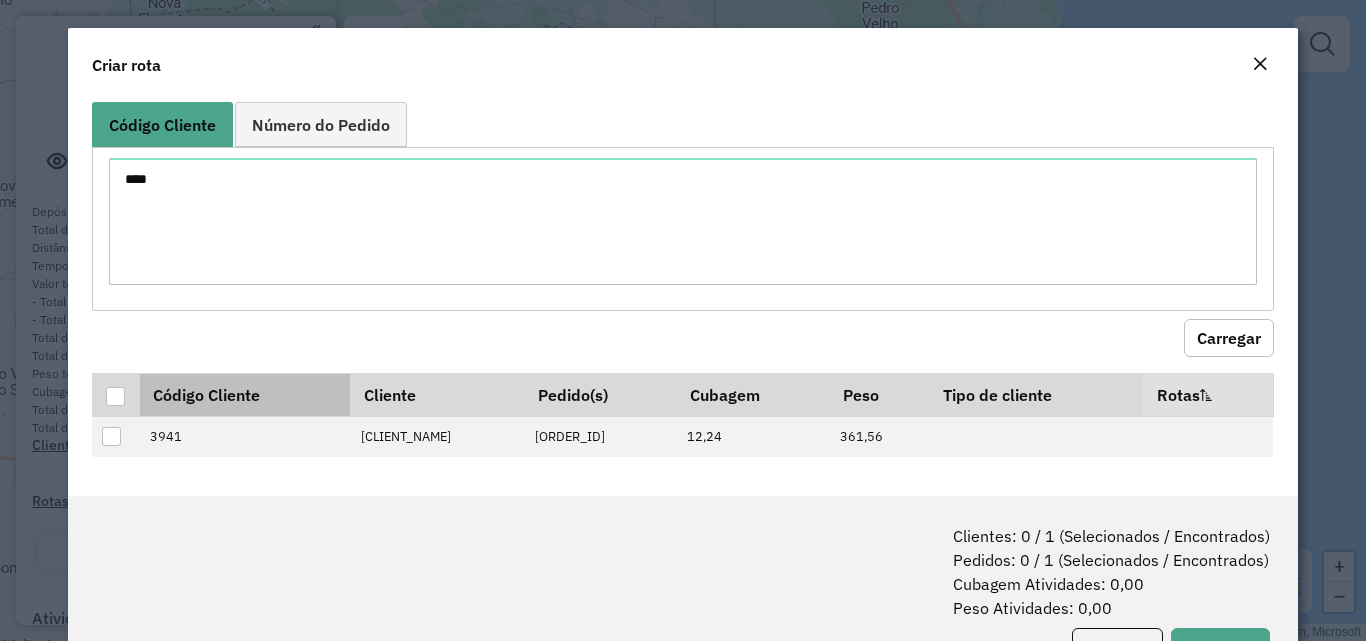 click at bounding box center [115, 396] 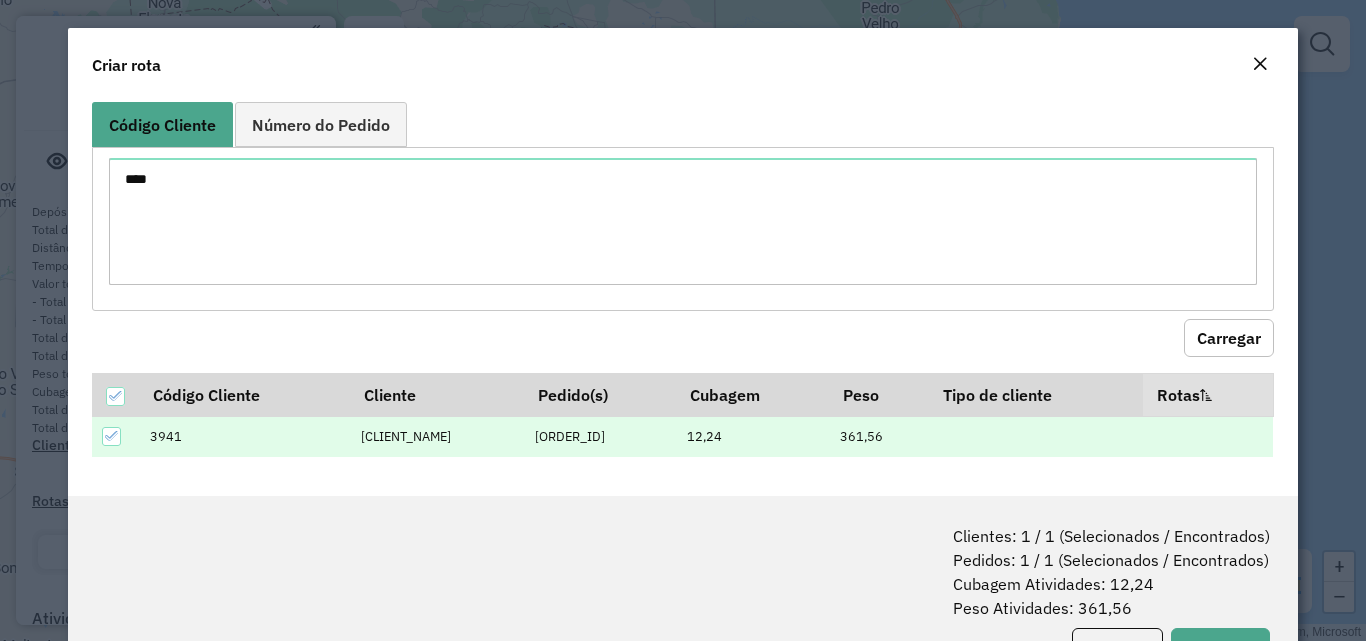 scroll, scrollTop: 81, scrollLeft: 0, axis: vertical 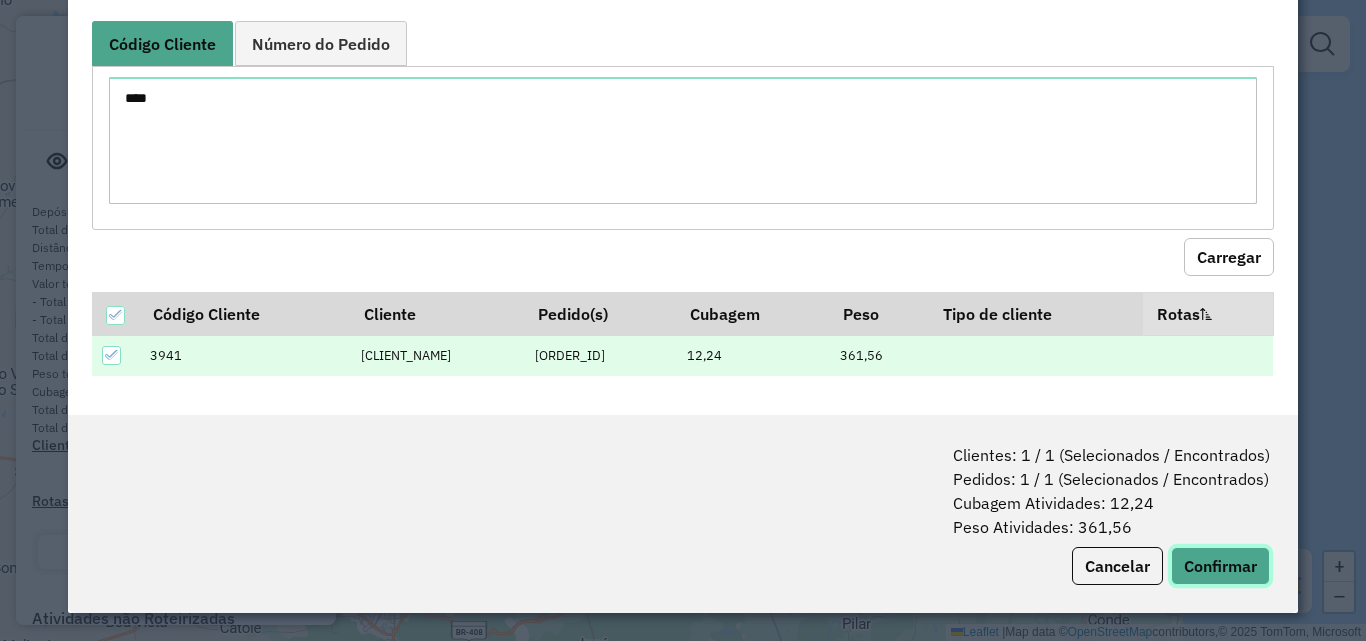 click on "Confirmar" 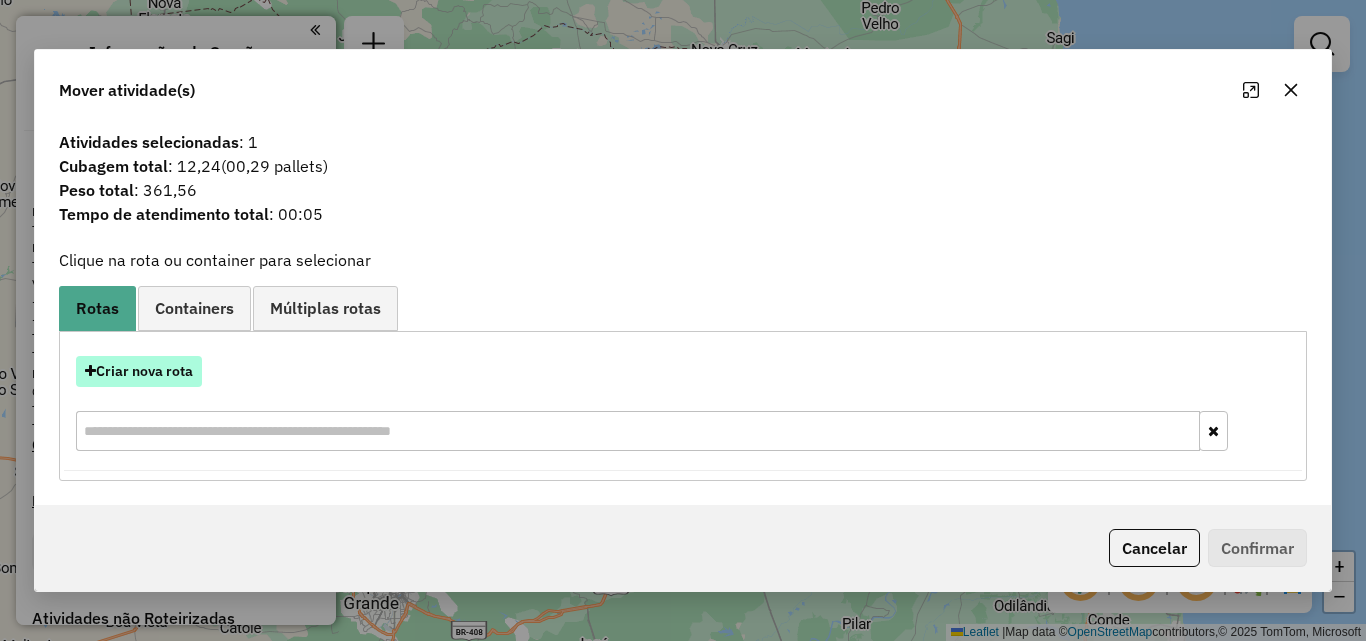 click on "Criar nova rota" at bounding box center [139, 371] 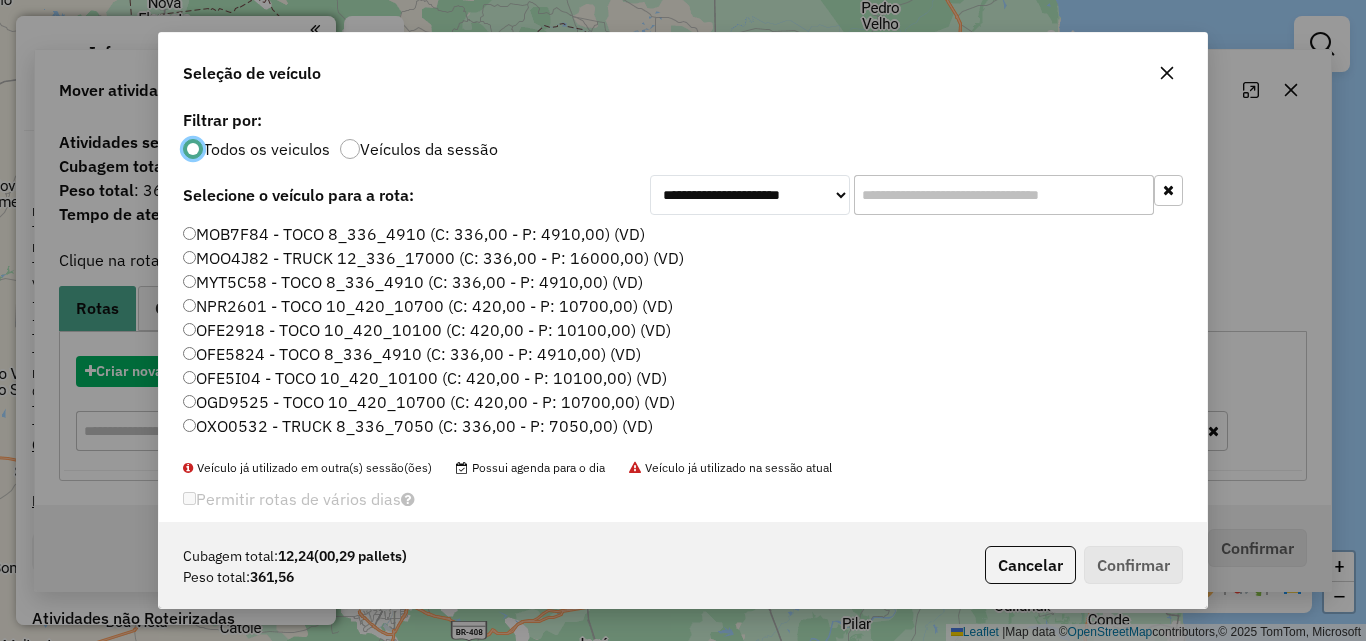 scroll, scrollTop: 11, scrollLeft: 6, axis: both 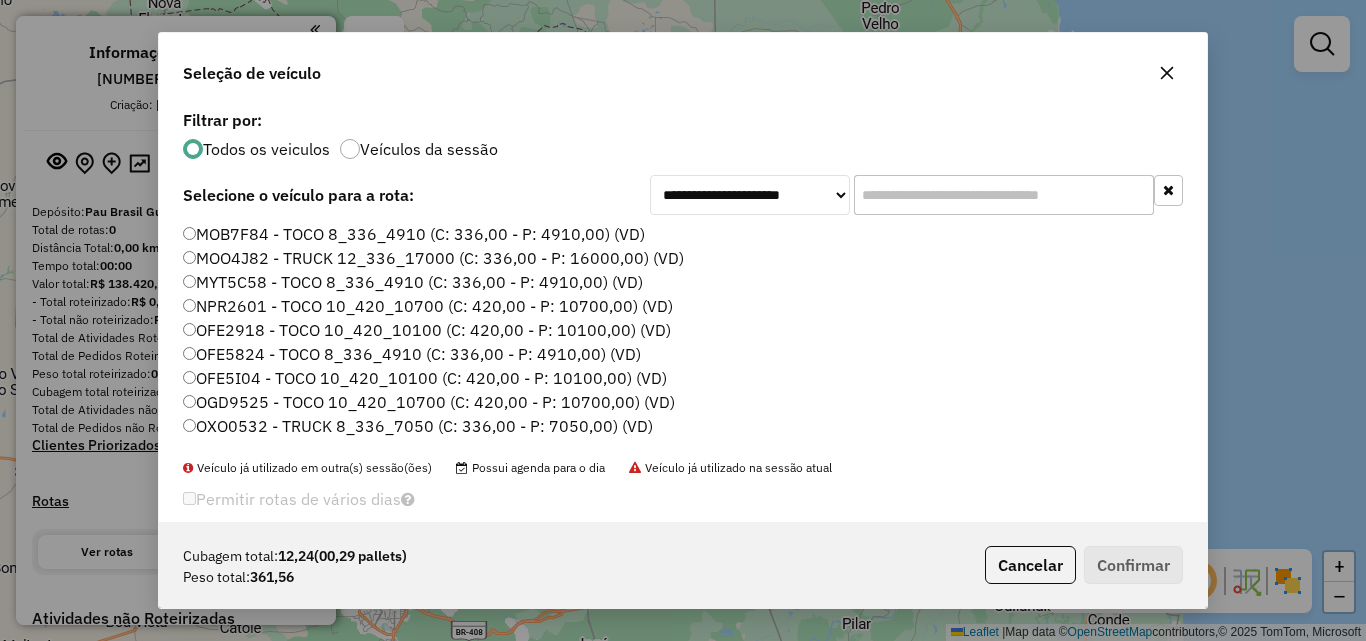 drag, startPoint x: 301, startPoint y: 246, endPoint x: 328, endPoint y: 236, distance: 28.79236 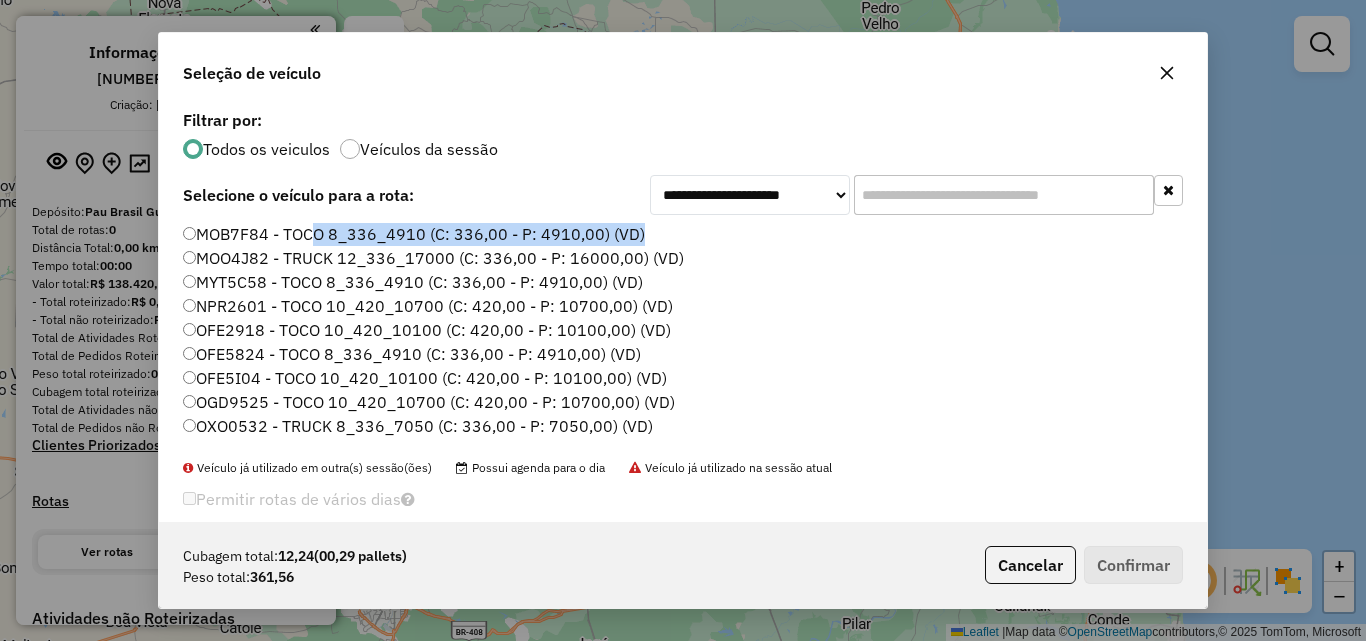 click on "MOB7F84 - TOCO 8_336_4910 (C: 336,00 - P: 4910,00) (VD)" 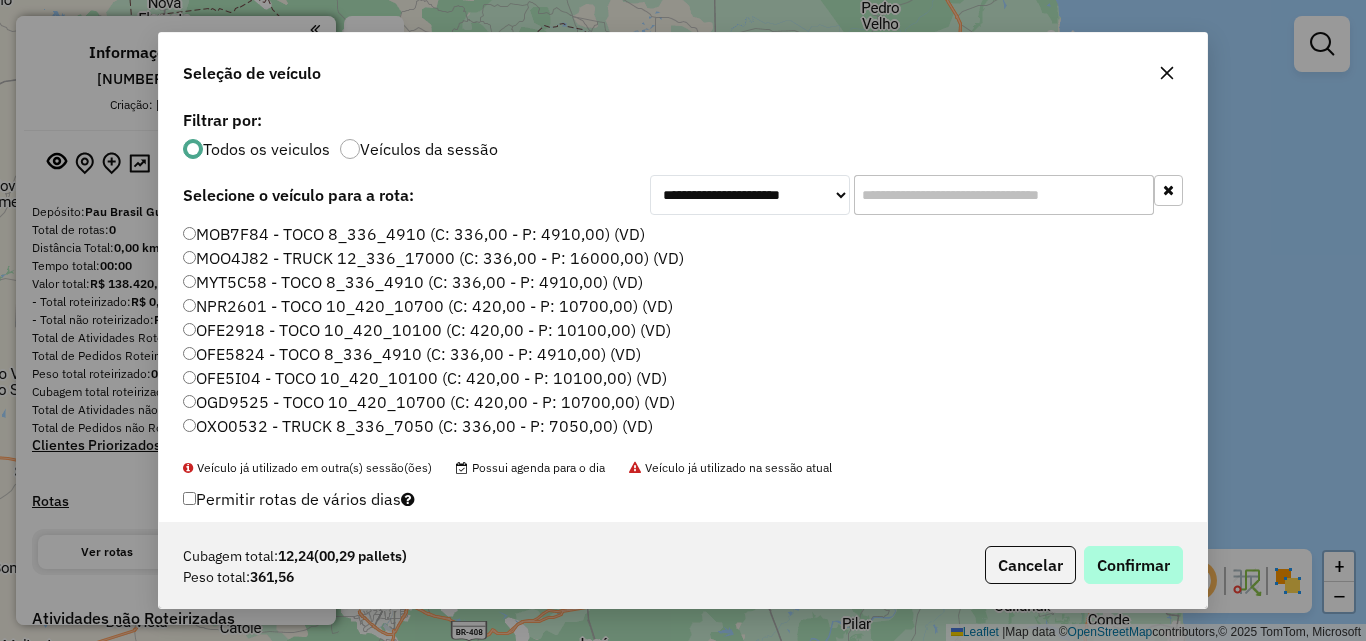 click on "Cubagem total:  12,24   (00,29 pallets)  Peso total: 361,56  Cancelar   Confirmar" 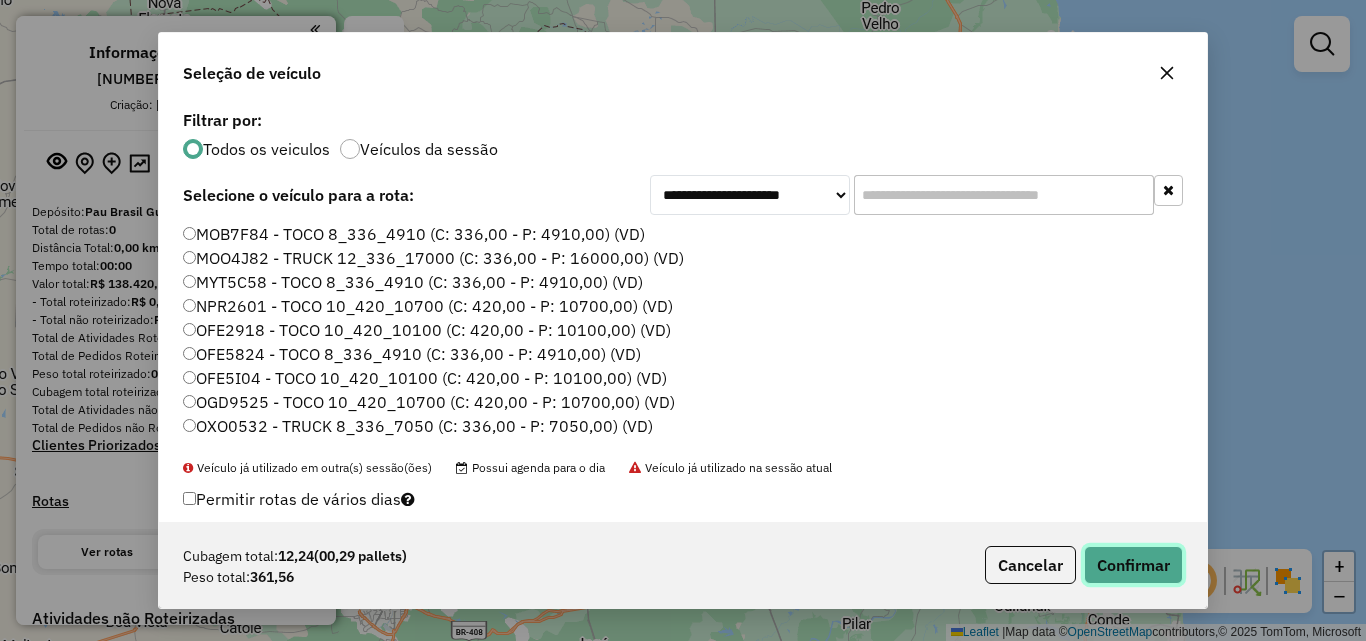 drag, startPoint x: 1109, startPoint y: 548, endPoint x: 1004, endPoint y: 527, distance: 107.07941 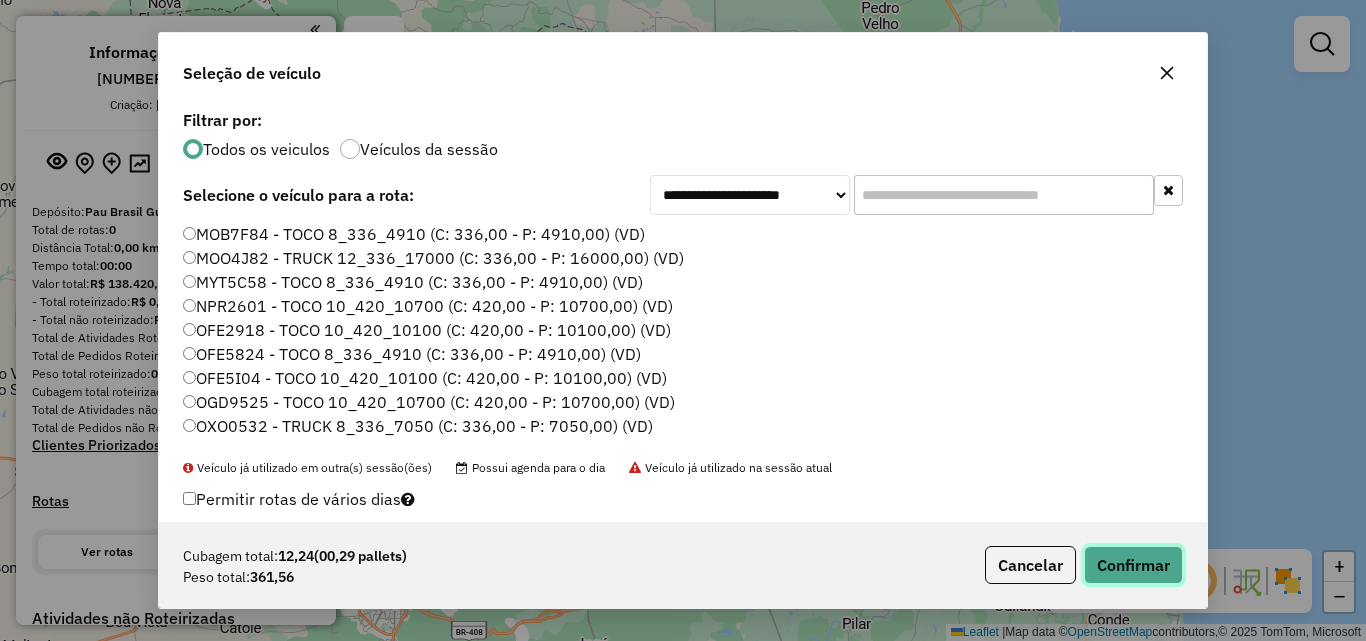 click on "Confirmar" 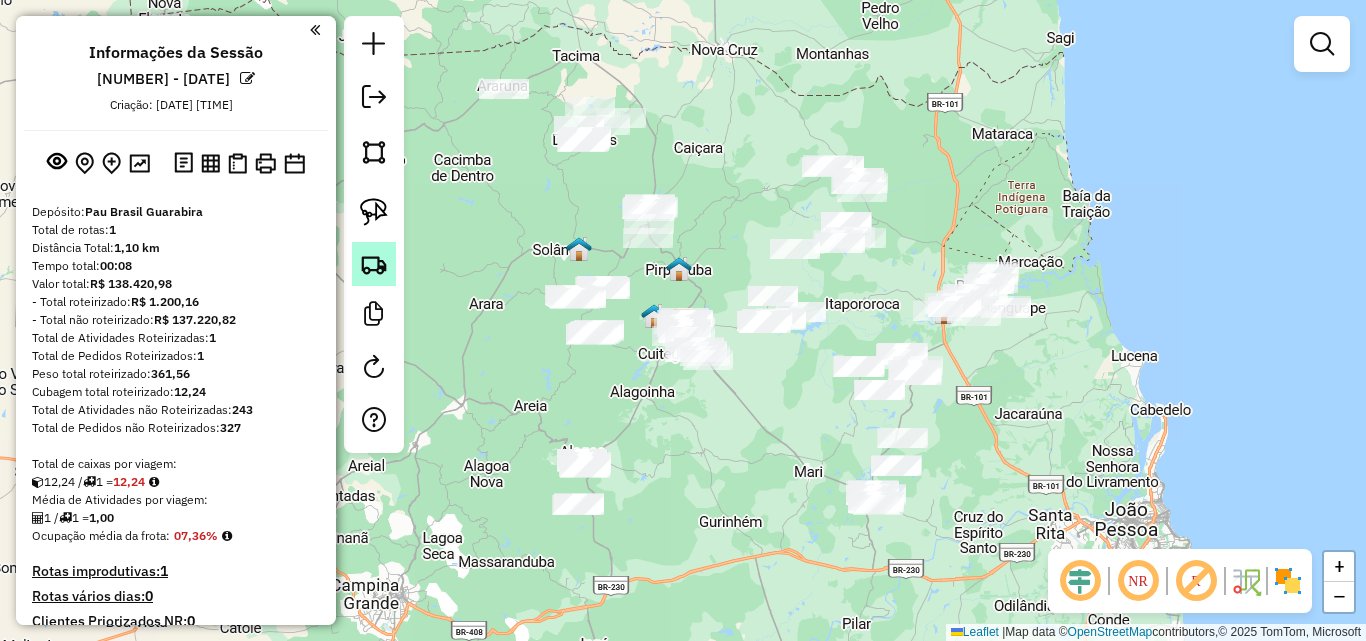 click 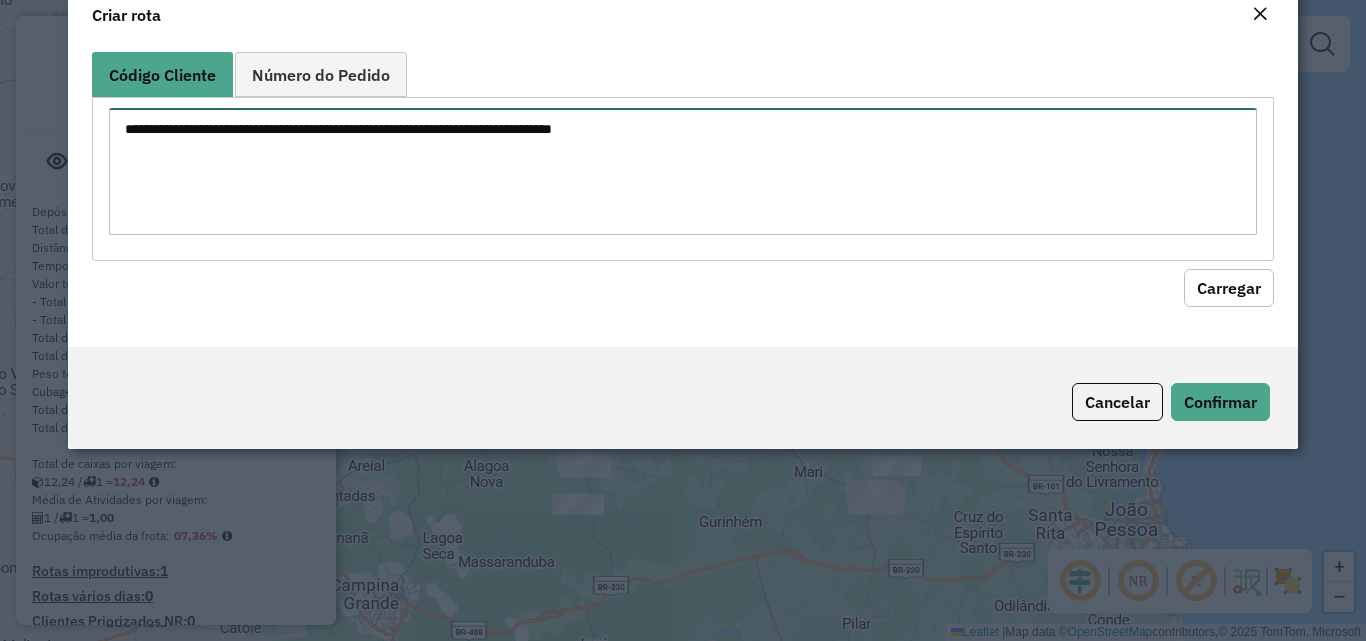 click at bounding box center [682, 171] 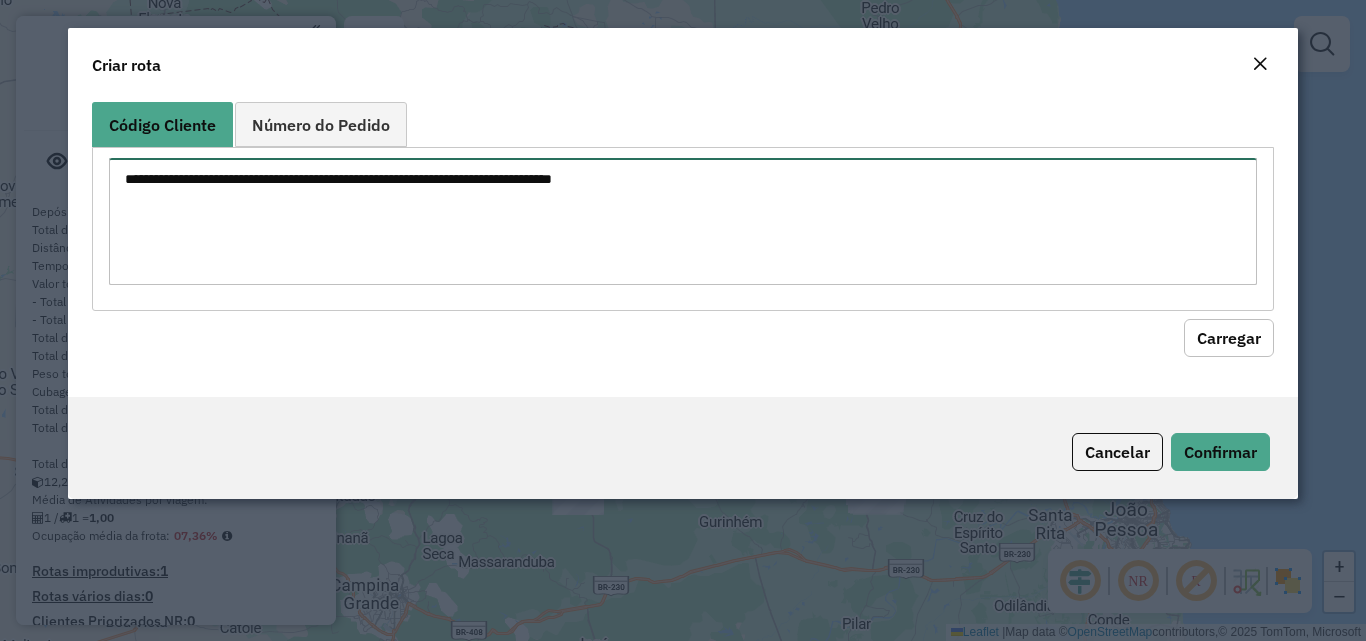 click at bounding box center (682, 221) 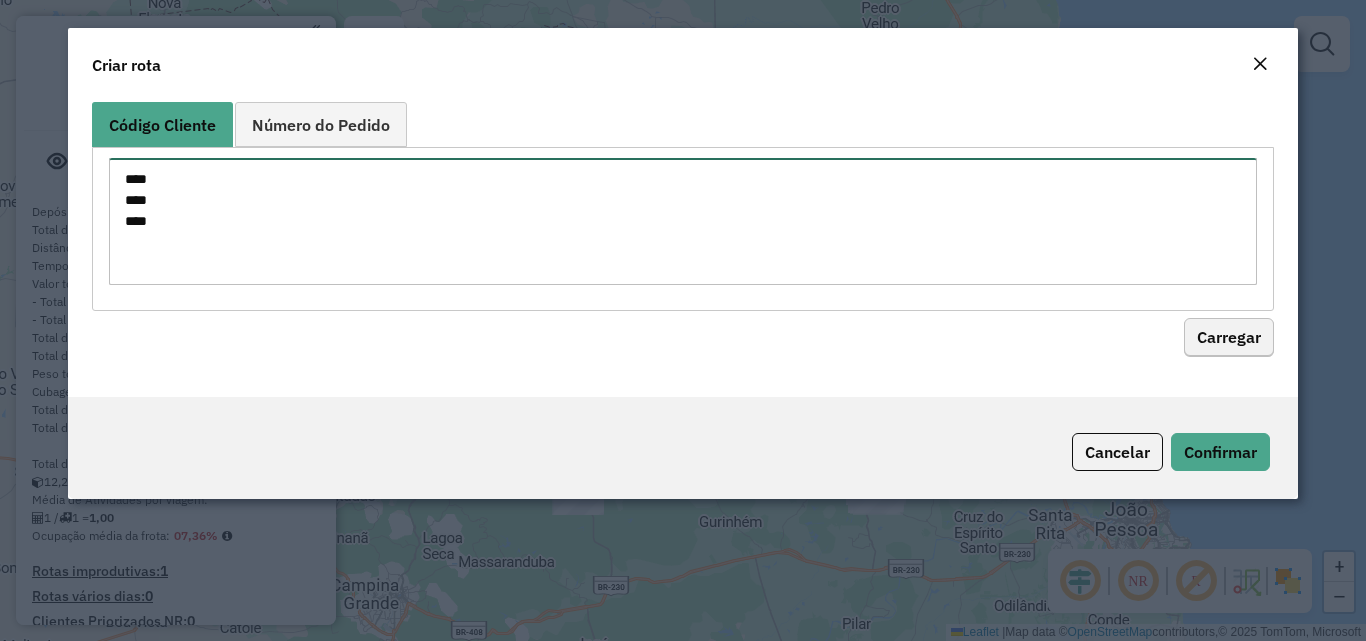 type on "****
****
****" 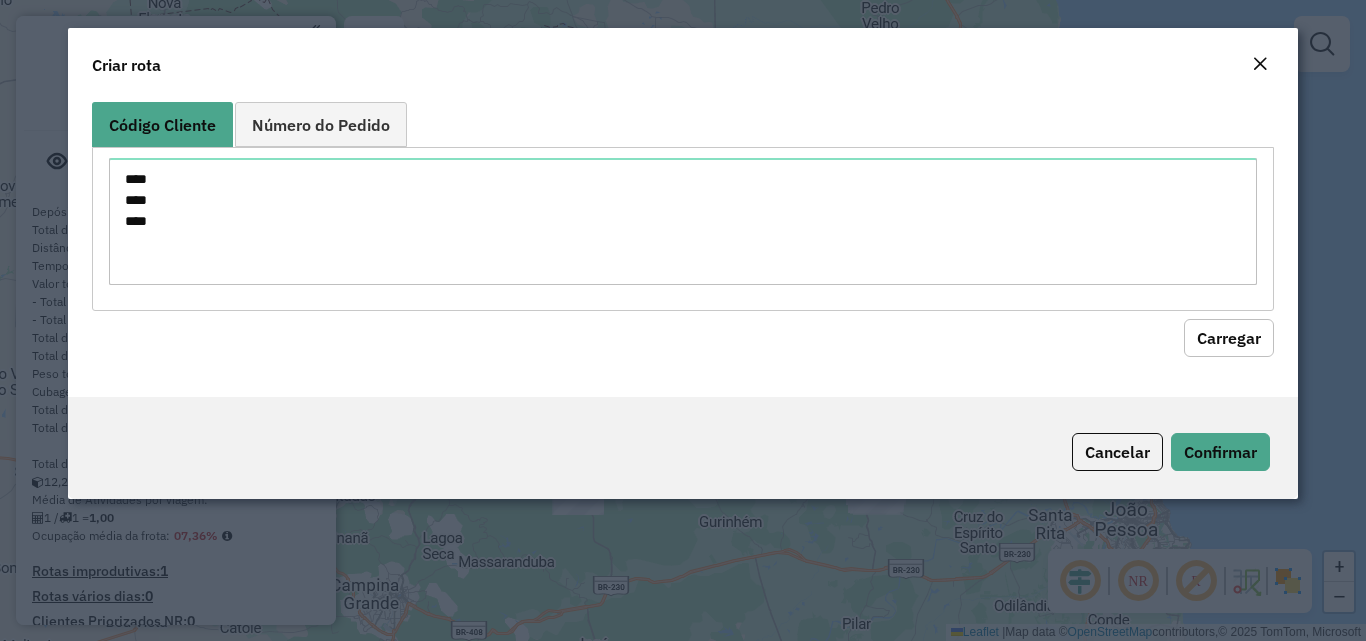click on "Carregar" 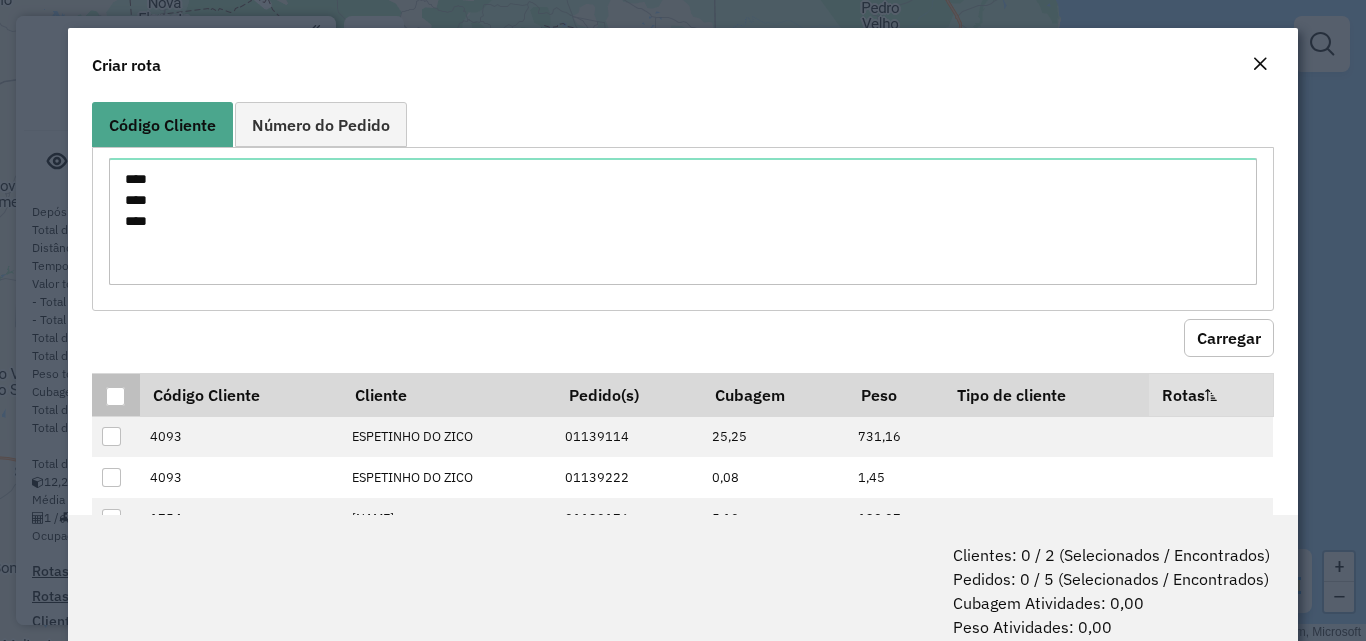 click at bounding box center [115, 396] 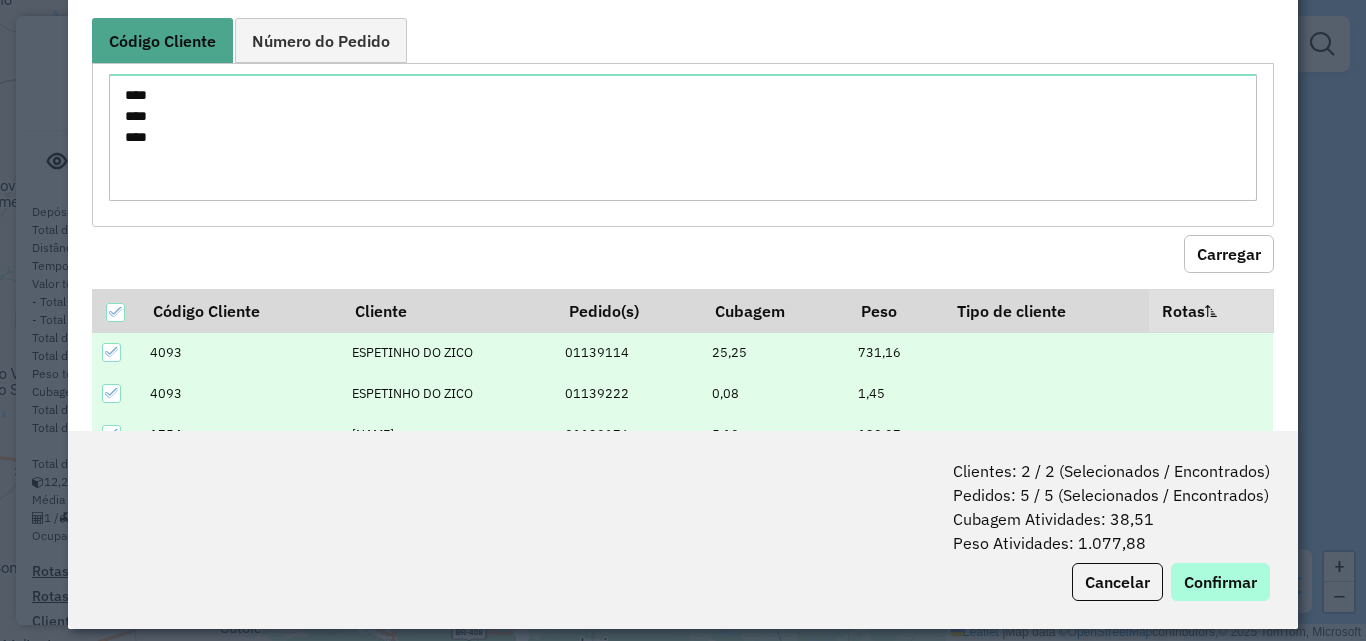 scroll, scrollTop: 100, scrollLeft: 0, axis: vertical 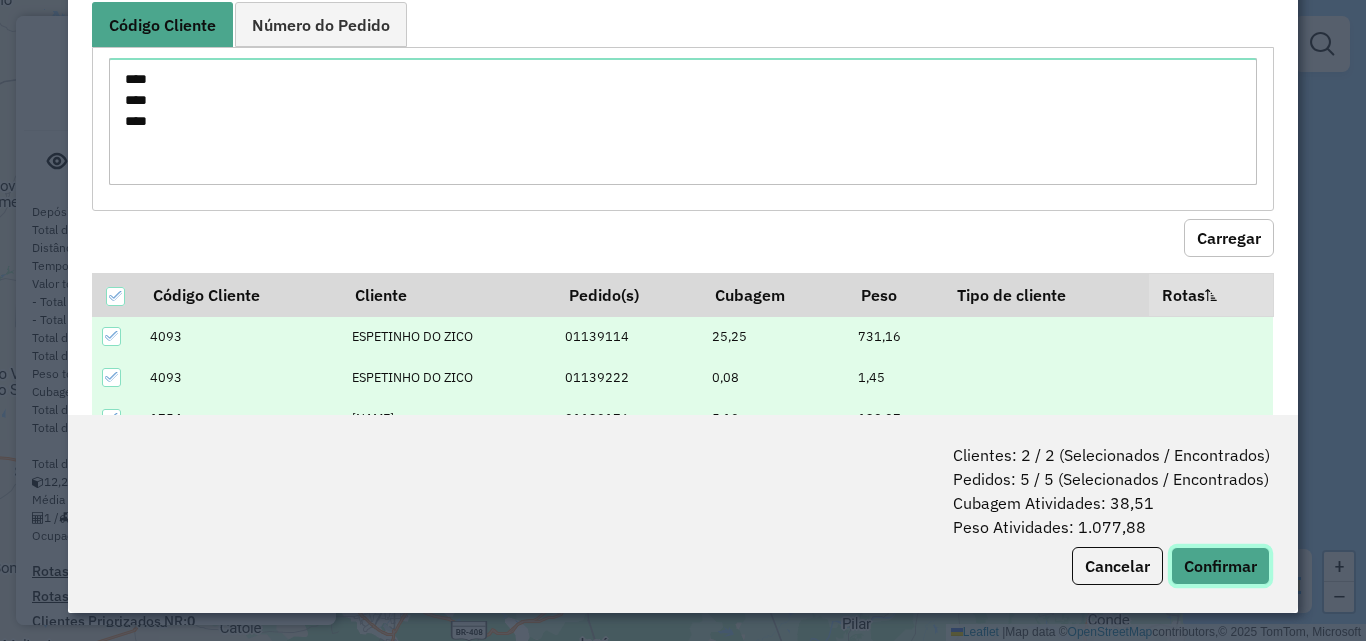 click on "Confirmar" 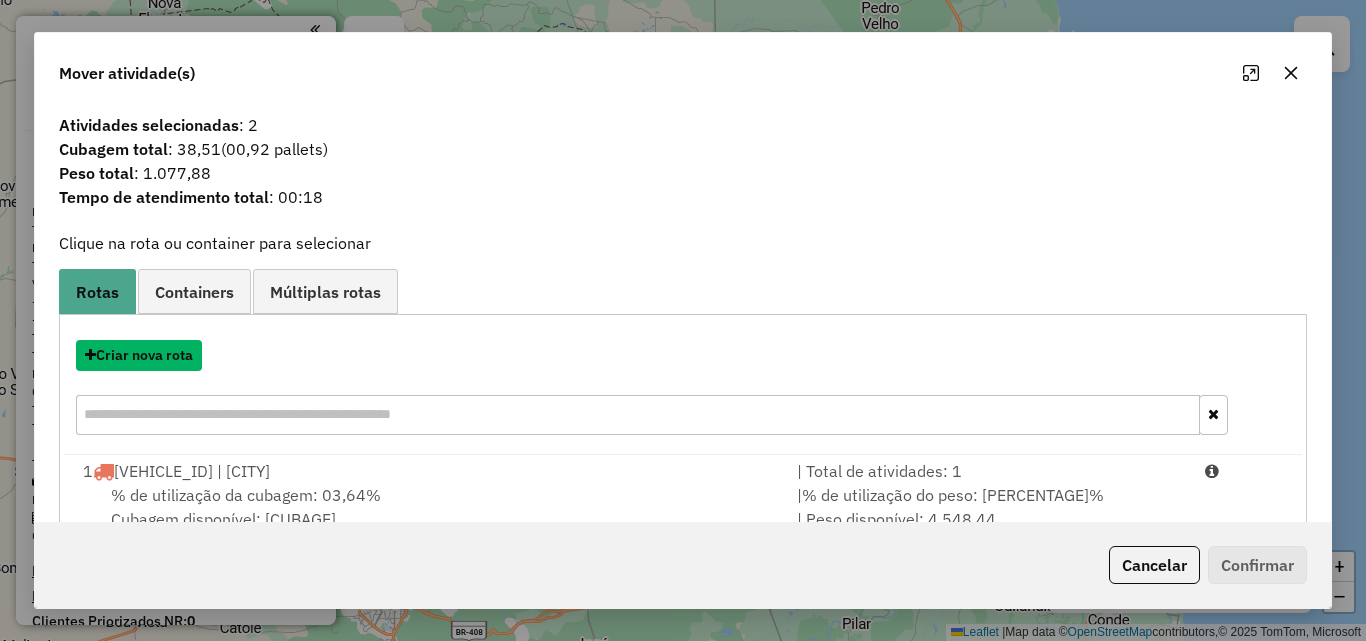 click on "Criar nova rota" at bounding box center (139, 355) 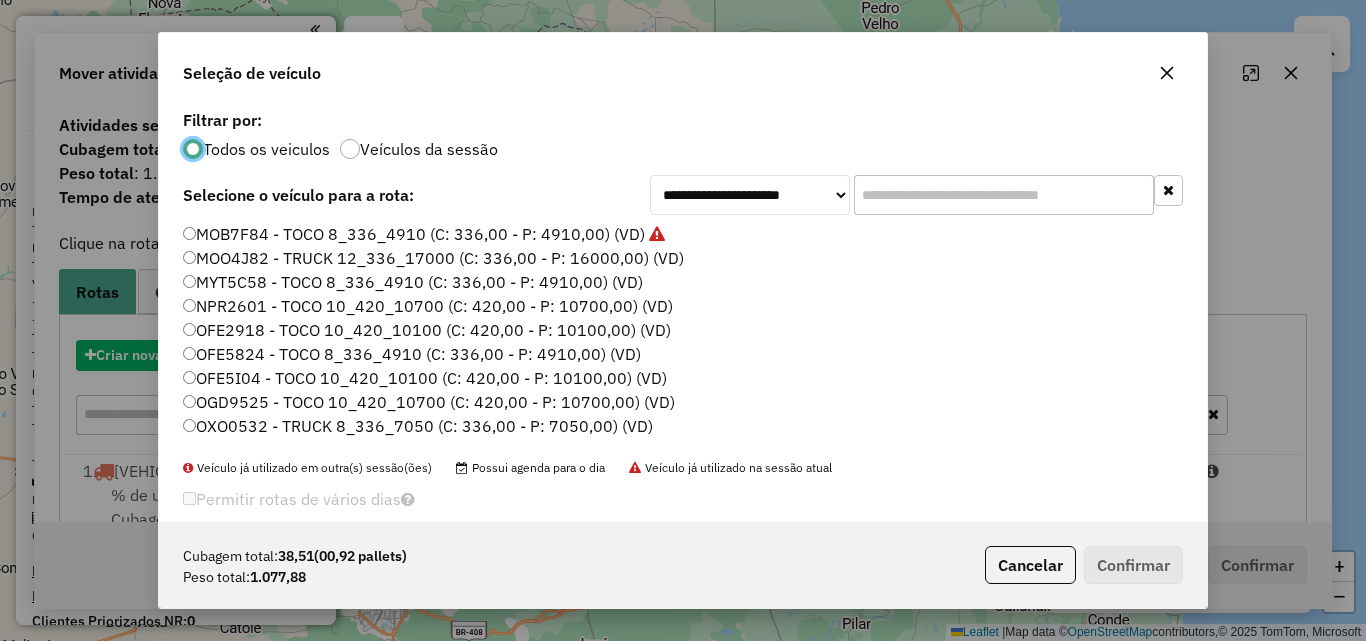 scroll, scrollTop: 11, scrollLeft: 6, axis: both 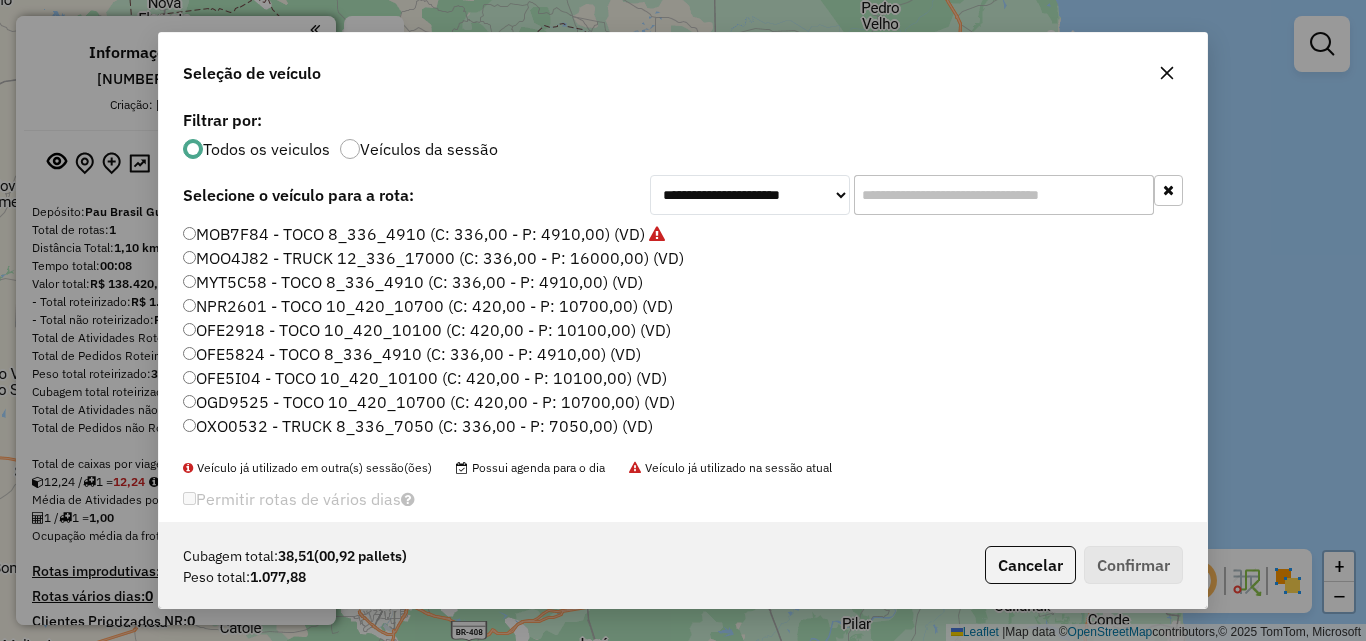 click 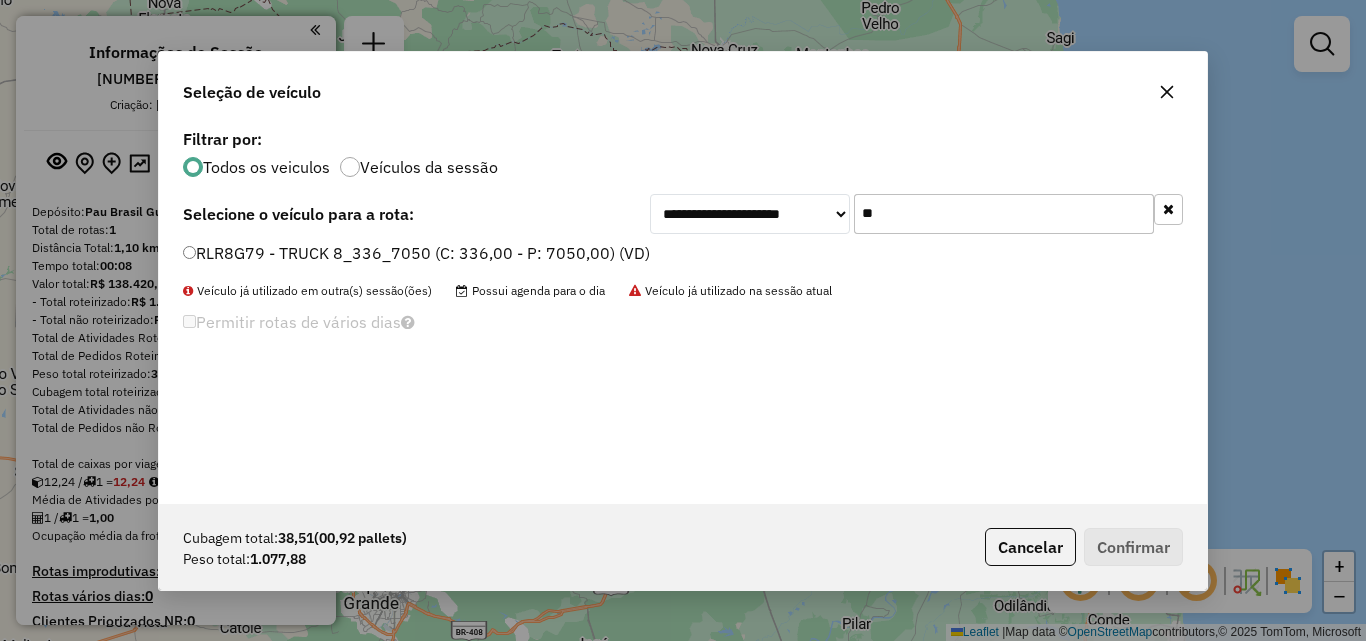 type on "**" 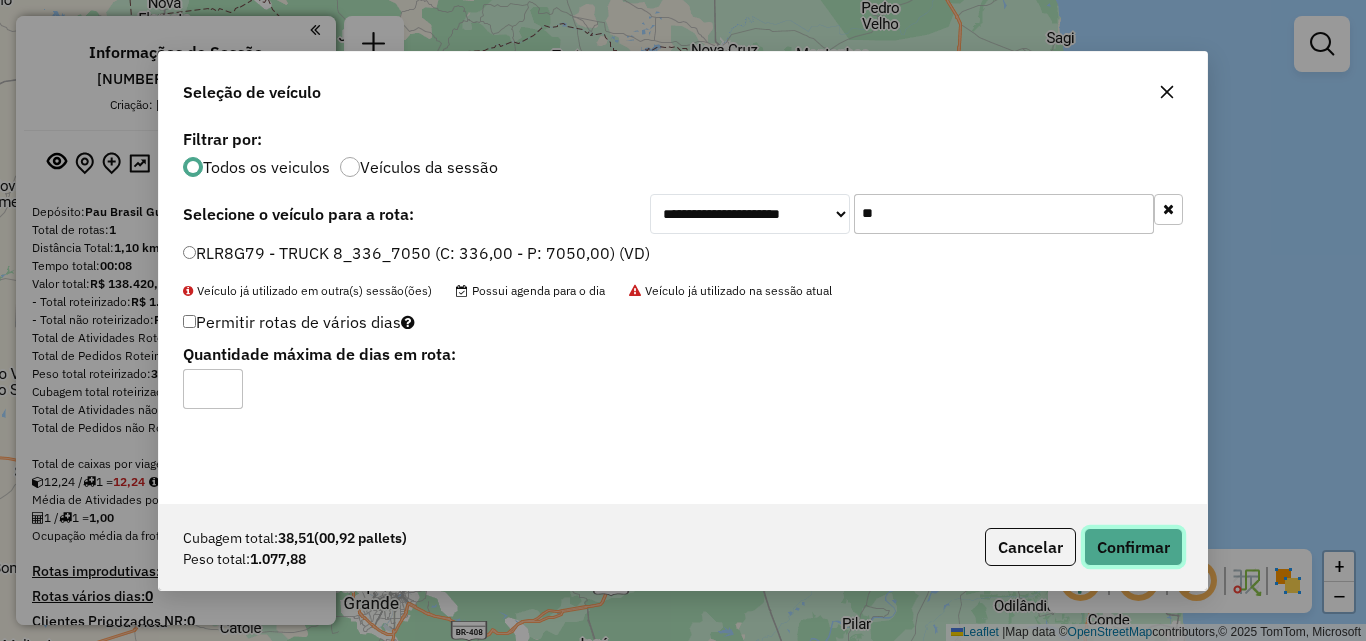 click on "Confirmar" 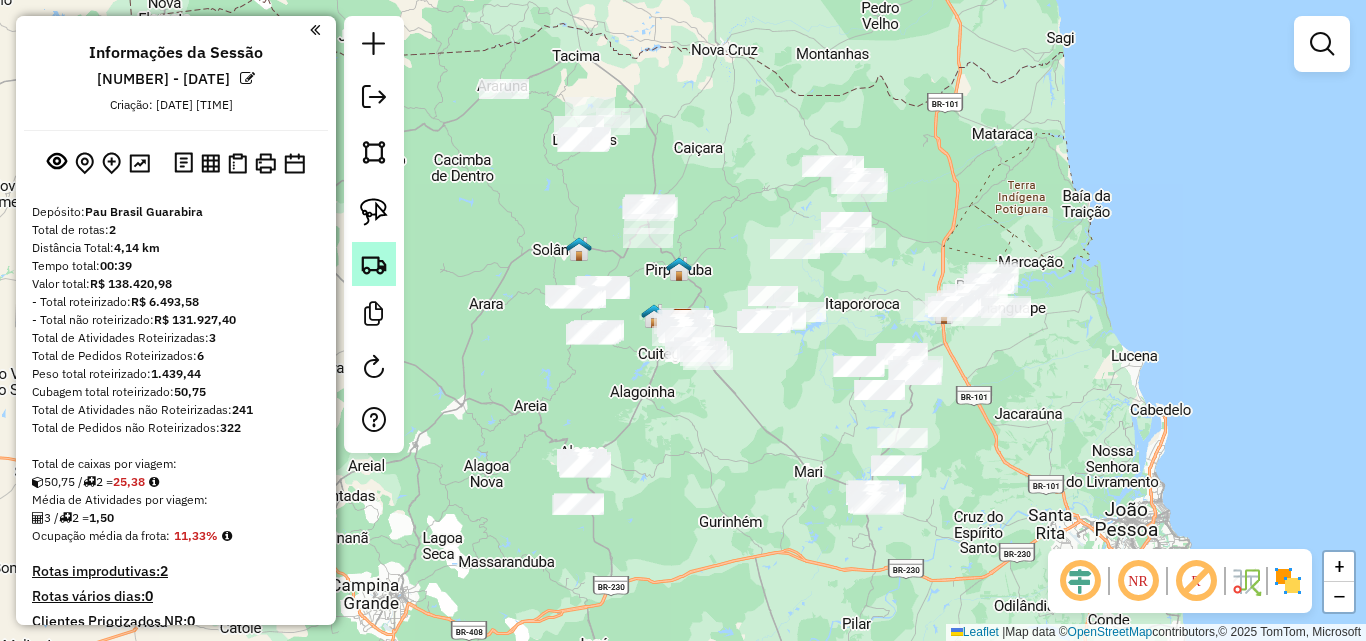 click 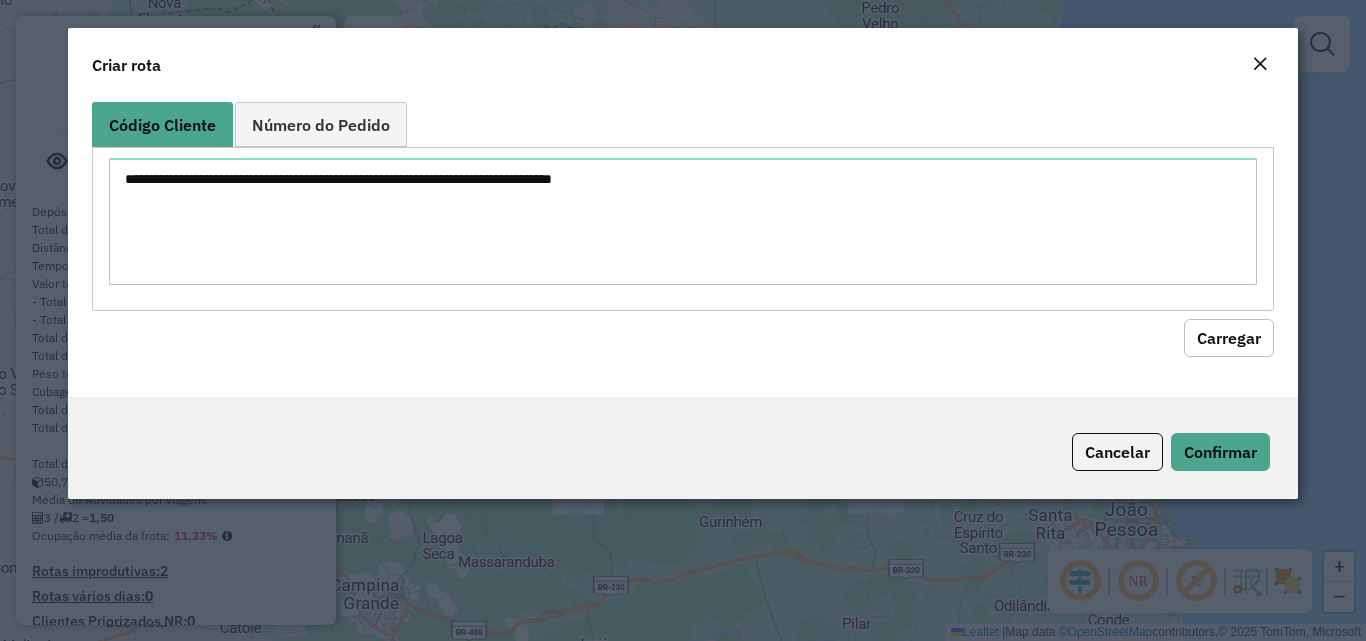 click at bounding box center [682, 221] 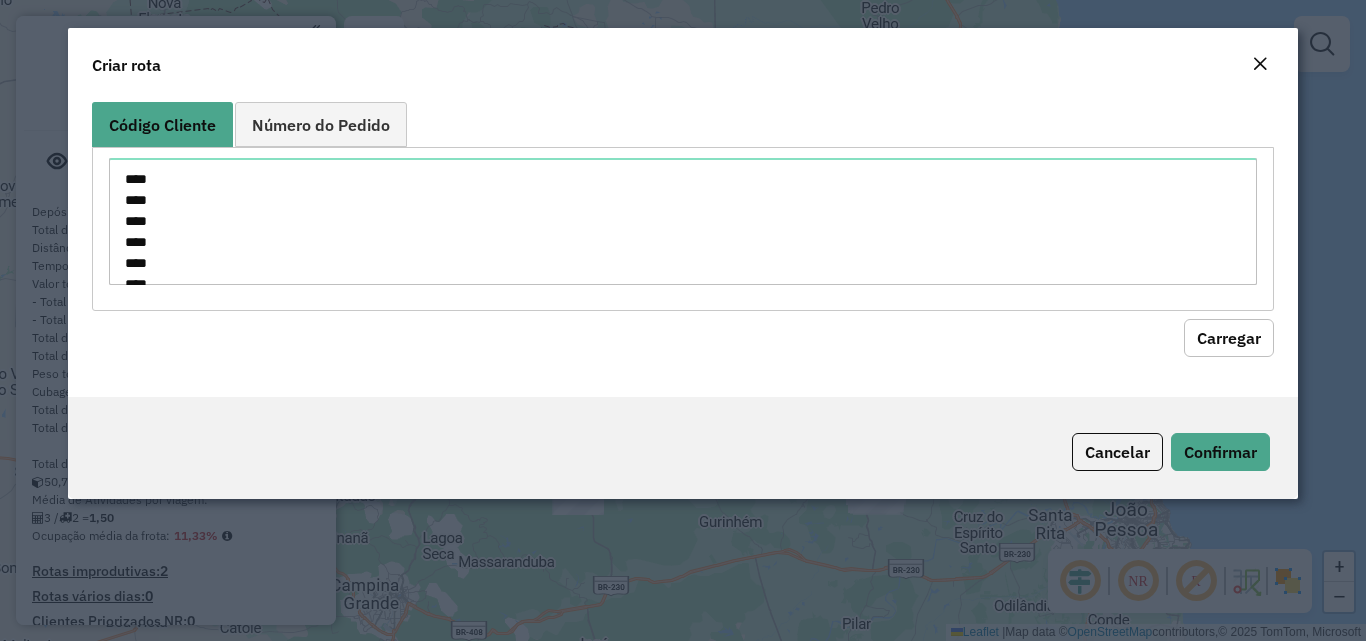 scroll, scrollTop: 722, scrollLeft: 0, axis: vertical 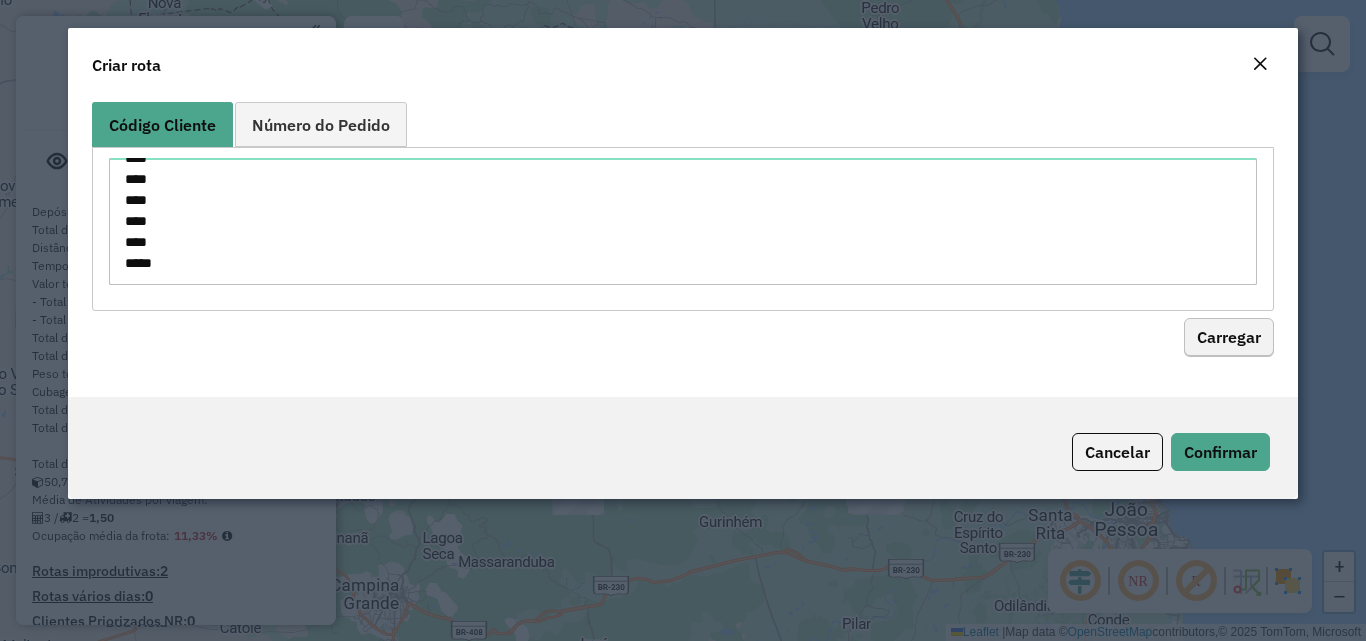 type on "****
****
****
****
****
****
****
****
****
****
****
****
****
****
****
****
****
****
****
****
****
****
****
****
****
****
****
****
****
****
****
****
****
****
****
****
****
****
****" 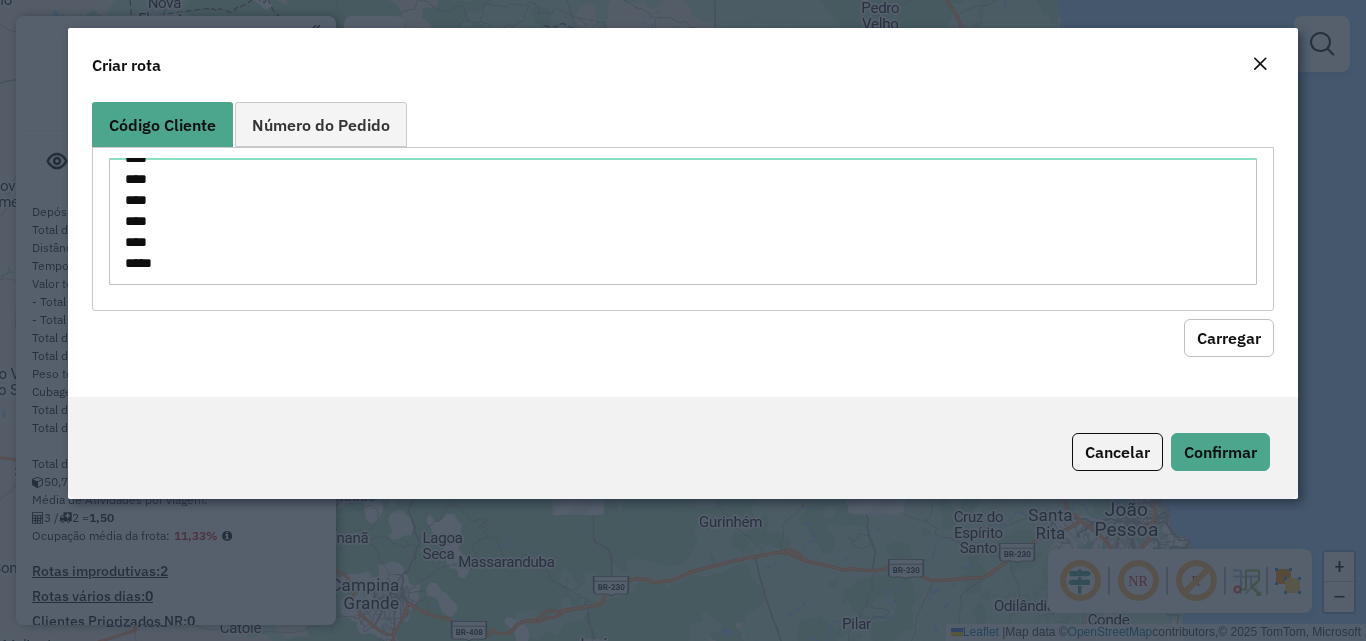 click on "Carregar" 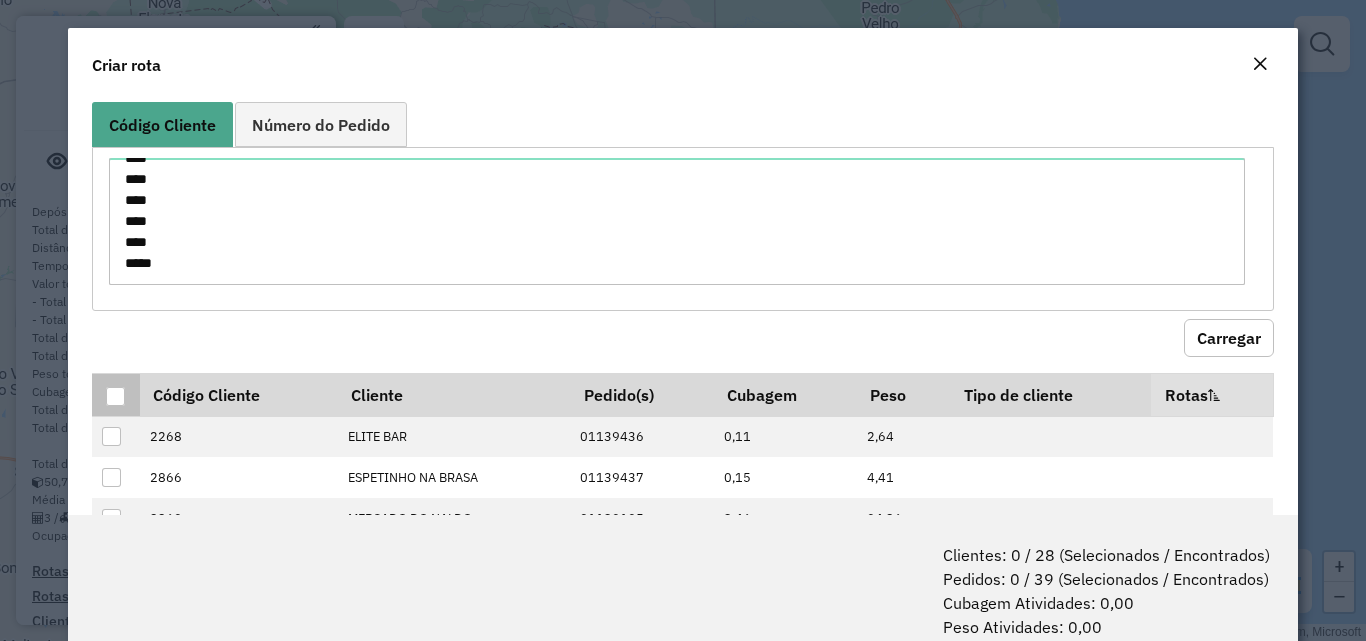 click at bounding box center (115, 394) 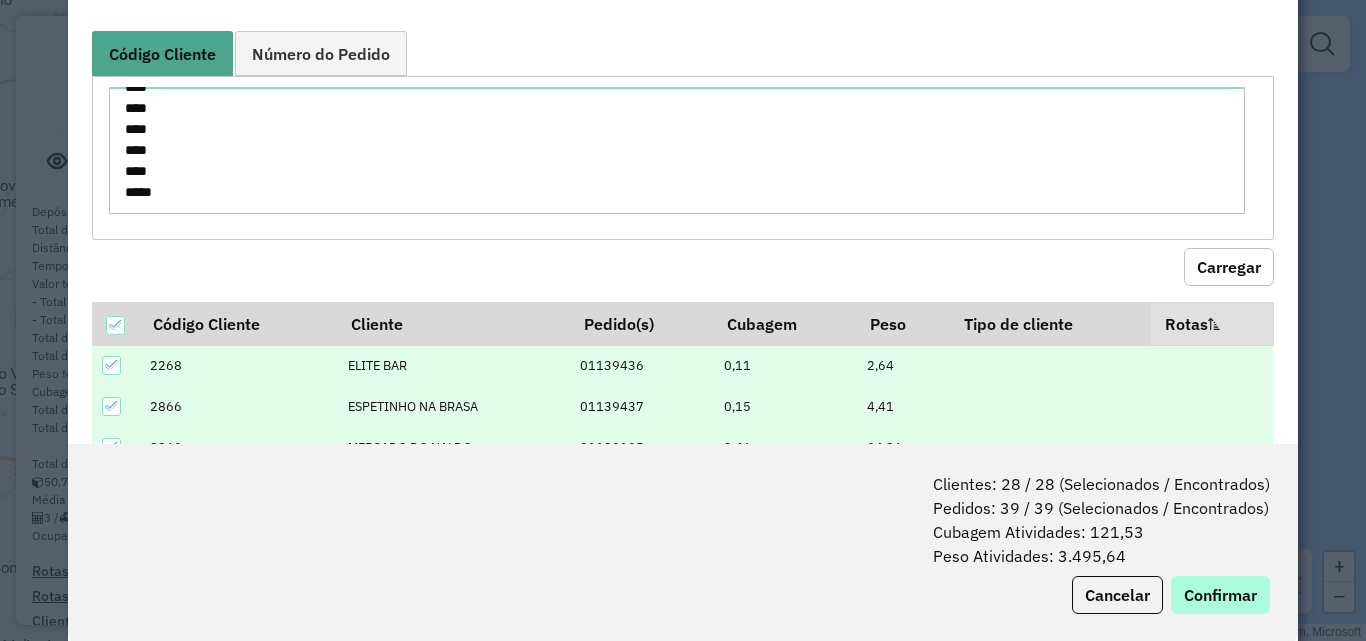 scroll, scrollTop: 100, scrollLeft: 0, axis: vertical 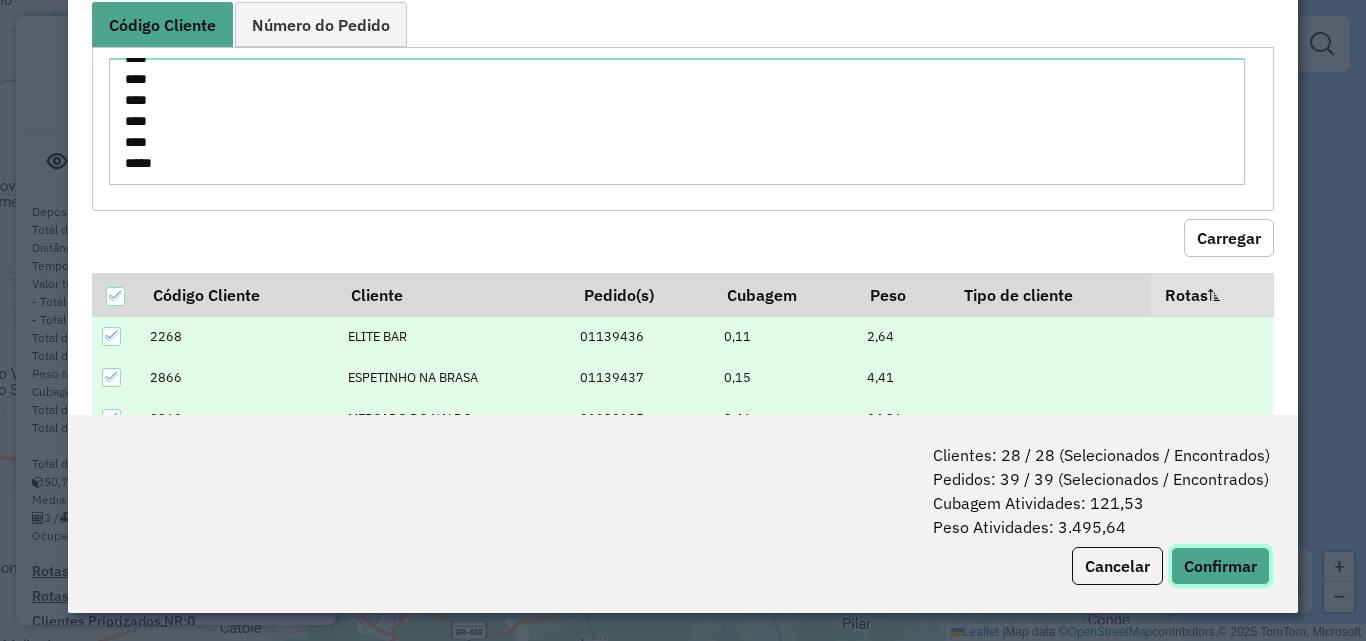click on "Confirmar" 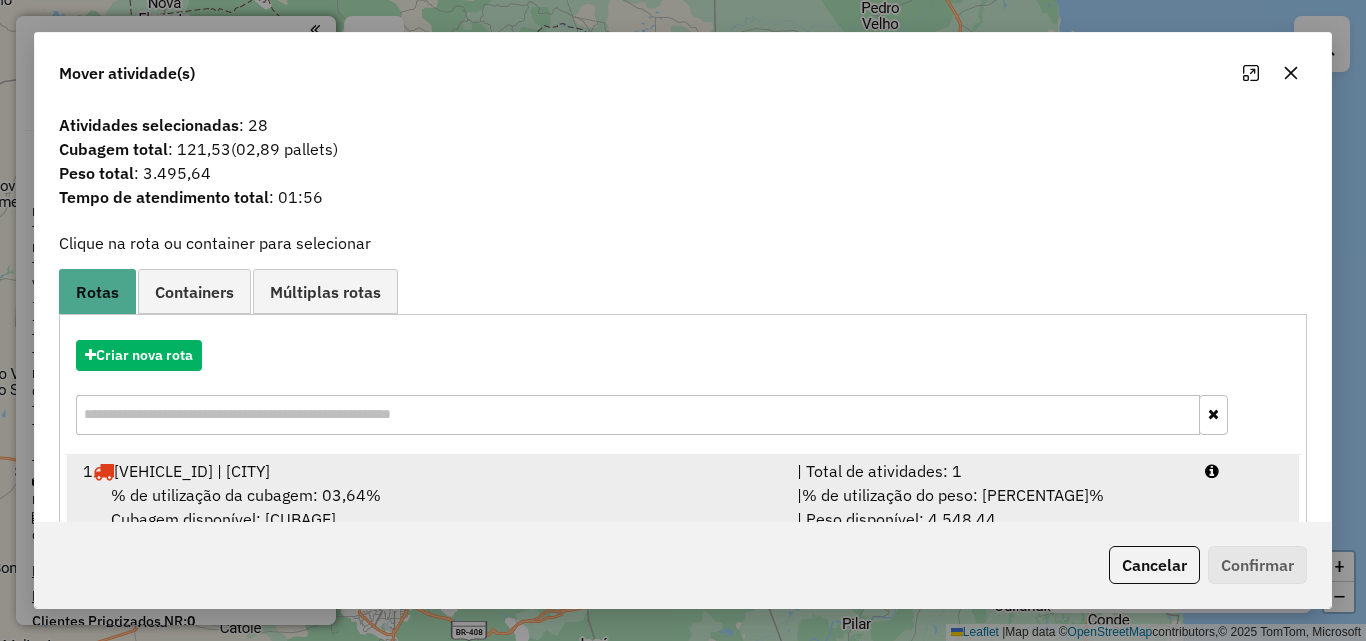 drag, startPoint x: 271, startPoint y: 506, endPoint x: 899, endPoint y: 525, distance: 628.28735 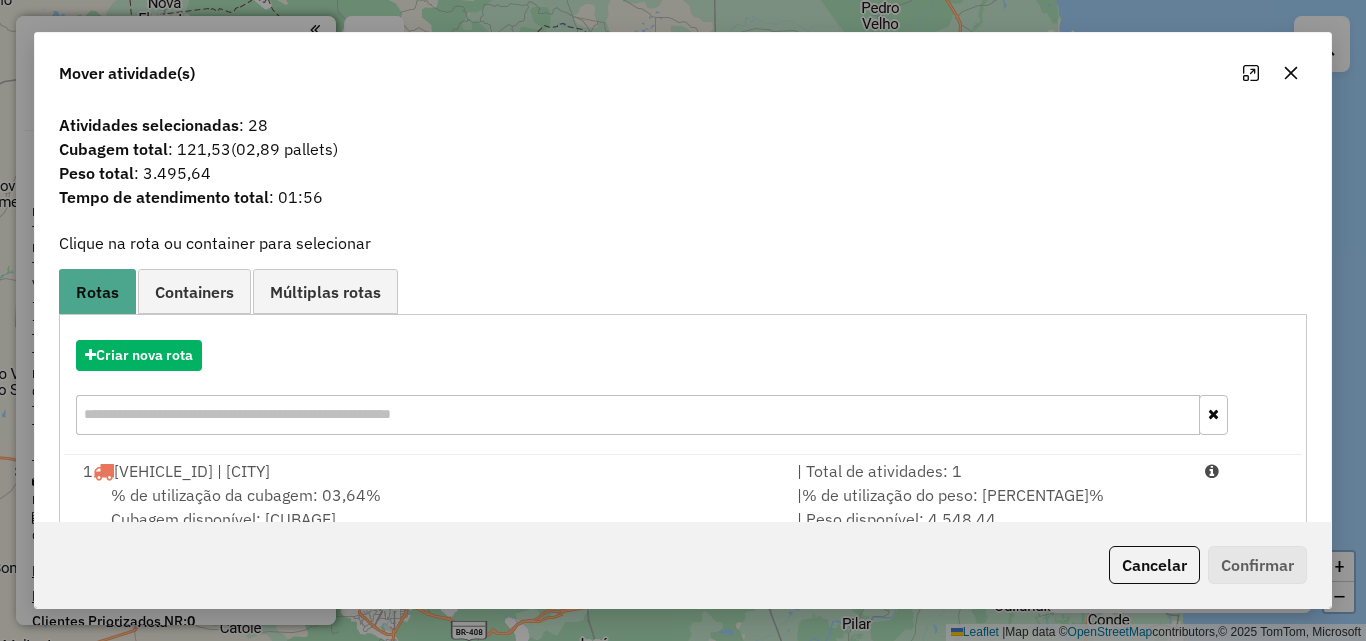 click on "% de utilização da cubagem: 03,64%  Cubagem disponível: 323,76" at bounding box center [428, 507] 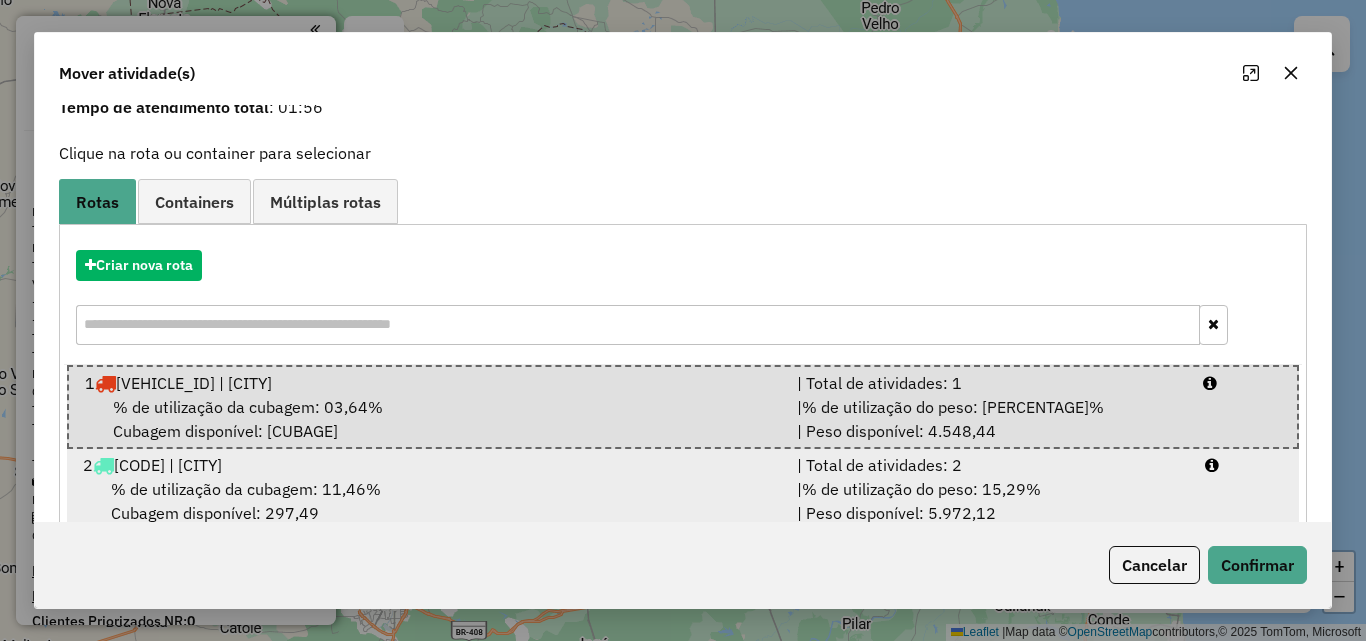 scroll, scrollTop: 132, scrollLeft: 0, axis: vertical 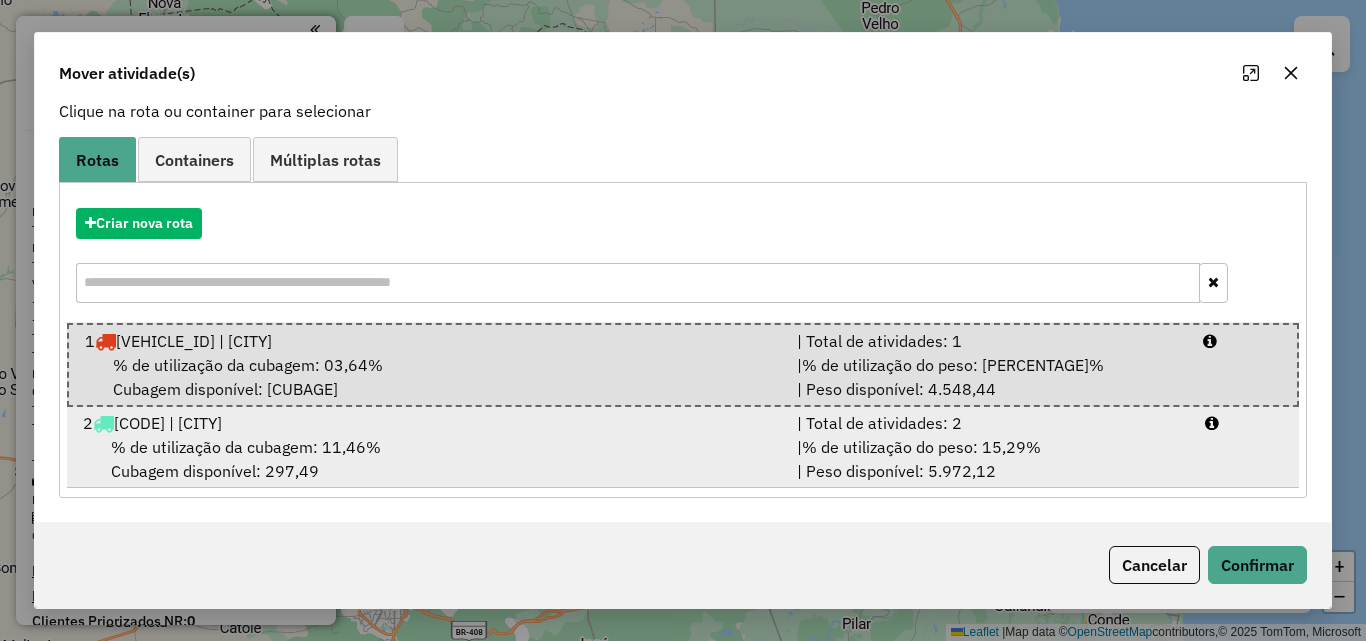 click on "% de utilização da cubagem: 11,46%" at bounding box center (246, 447) 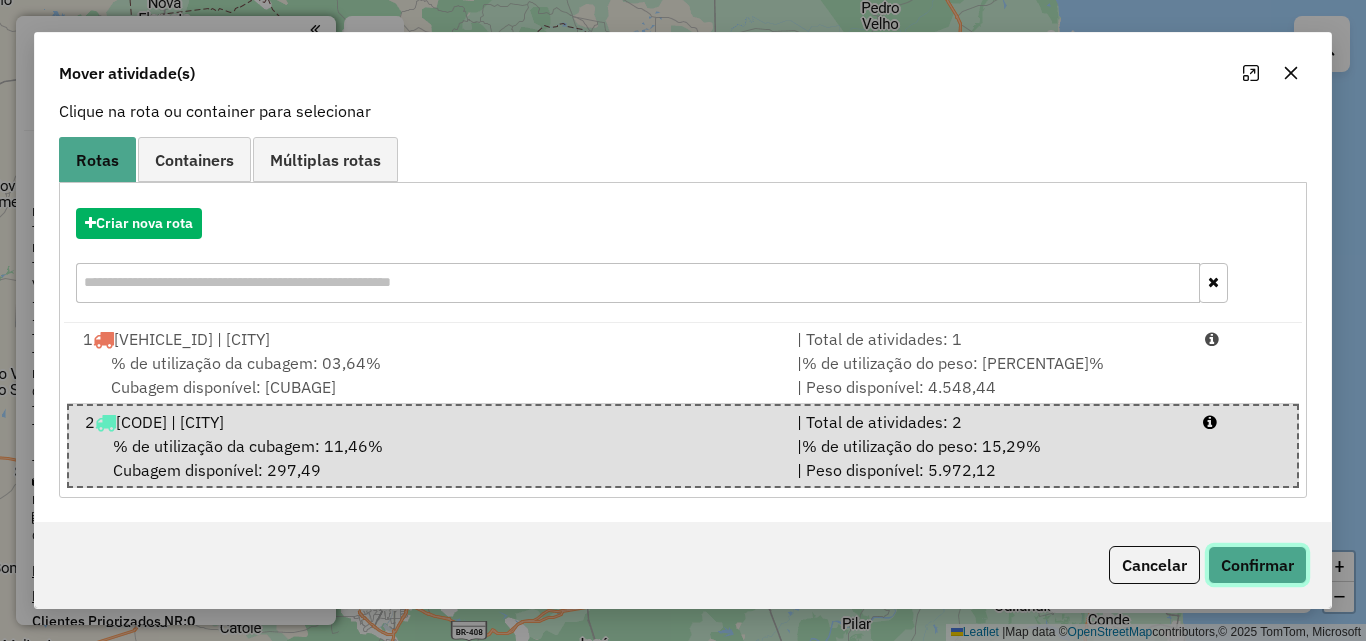 click on "Confirmar" 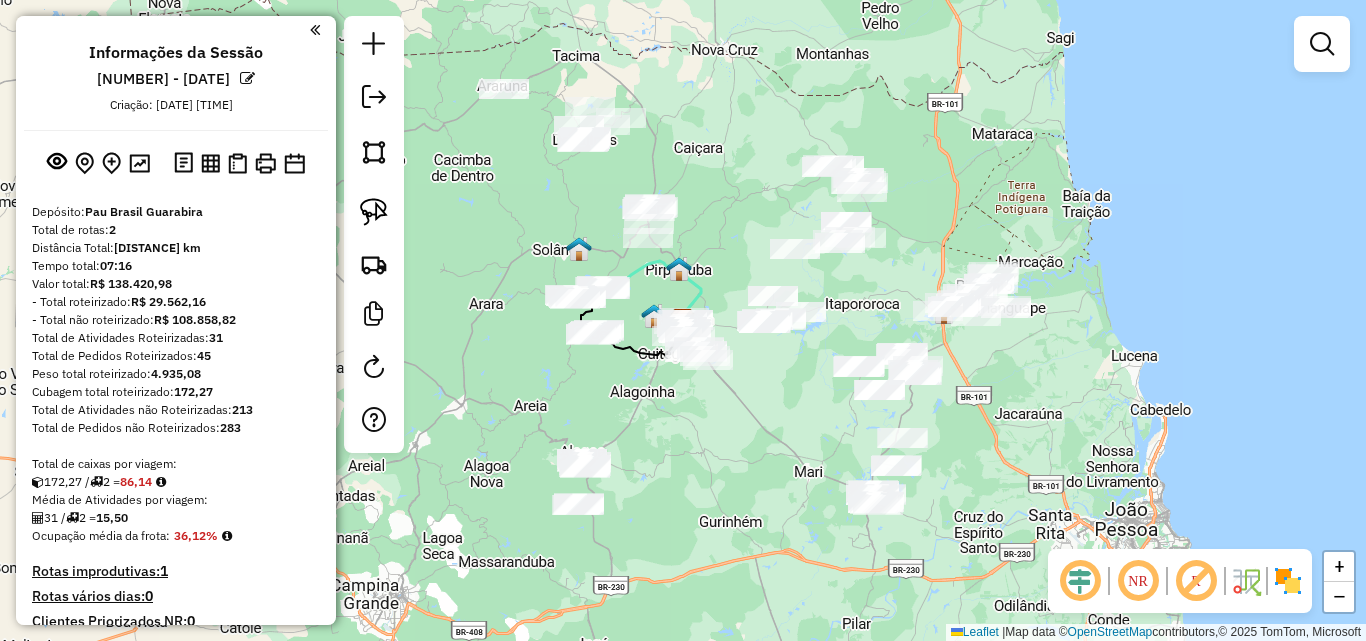 scroll, scrollTop: 0, scrollLeft: 0, axis: both 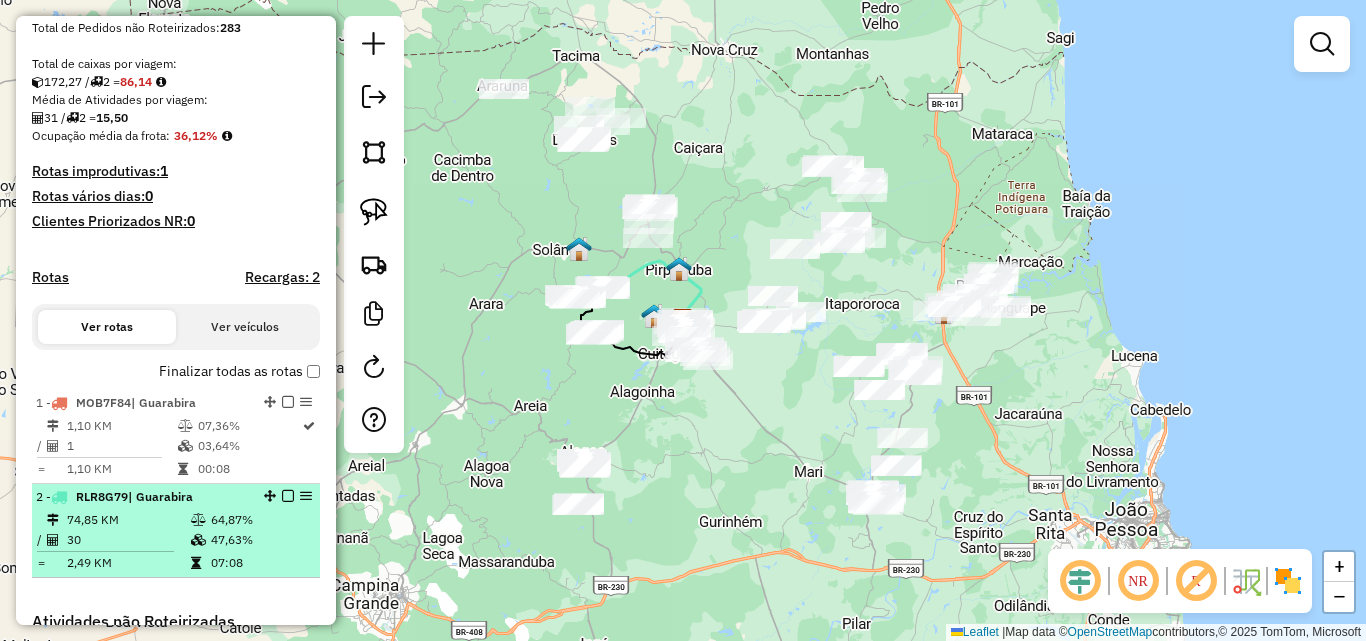 click at bounding box center [183, 469] 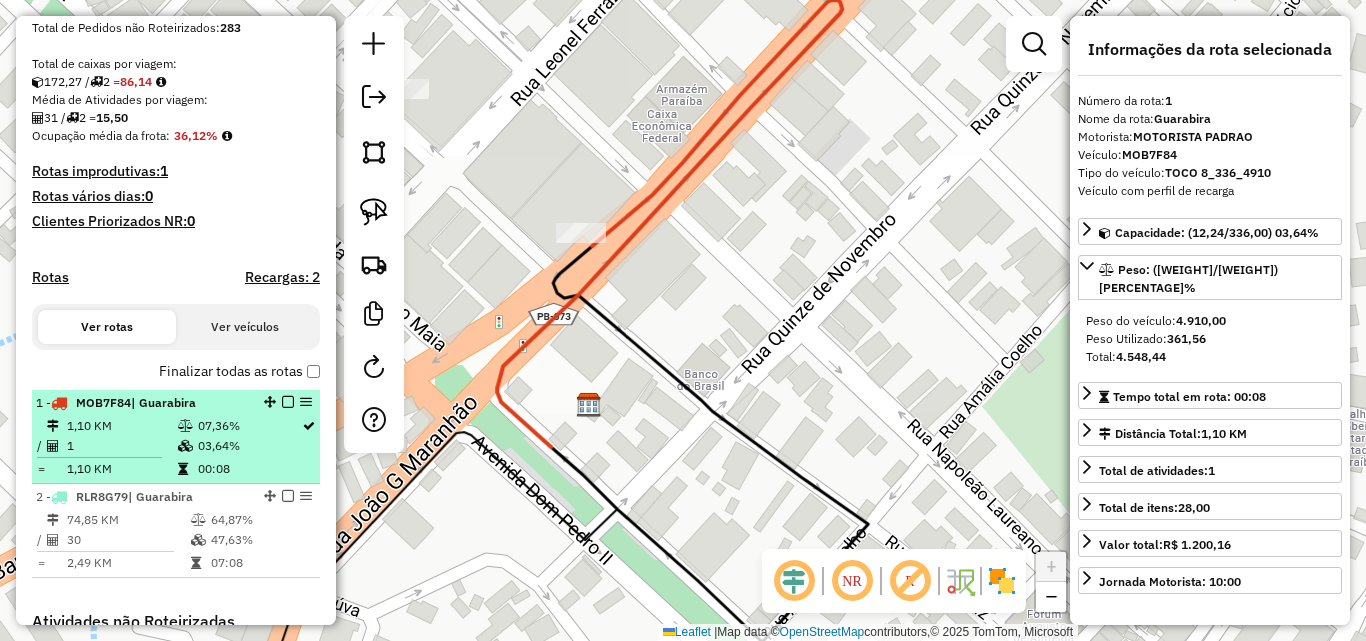 click at bounding box center (288, 402) 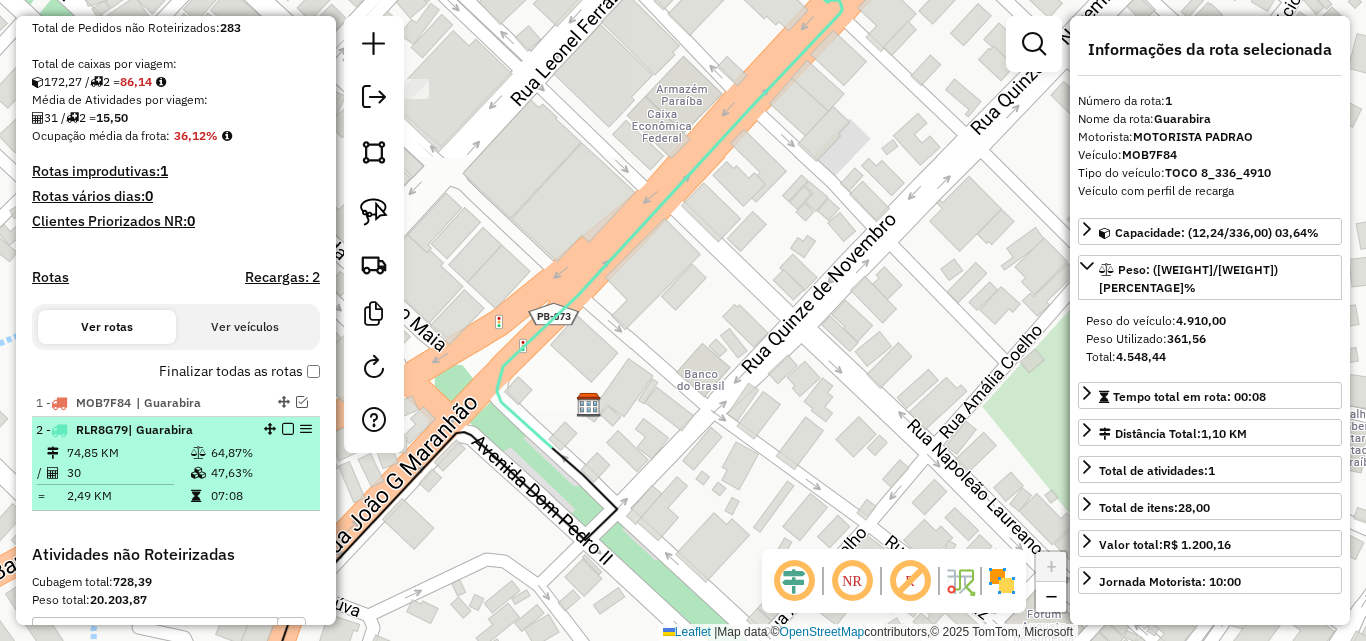 click on "07:08" at bounding box center [260, 496] 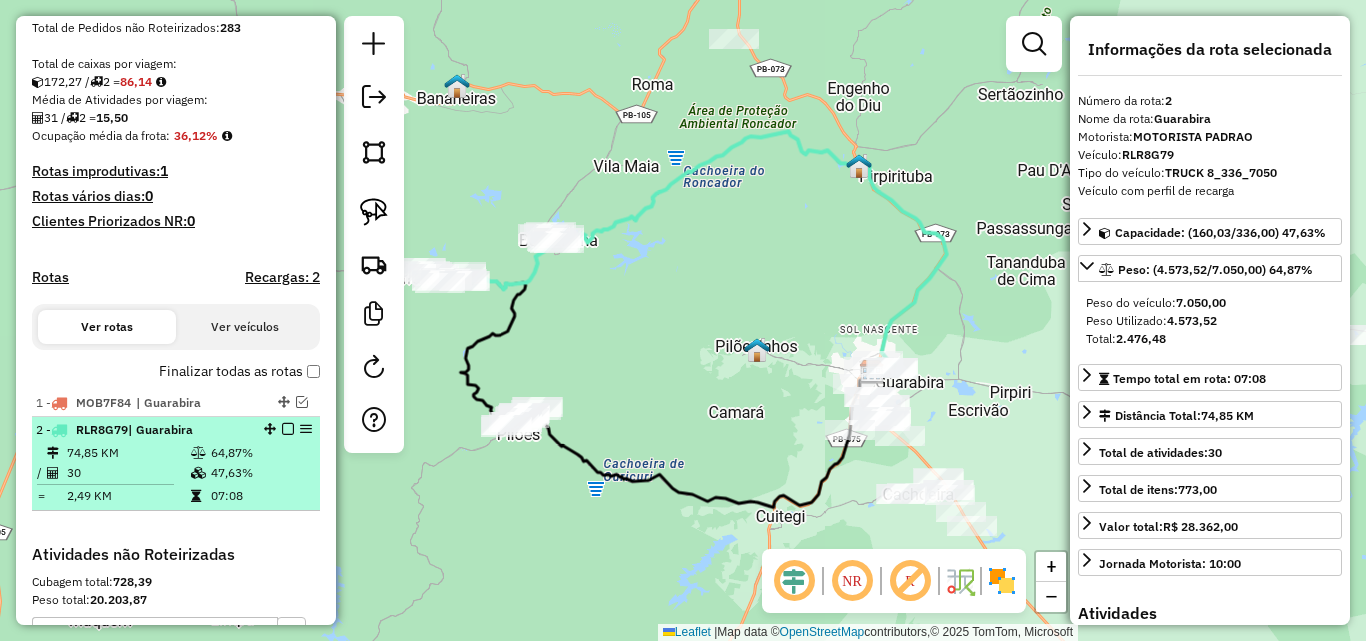 click on "07:08" at bounding box center [260, 496] 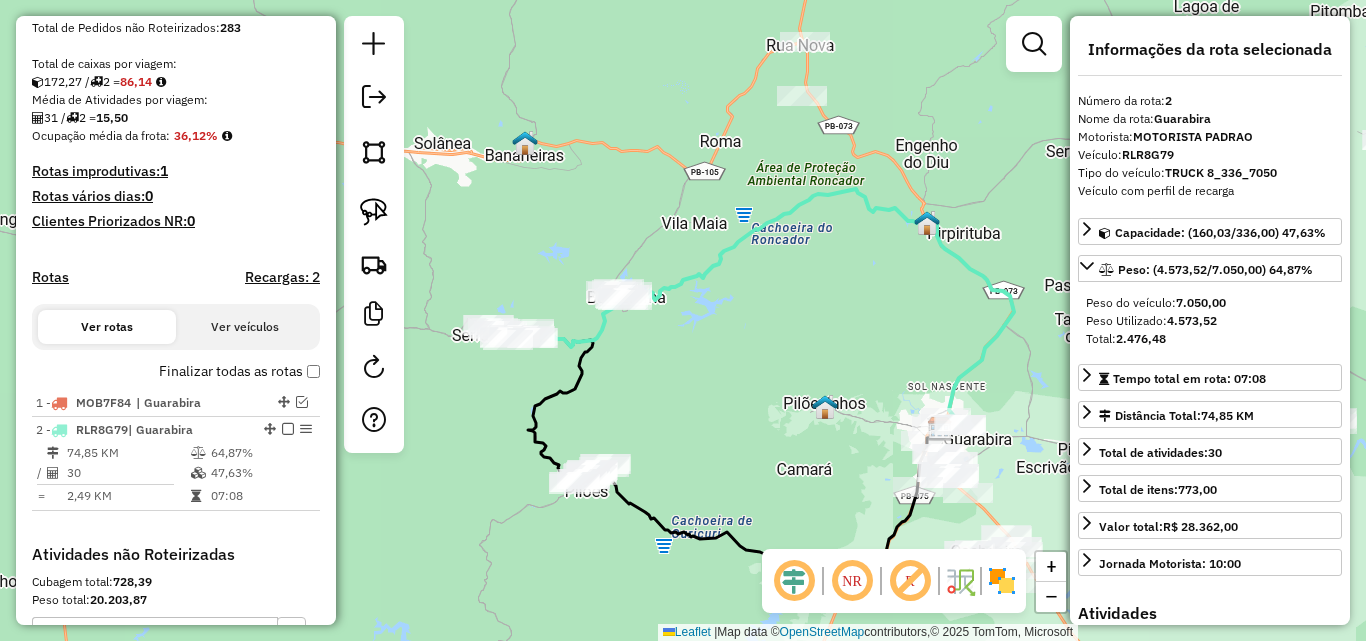 drag, startPoint x: 543, startPoint y: 307, endPoint x: 673, endPoint y: 334, distance: 132.77425 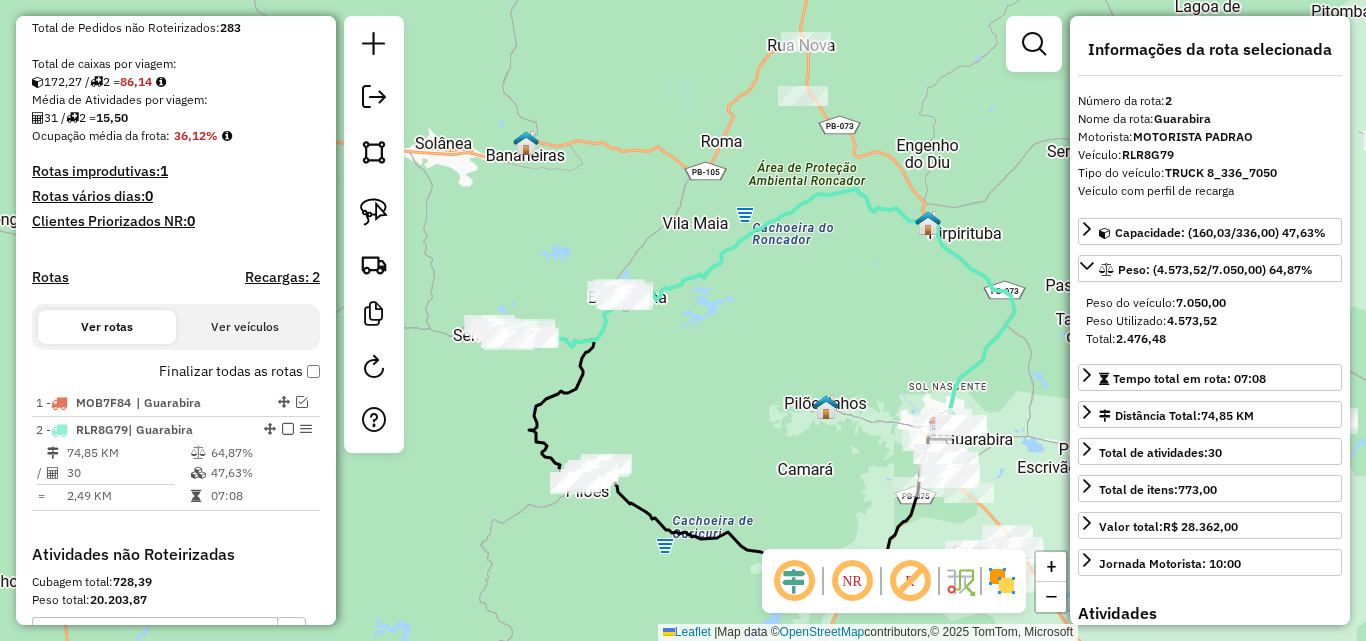 drag, startPoint x: 737, startPoint y: 334, endPoint x: 545, endPoint y: 317, distance: 192.75113 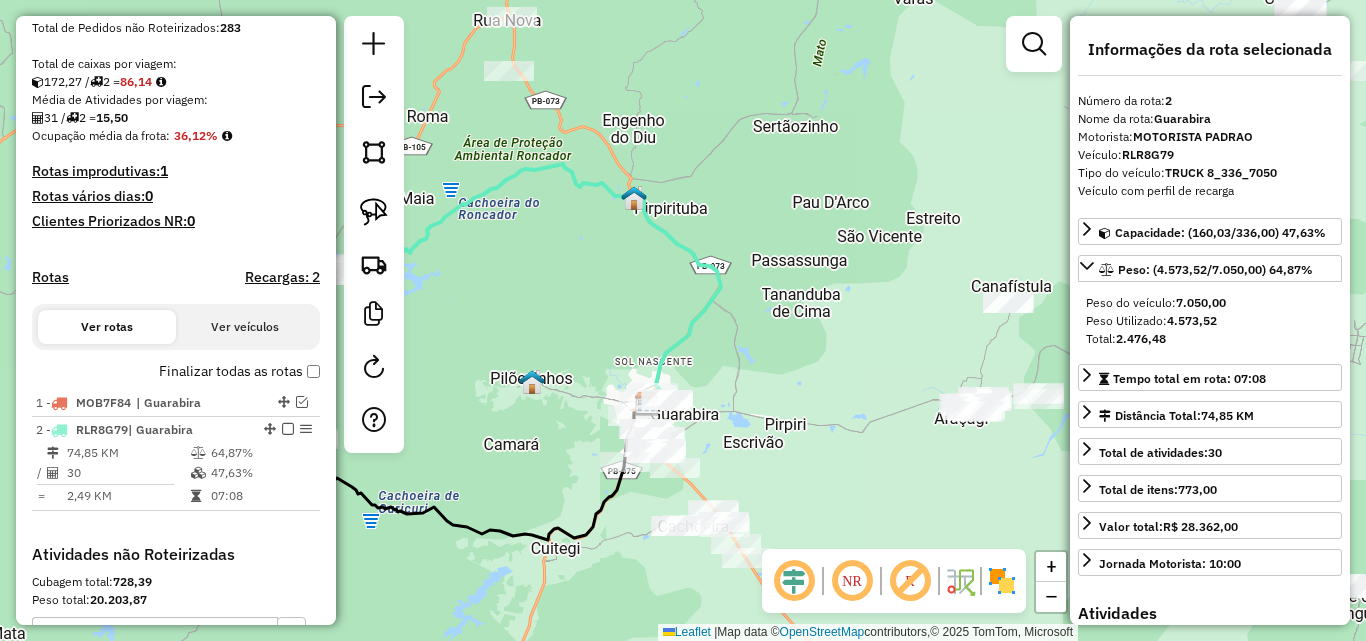 click 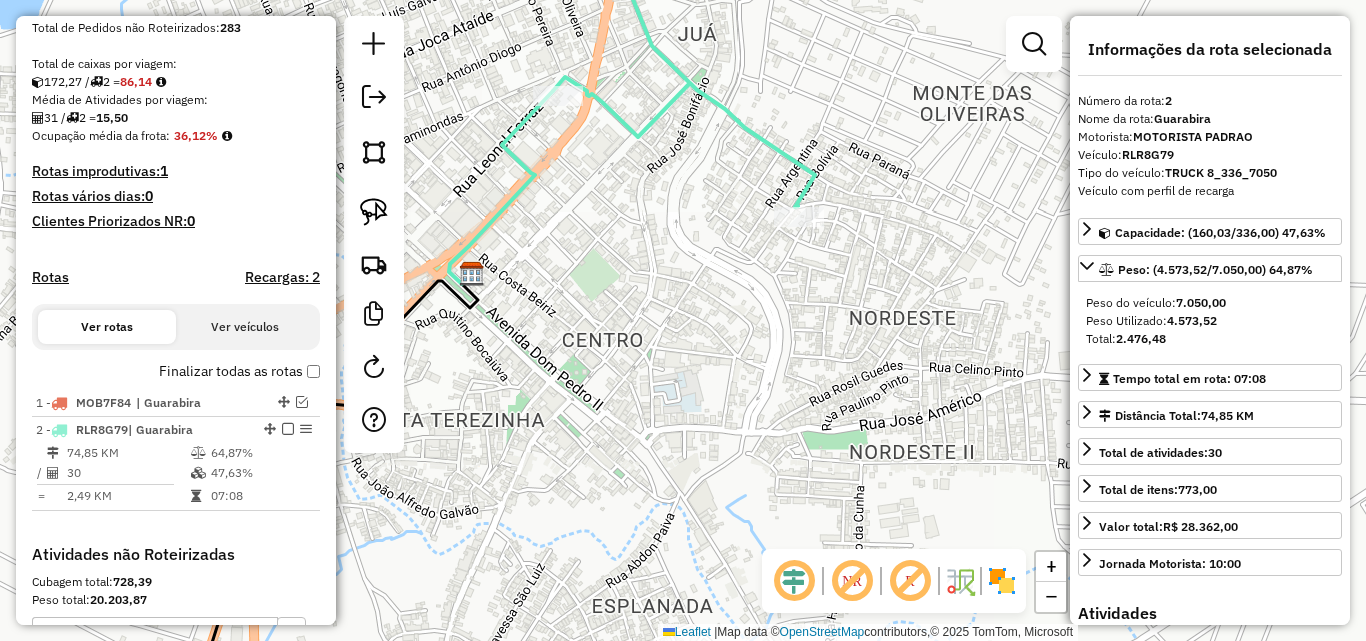 drag, startPoint x: 620, startPoint y: 354, endPoint x: 618, endPoint y: 382, distance: 28.071337 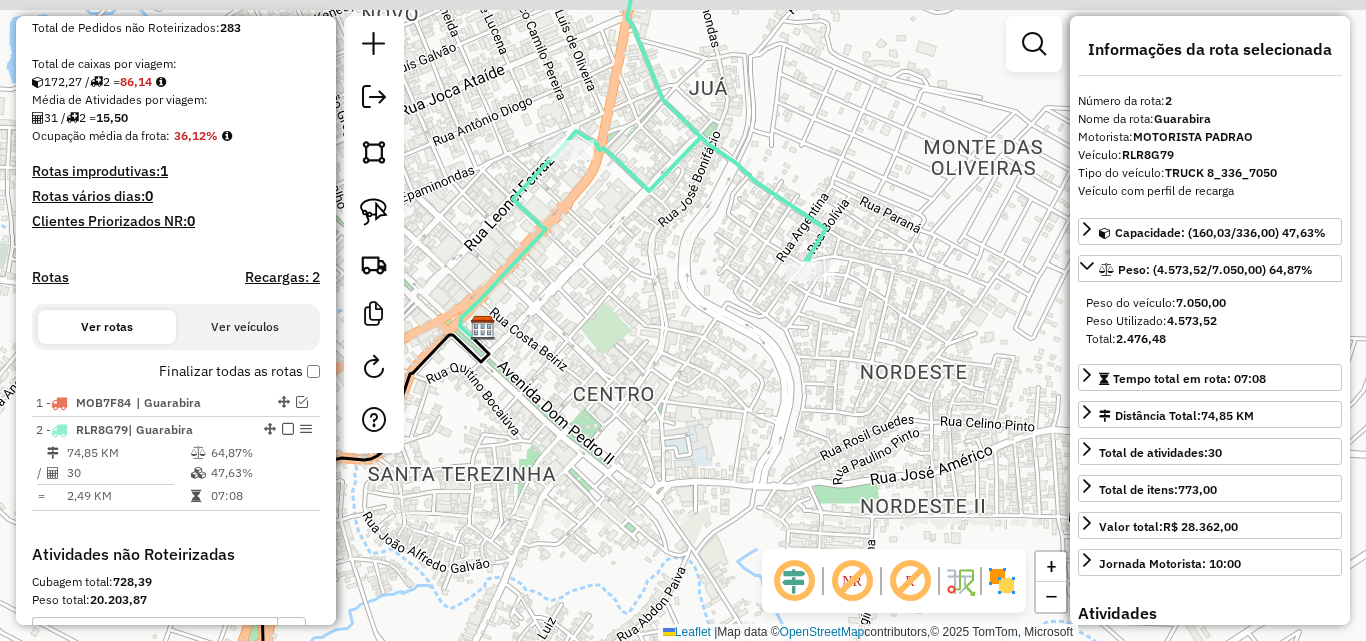 drag, startPoint x: 615, startPoint y: 363, endPoint x: 635, endPoint y: 437, distance: 76.655075 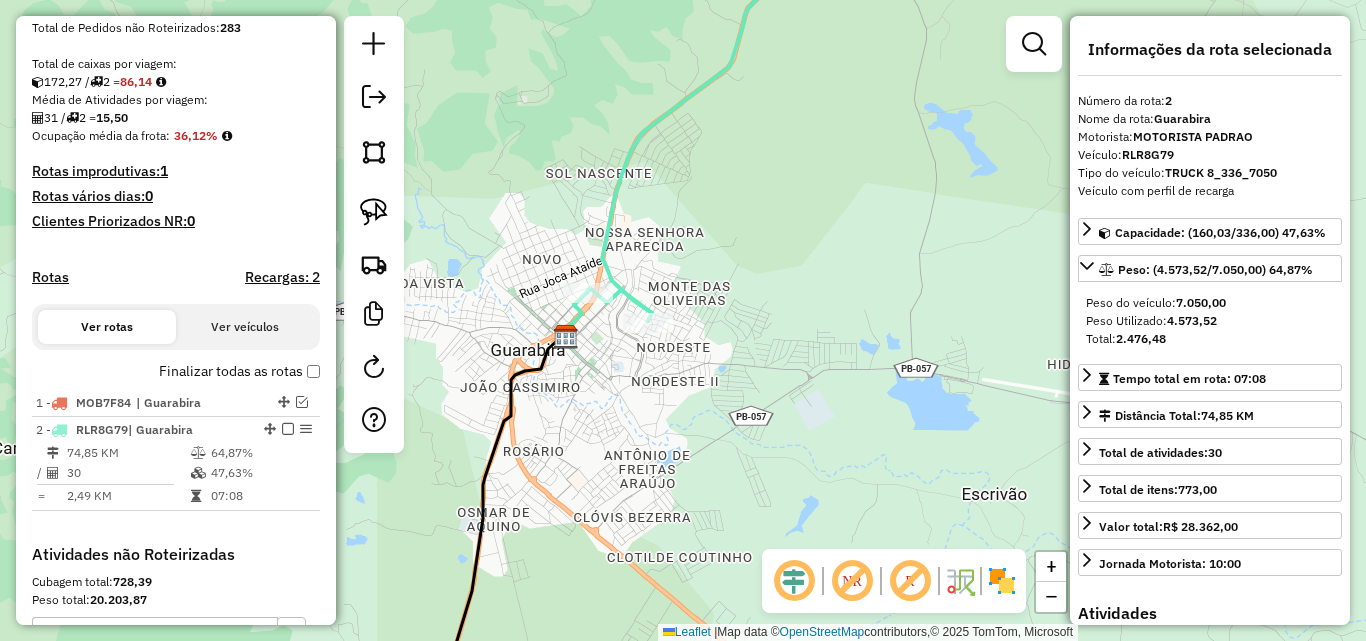 drag, startPoint x: 592, startPoint y: 354, endPoint x: 682, endPoint y: 478, distance: 153.2188 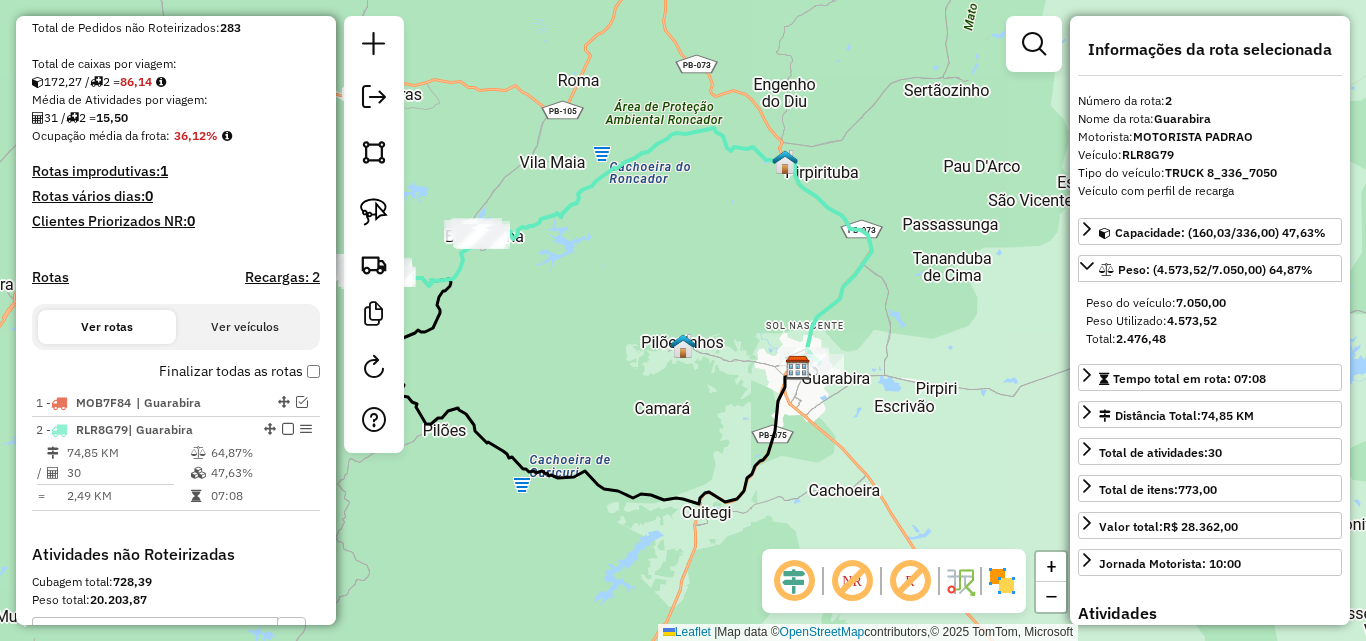 click on "Janela de atendimento Grade de atendimento Capacidade Transportadoras Veículos Cliente Pedidos  Rotas Selecione os dias de semana para filtrar as janelas de atendimento  Seg   Ter   Qua   Qui   Sex   Sáb   Dom  Informe o período da janela de atendimento: De: Até:  Filtrar exatamente a janela do cliente  Considerar janela de atendimento padrão  Selecione os dias de semana para filtrar as grades de atendimento  Seg   Ter   Qua   Qui   Sex   Sáb   Dom   Considerar clientes sem dia de atendimento cadastrado  Clientes fora do dia de atendimento selecionado Filtrar as atividades entre os valores definidos abaixo:  Peso mínimo:   Peso máximo:   Cubagem mínima:   Cubagem máxima:   De:   Até:  Filtrar as atividades entre o tempo de atendimento definido abaixo:  De:   Até:   Considerar capacidade total dos clientes não roteirizados Transportadora: Selecione um ou mais itens Tipo de veículo: Selecione um ou mais itens Veículo: Selecione um ou mais itens Motorista: Selecione um ou mais itens Nome: Rótulo:" 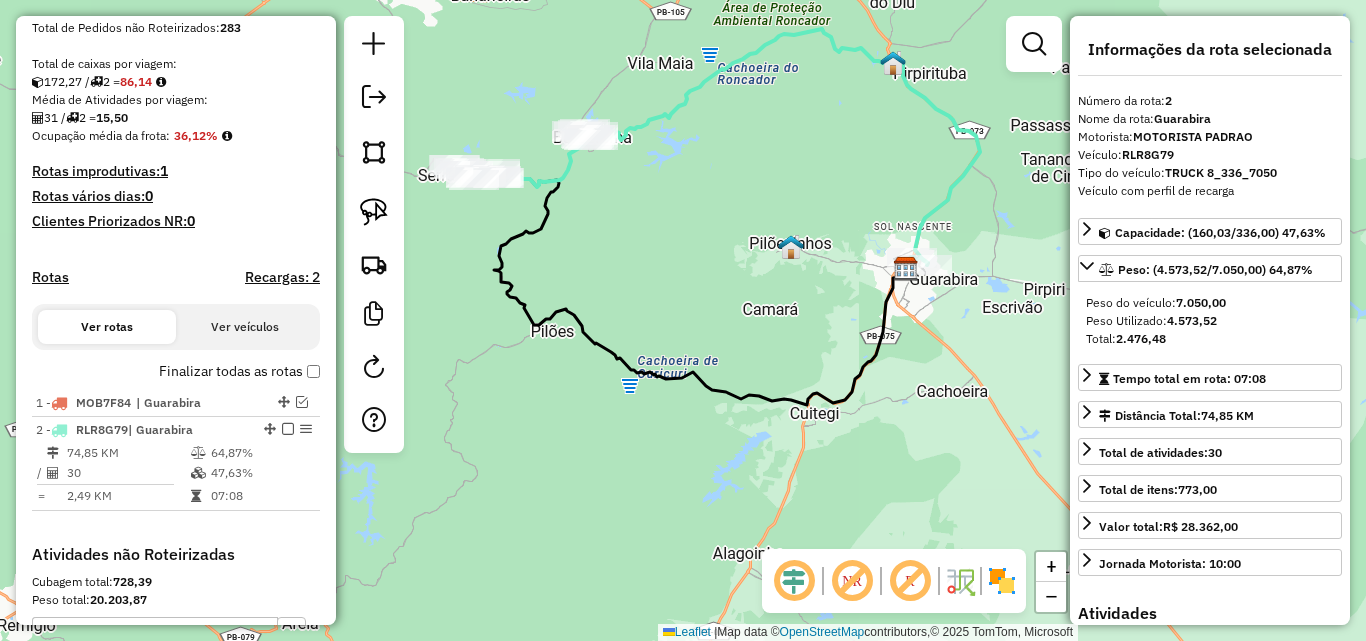 drag, startPoint x: 798, startPoint y: 319, endPoint x: 676, endPoint y: 328, distance: 122.33152 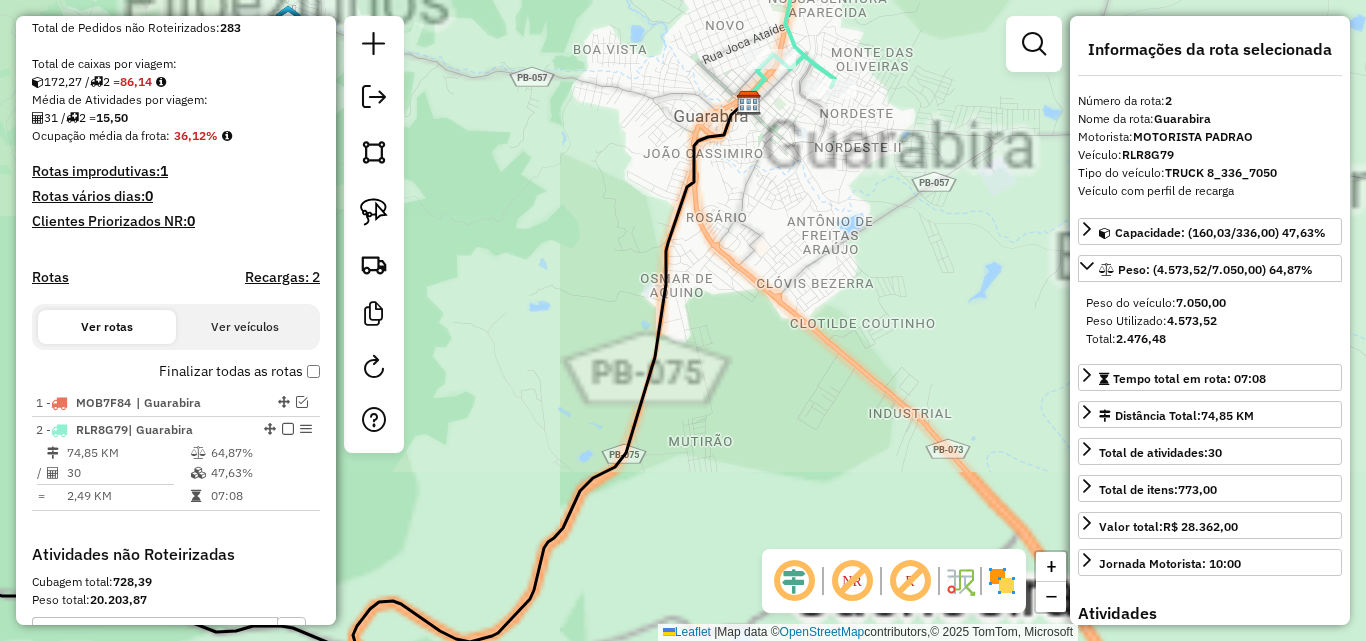 drag, startPoint x: 798, startPoint y: 248, endPoint x: 761, endPoint y: 363, distance: 120.805626 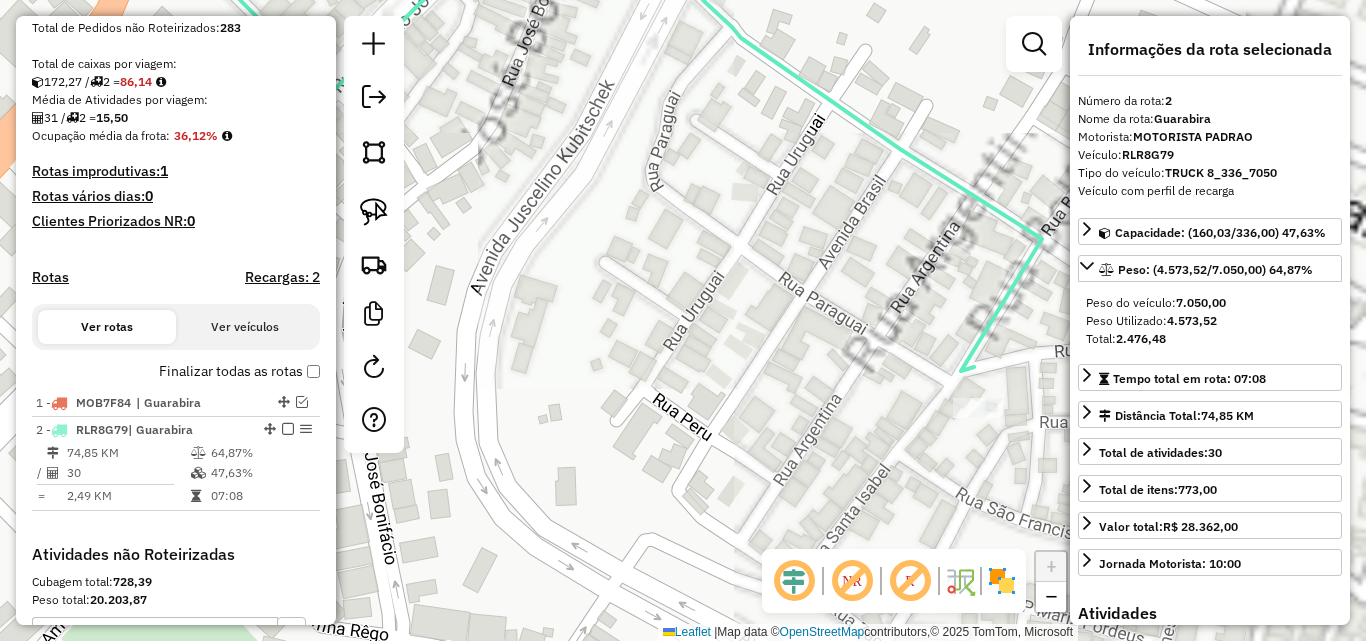 drag, startPoint x: 685, startPoint y: 284, endPoint x: 631, endPoint y: 262, distance: 58.30952 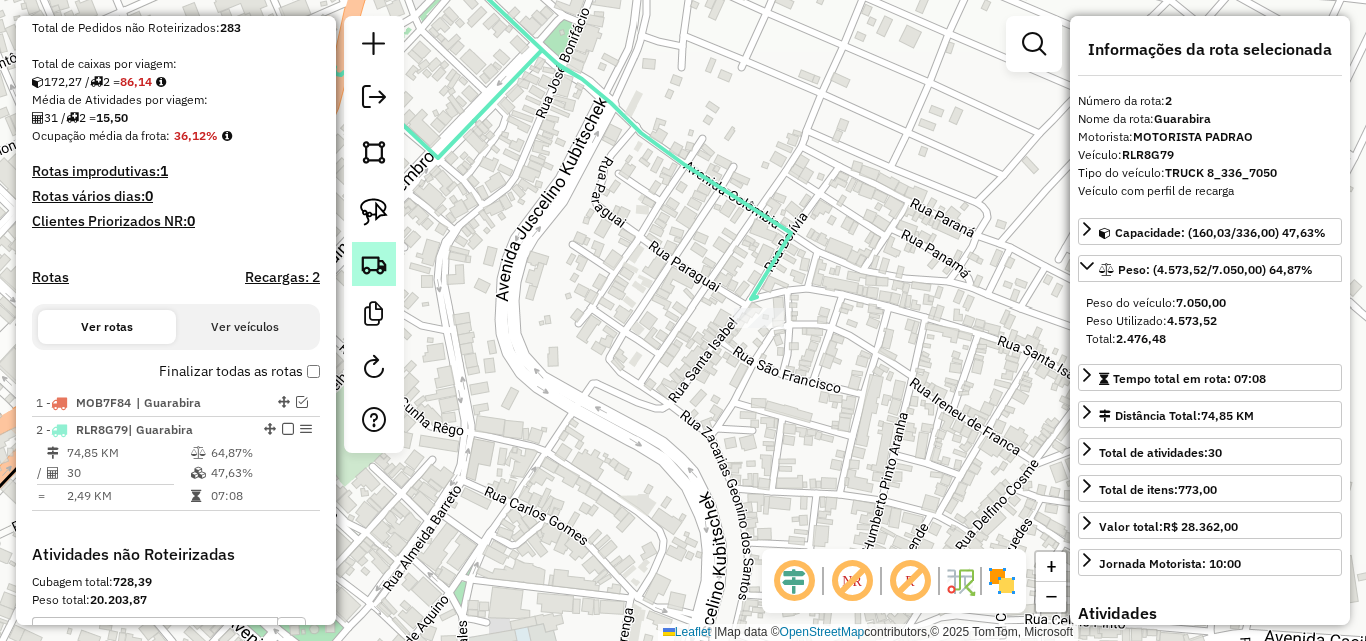click 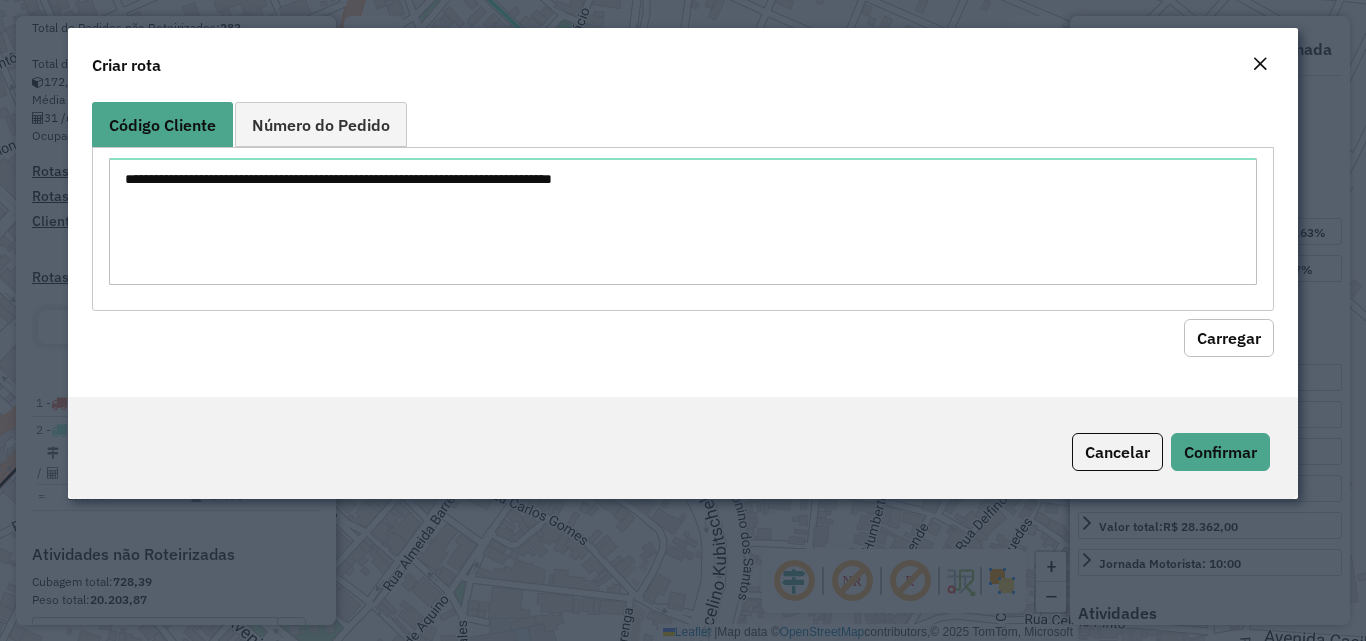 click at bounding box center (682, 221) 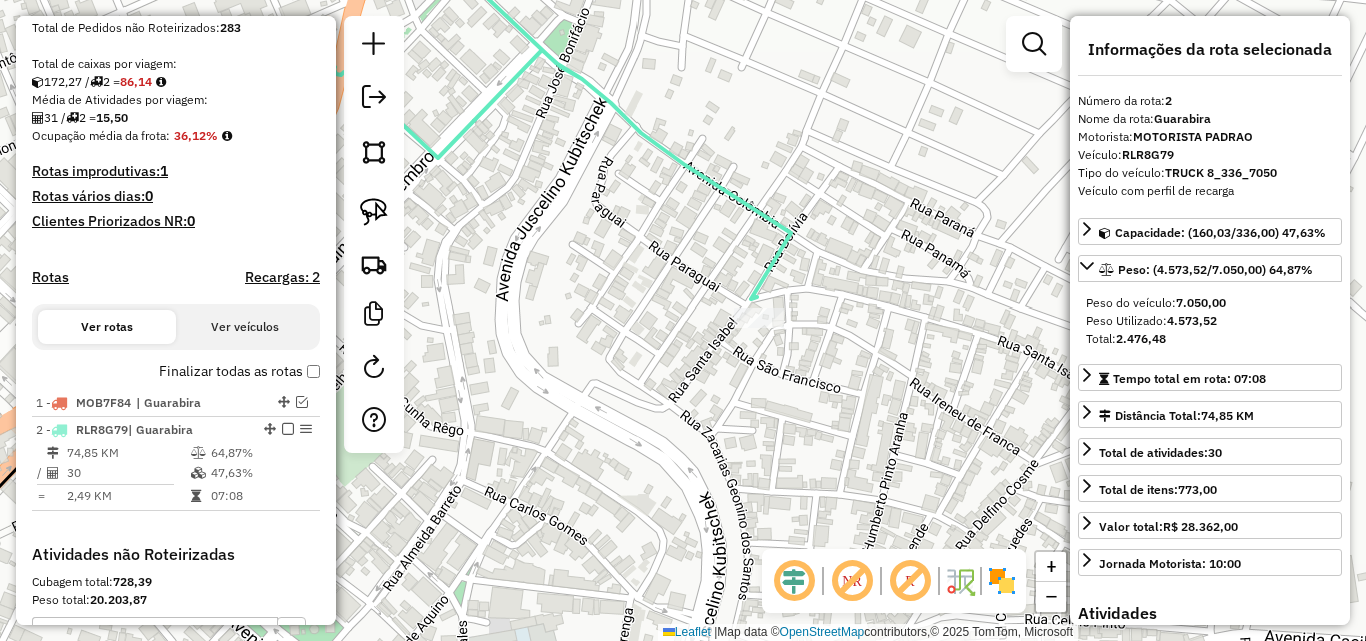 drag, startPoint x: 514, startPoint y: 276, endPoint x: 611, endPoint y: 272, distance: 97.082436 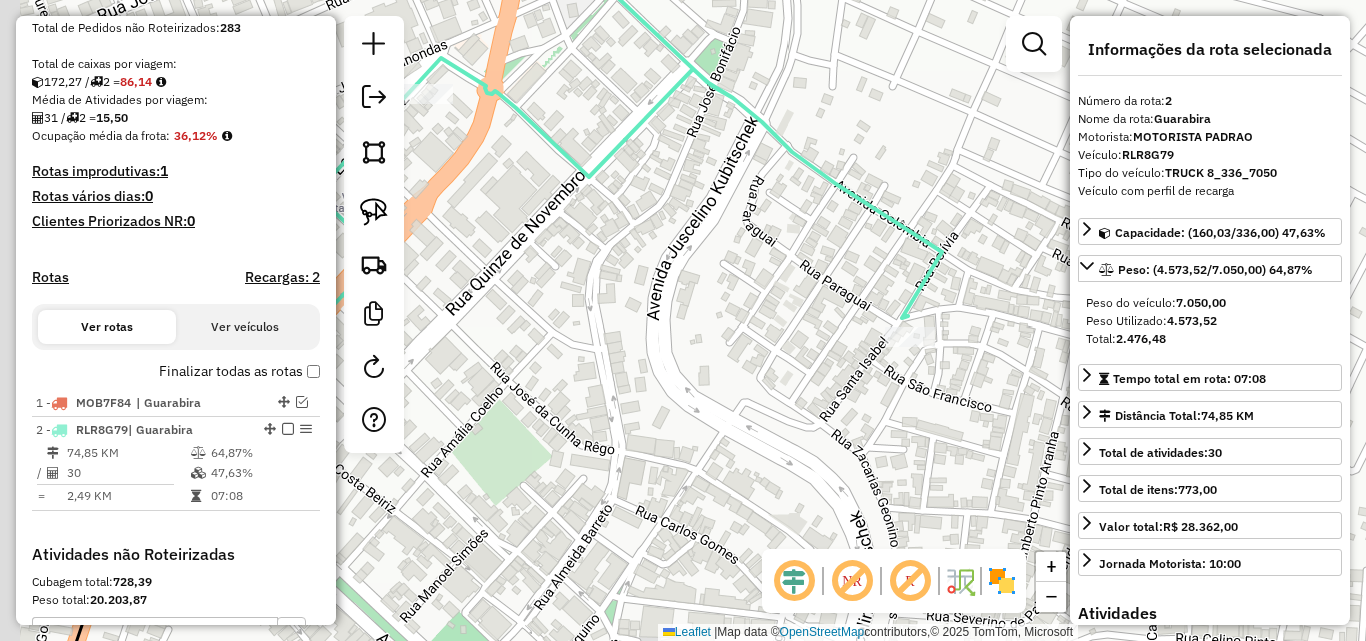drag, startPoint x: 495, startPoint y: 223, endPoint x: 546, endPoint y: 225, distance: 51.0392 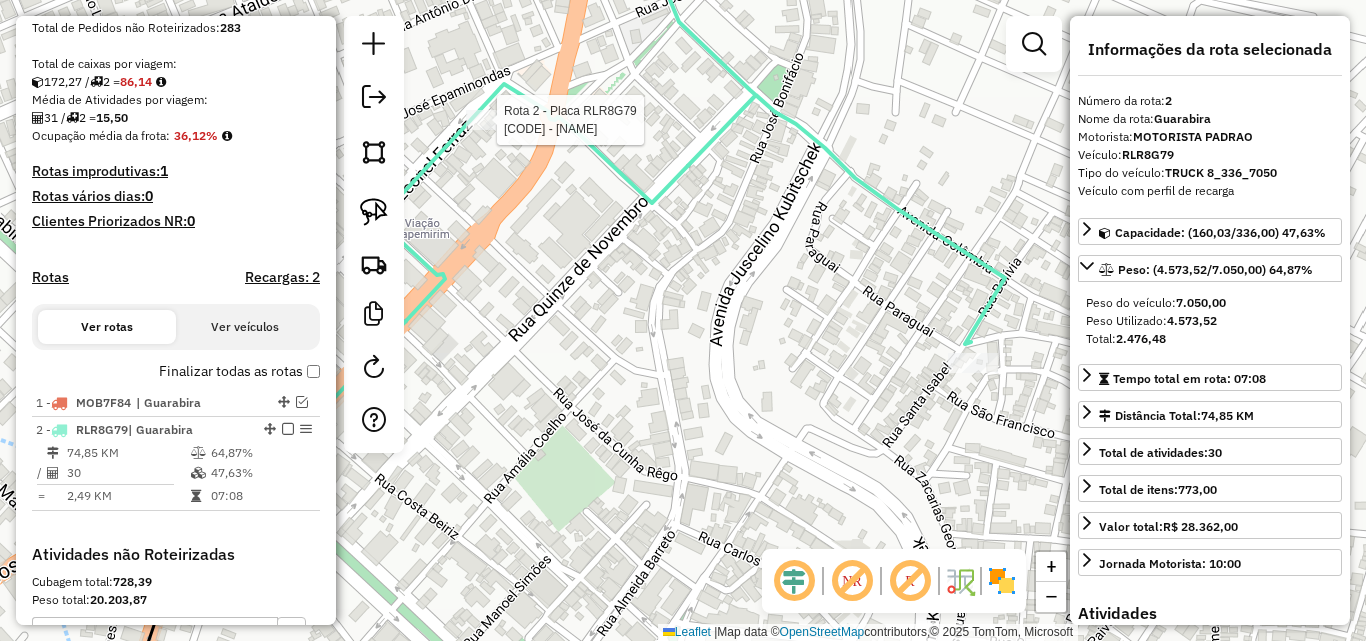 click 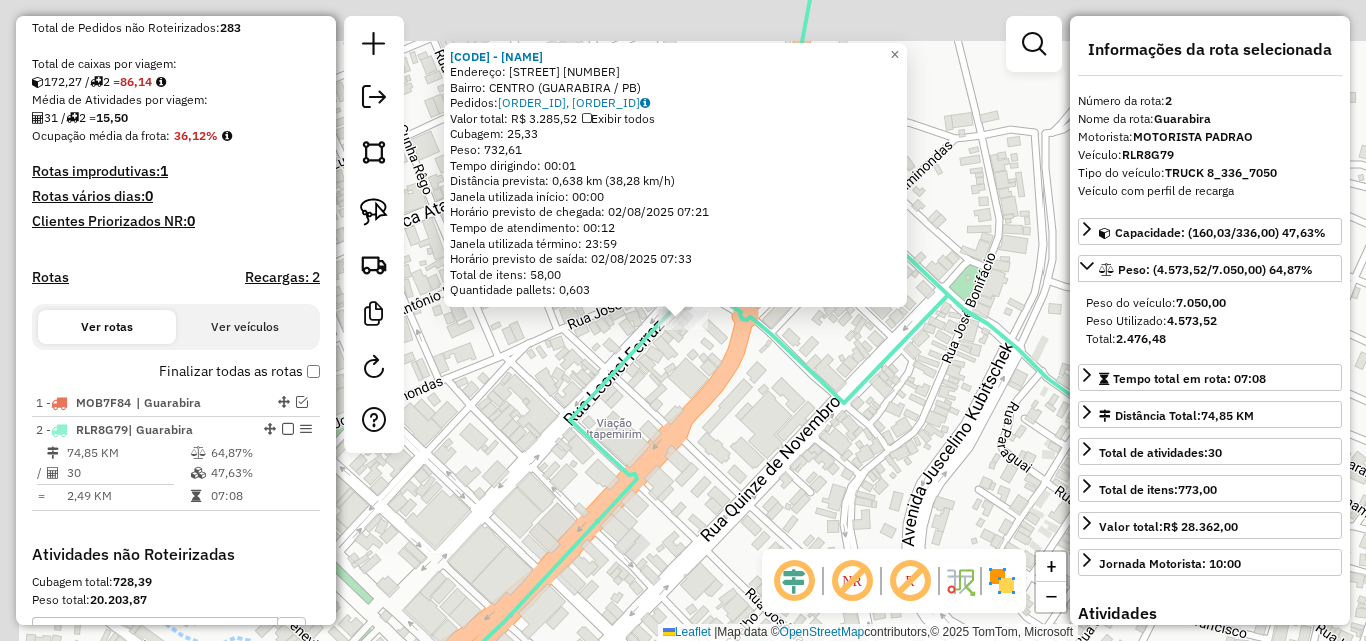 scroll, scrollTop: 680, scrollLeft: 0, axis: vertical 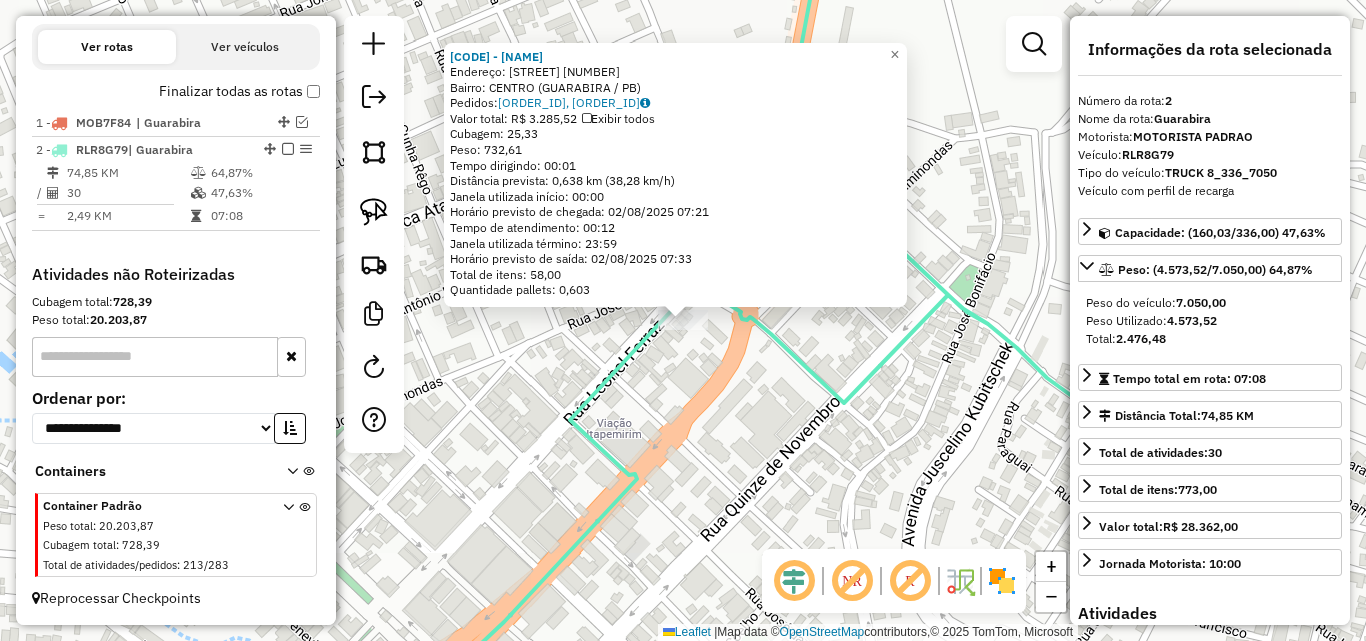 click on "[NUMBER] - [NAME]  Endereço:  [STREET_NAME] [NUMBER]   Bairro: [NEIGHBORHOOD] ([CITY] / [STATE])   Pedidos:  [ORDER_ID], [ORDER_ID]   Valor total: [CURRENCY] [AMOUNT]   Exibir todos   Cubagem: [CUBAGE]  Peso: [WEIGHT]  Tempo dirigindo: [TIME]   Distância prevista: [DISTANCE] km ([SPEED] km/h)   Janela utilizada início: [TIME]   Horário previsto de chegada: [DATE] [TIME]   Tempo de atendimento: [TIME]   Janela utilizada término: [TIME]   Horário previsto de saída: [DATE] [TIME]   Total de itens: [ITEMS]   Quantidade pallets: [PALLETS]  × Janela de atendimento Grade de atendimento Capacidade Transportadoras Veículos Cliente Pedidos  Rotas Selecione os dias de semana para filtrar as janelas de atendimento  Seg   Ter   Qua   Qui   Sex   Sáb   Dom  Informe o período da janela de atendimento: De: Até:  Filtrar exatamente a janela do cliente  Considerar janela de atendimento padrão  Selecione os dias de semana para filtrar as grades de atendimento  Seg   Ter   Qua   Qui   Sex   Sáb   Dom   Peso mínimo:   Peso máximo:   De:   Até:" 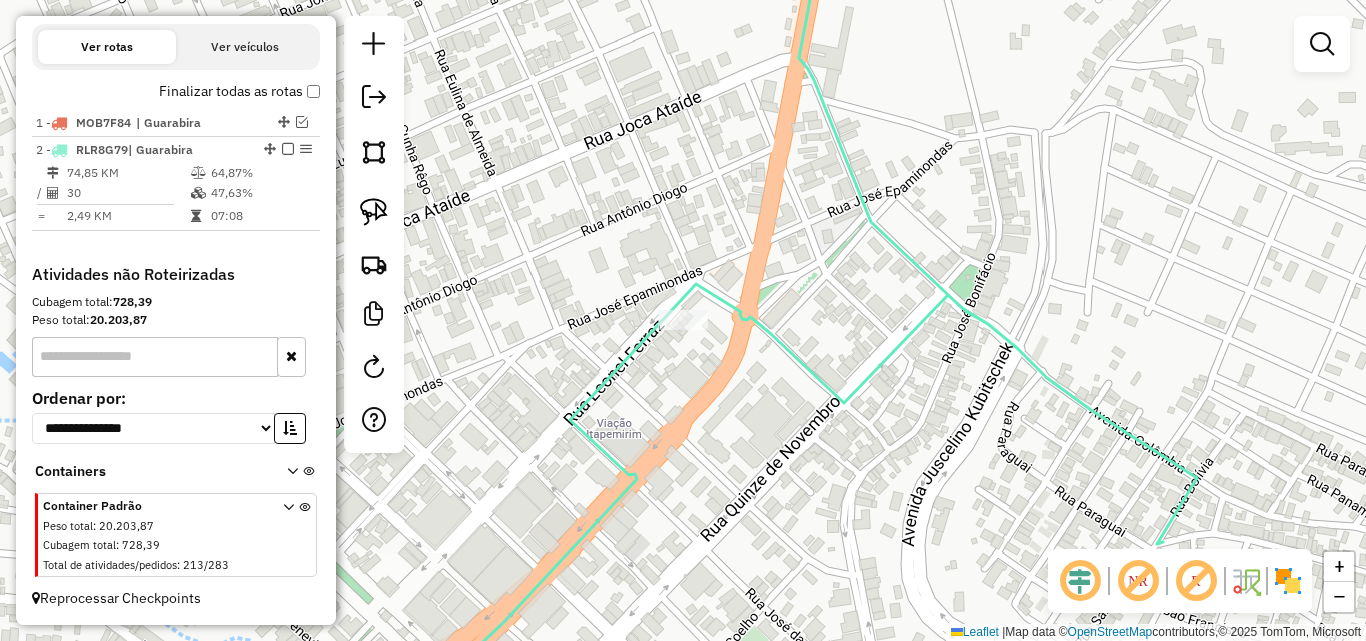 drag, startPoint x: 868, startPoint y: 469, endPoint x: 691, endPoint y: 415, distance: 185.05405 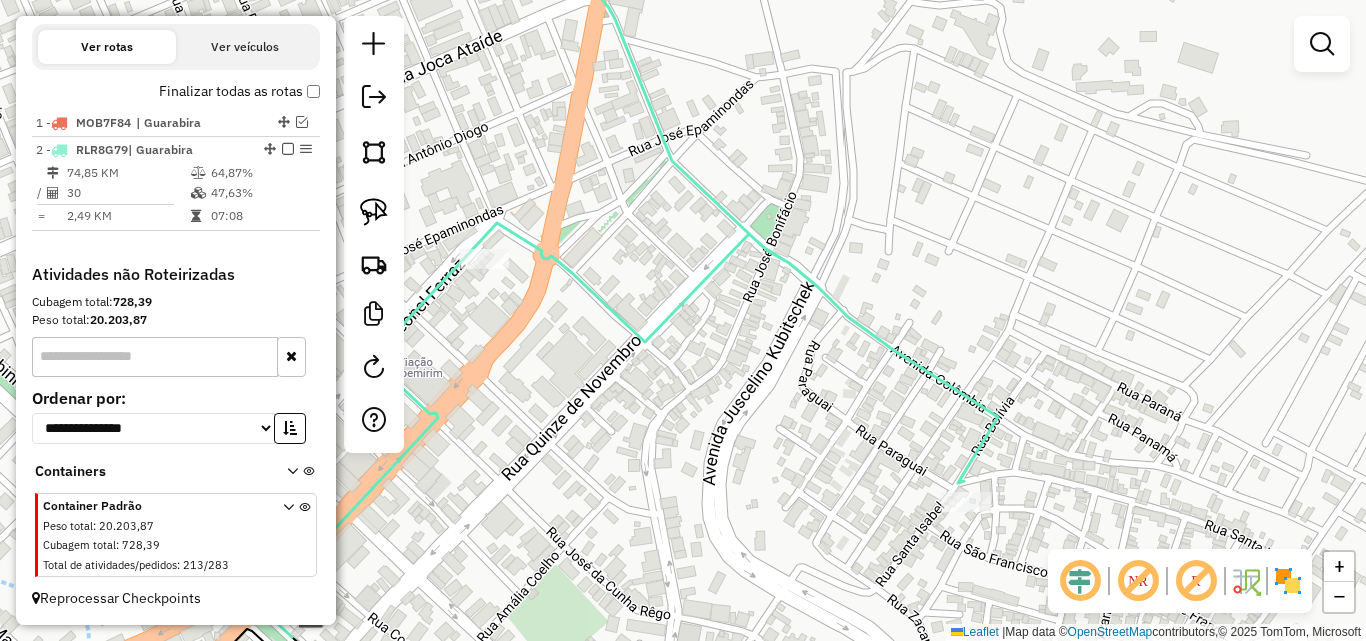 select on "**********" 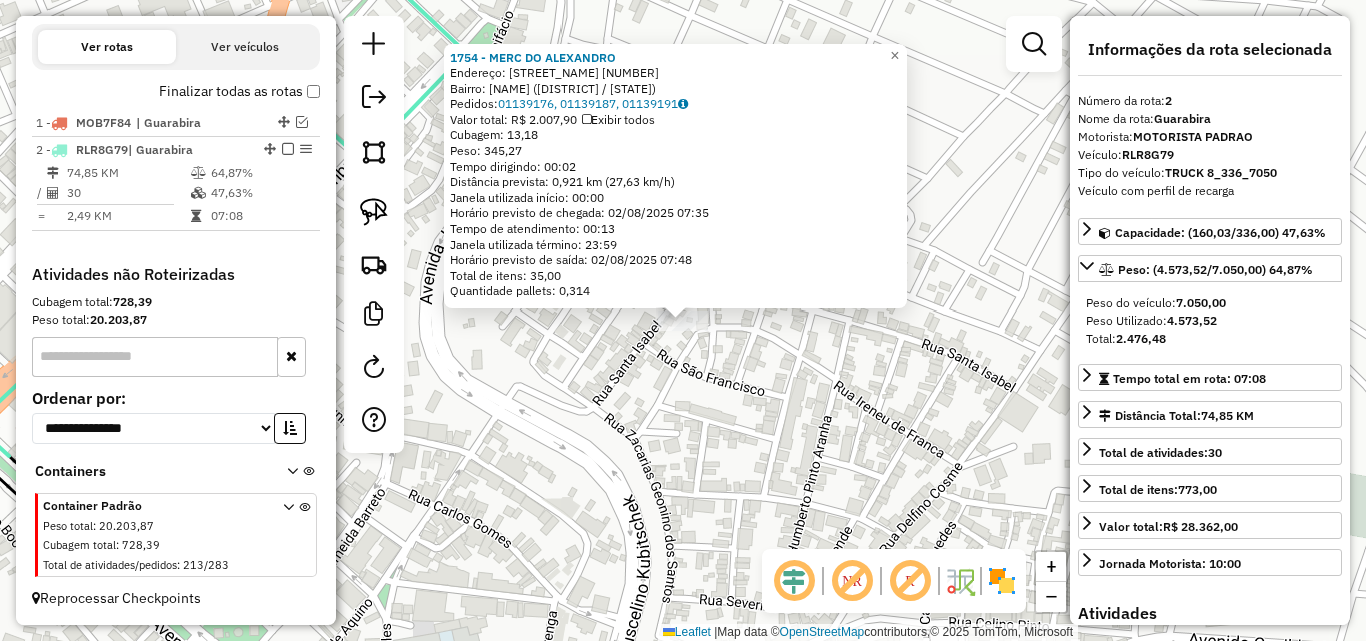 click on "[NUMBER] - [NAME]  Endereço:  [STREET] [NUMBER]   Bairro: [NAME] ([DISTRICT] / [STATE])   Pedidos:  [ORDER_ID], [ORDER_ID], [ORDER_ID]   Valor total: [CURRENCY] [PRICE]   Exibir todos   Cubagem: [CUBAGE]  Peso: [WEIGHT]  Tempo dirigindo: [TIME]   Distância prevista: [DISTANCE] km ([SPEED] km/h)   Janela utilizada início: [TIME]   Horário previsto de chegada: [DATE] [TIME]   Tempo de atendimento: [TIME]   Janela utilizada término: [TIME]   Horário previsto de saída: [DATE] [TIME]   Total de itens: [ITEMS]   Quantidade pallets: [PALLETS]  × Janela de atendimento Grade de atendimento Capacidade Transportadoras Veículos Cliente Pedidos  Rotas Selecione os dias de semana para filtrar as janelas de atendimento  Seg   Ter   Qua   Qui   Sex   Sáb   Dom  Informe o período da janela de atendimento: De: Até:  Filtrar exatamente a janela do cliente  Considerar janela de atendimento padrão  Selecione os dias de semana para filtrar as grades de atendimento  Seg   Ter   Qua   Qui   Sex   Sáb   Dom   Peso mínimo:   Peso máximo:   De:" 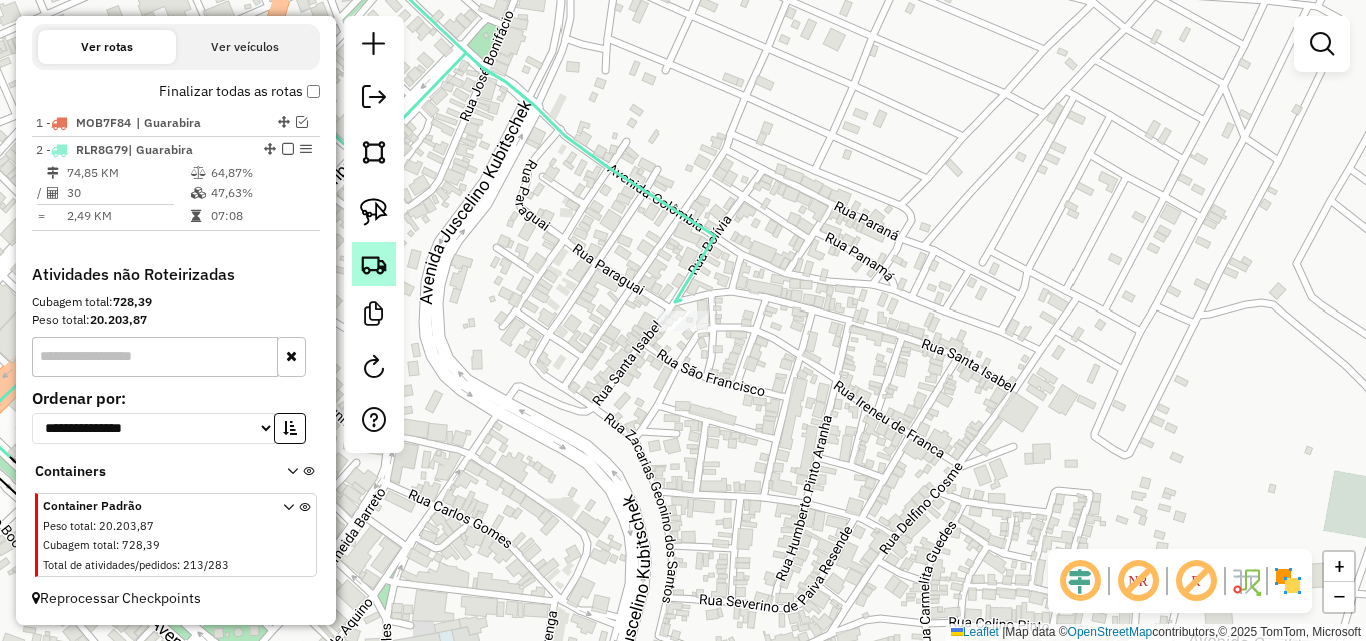 click 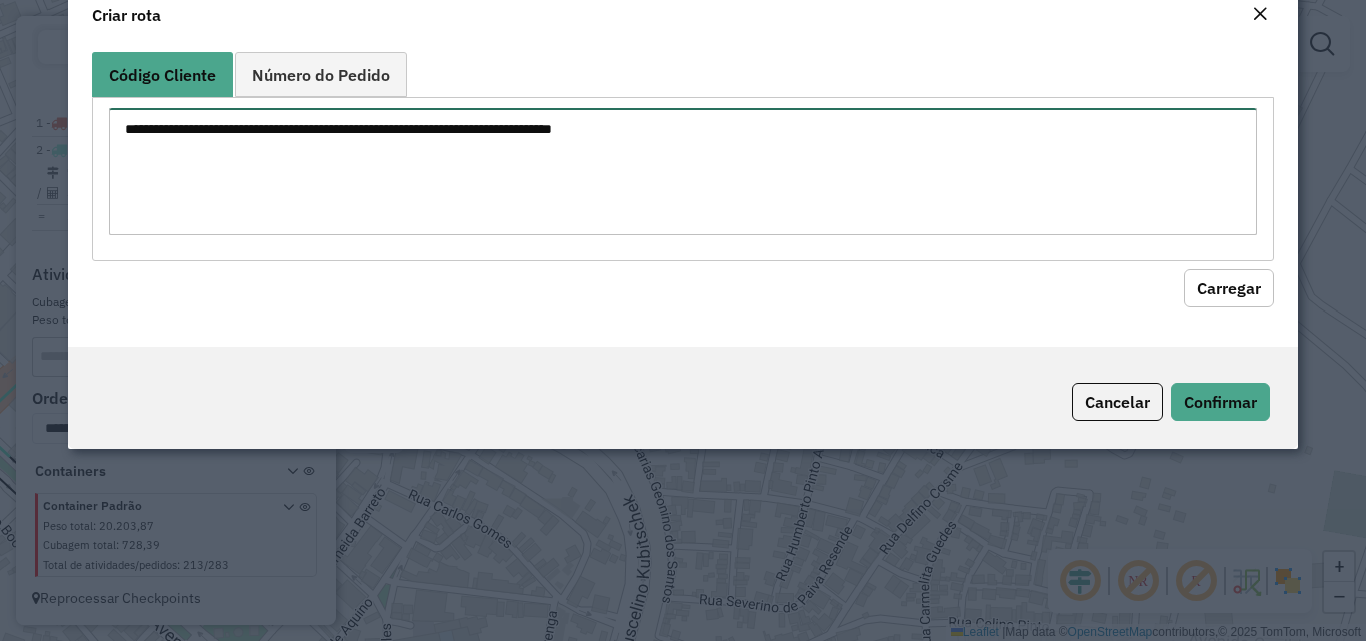 click at bounding box center (682, 171) 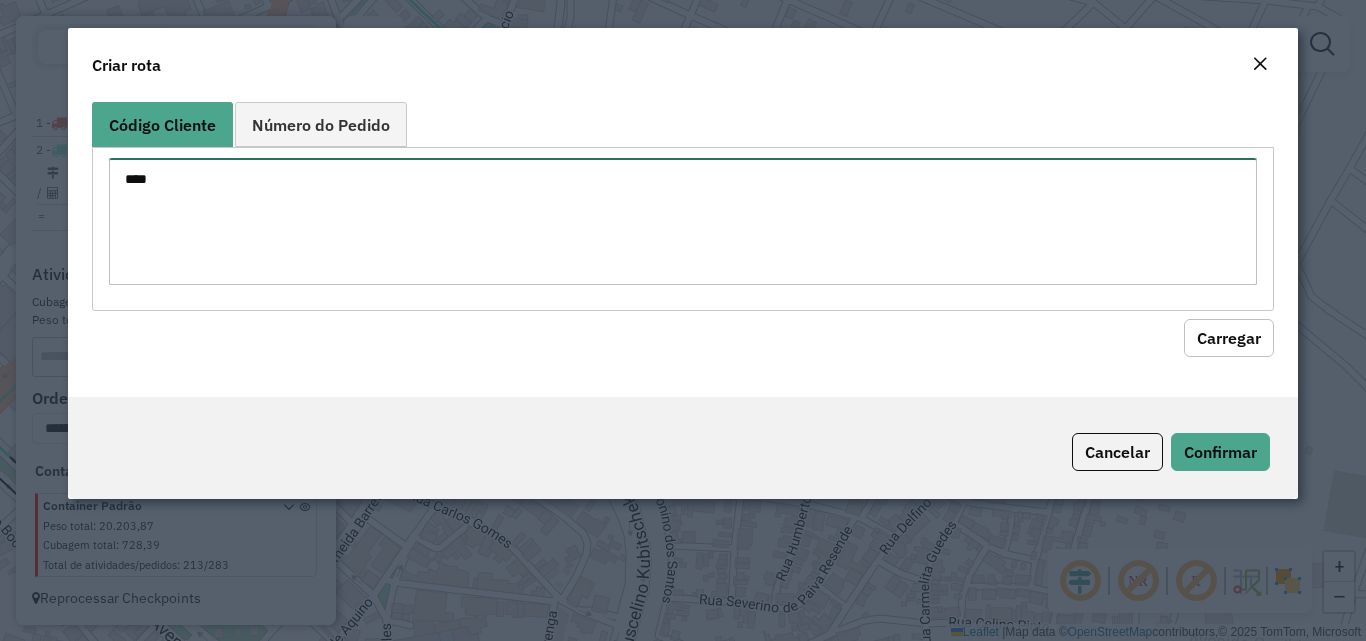 type on "****" 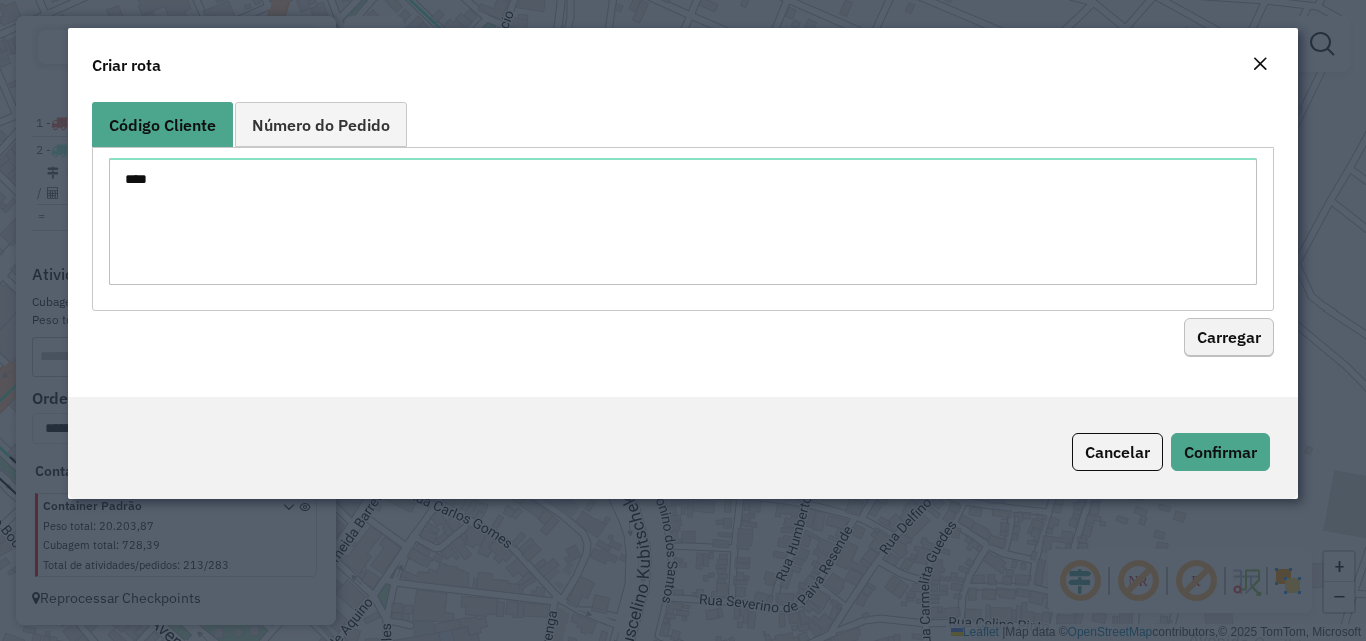 click on "Carregar" 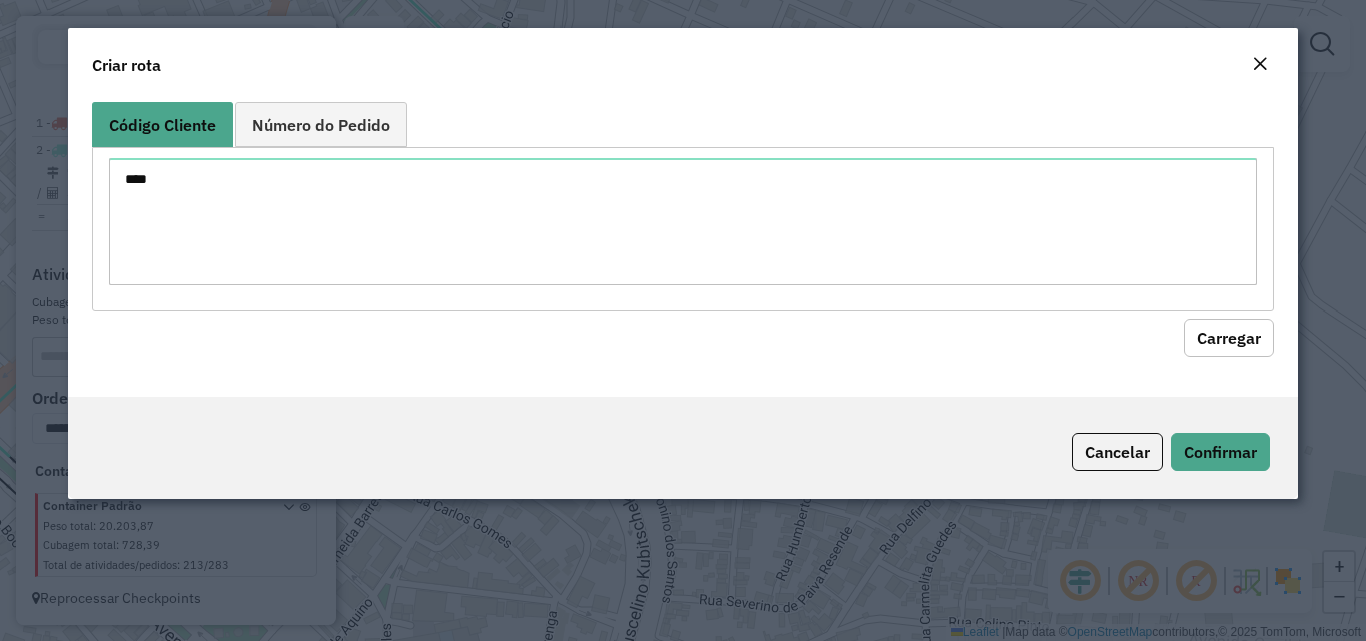 click on "Carregar" 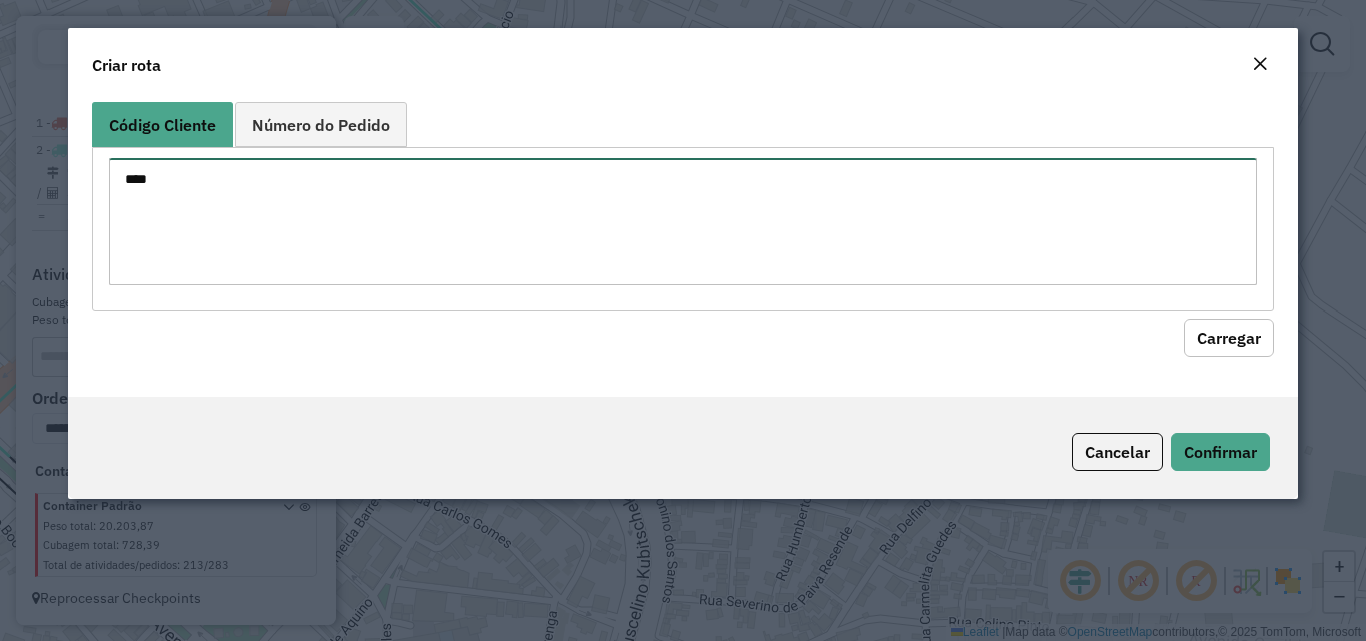drag, startPoint x: 342, startPoint y: 278, endPoint x: 467, endPoint y: 279, distance: 125.004 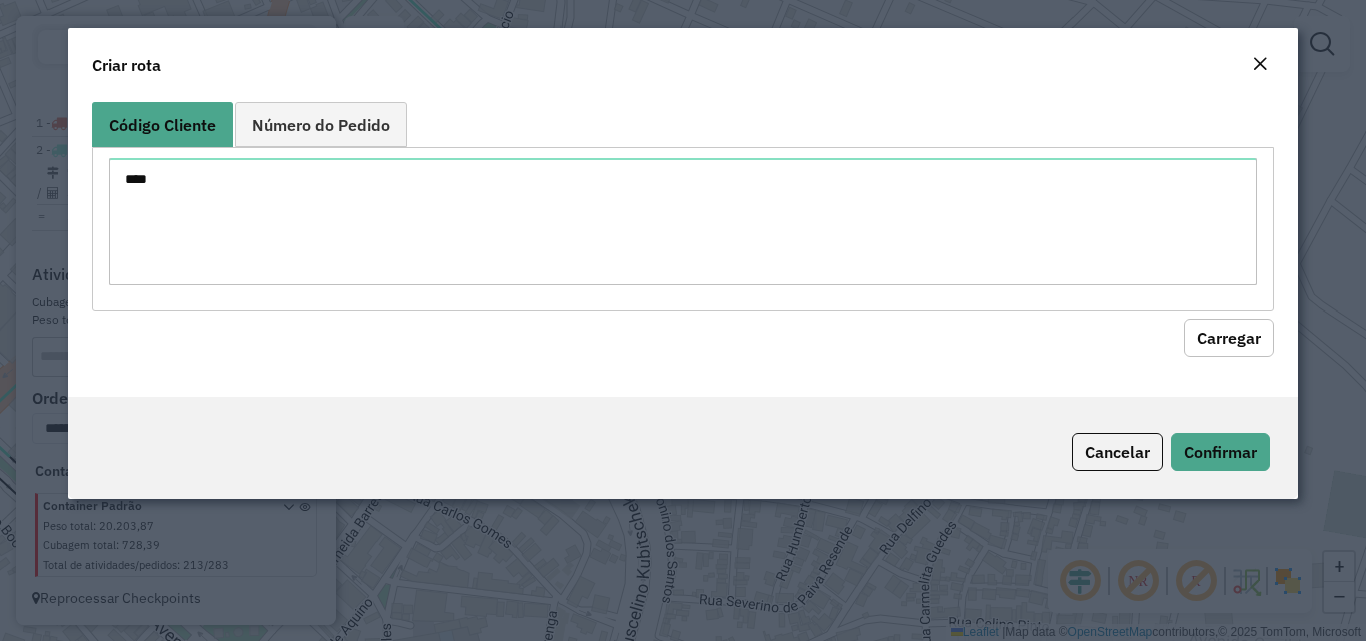 click on "Carregar" 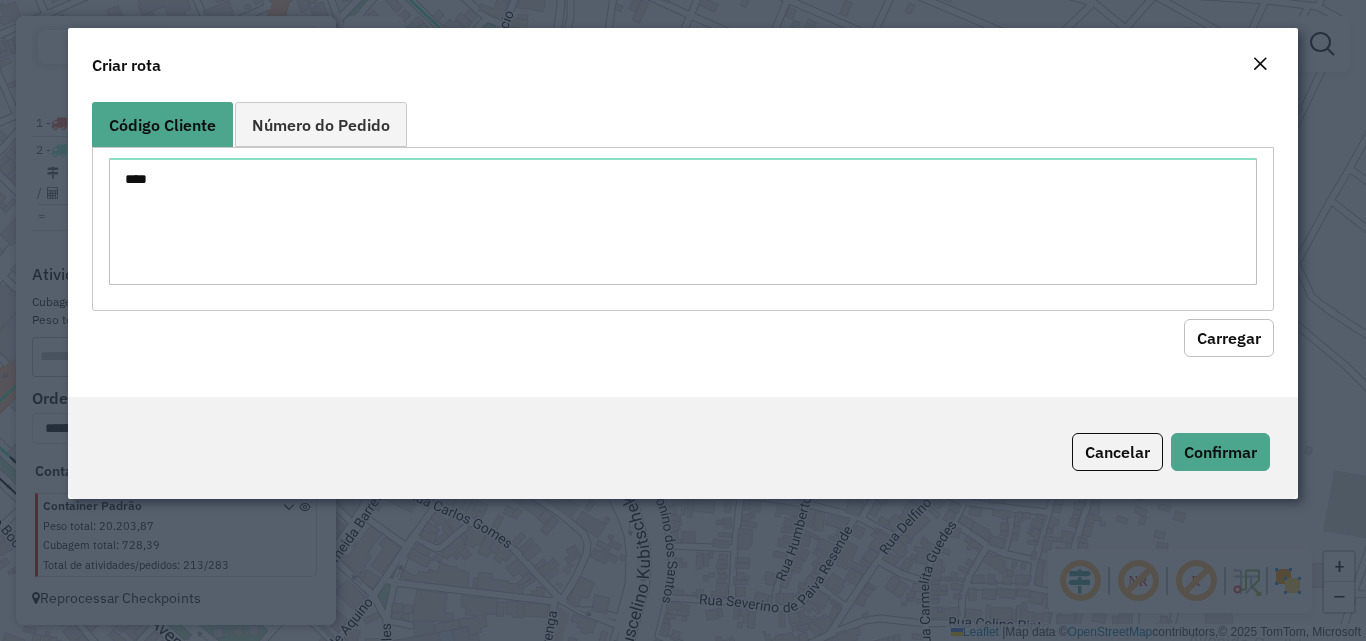 click 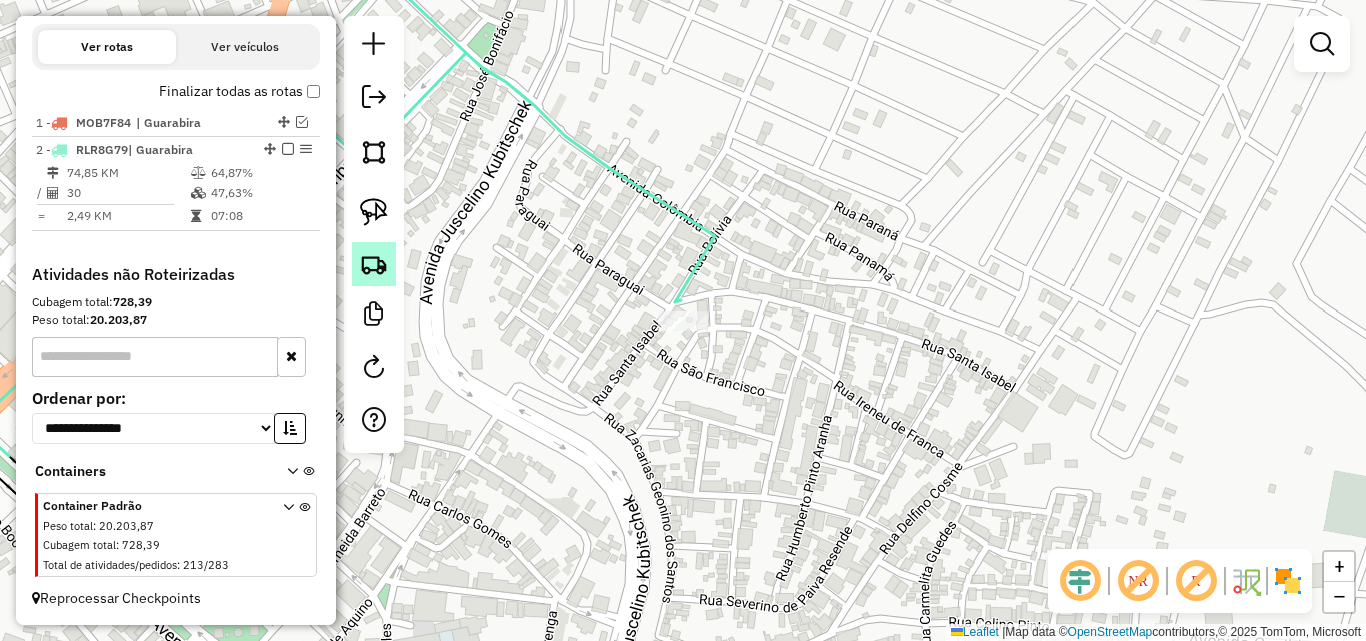 click 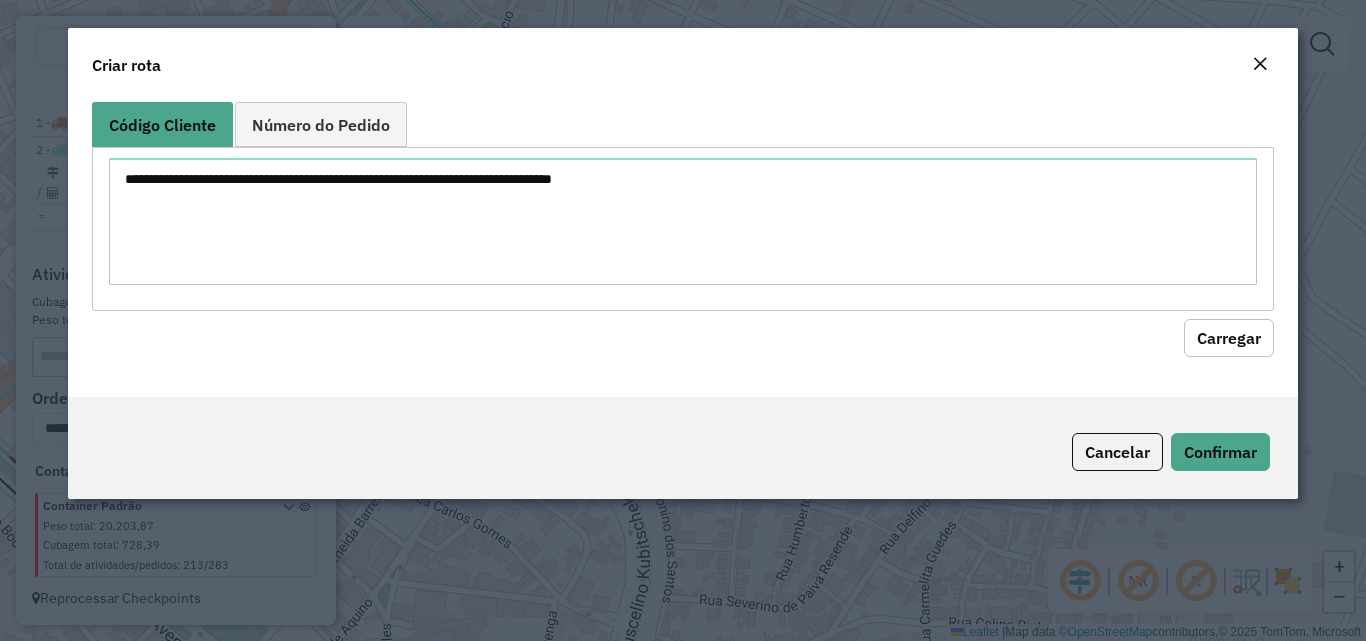 click at bounding box center (682, 221) 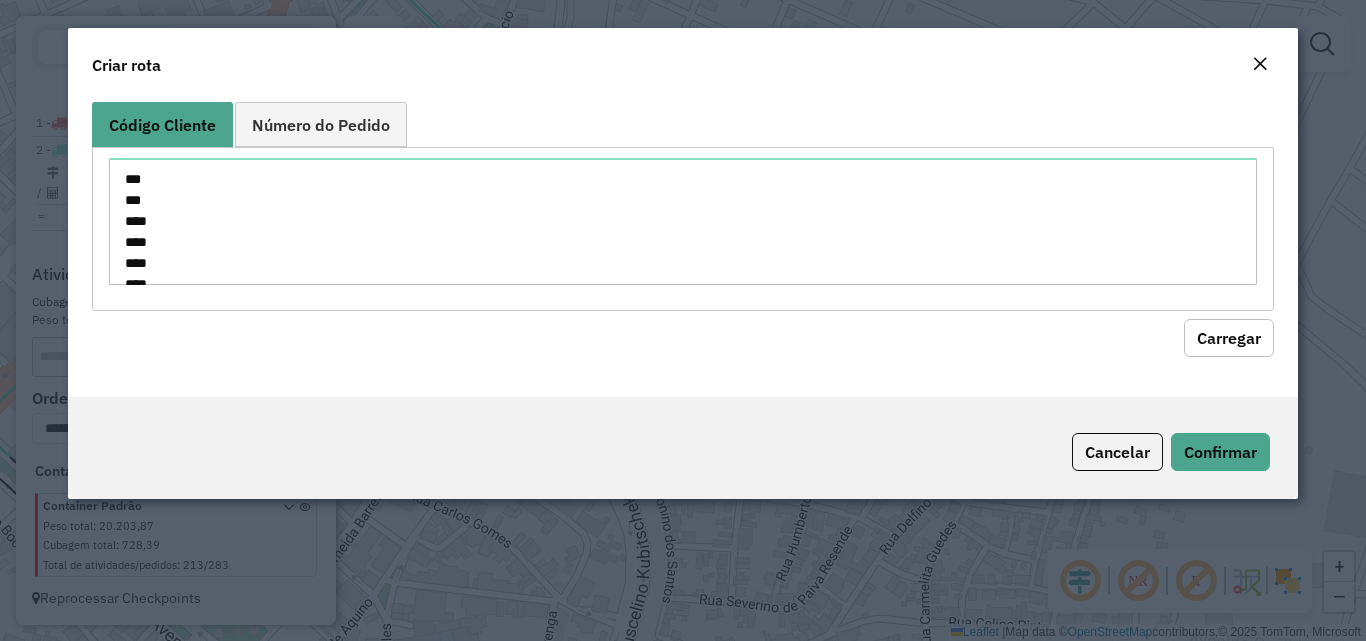 scroll, scrollTop: 1394, scrollLeft: 0, axis: vertical 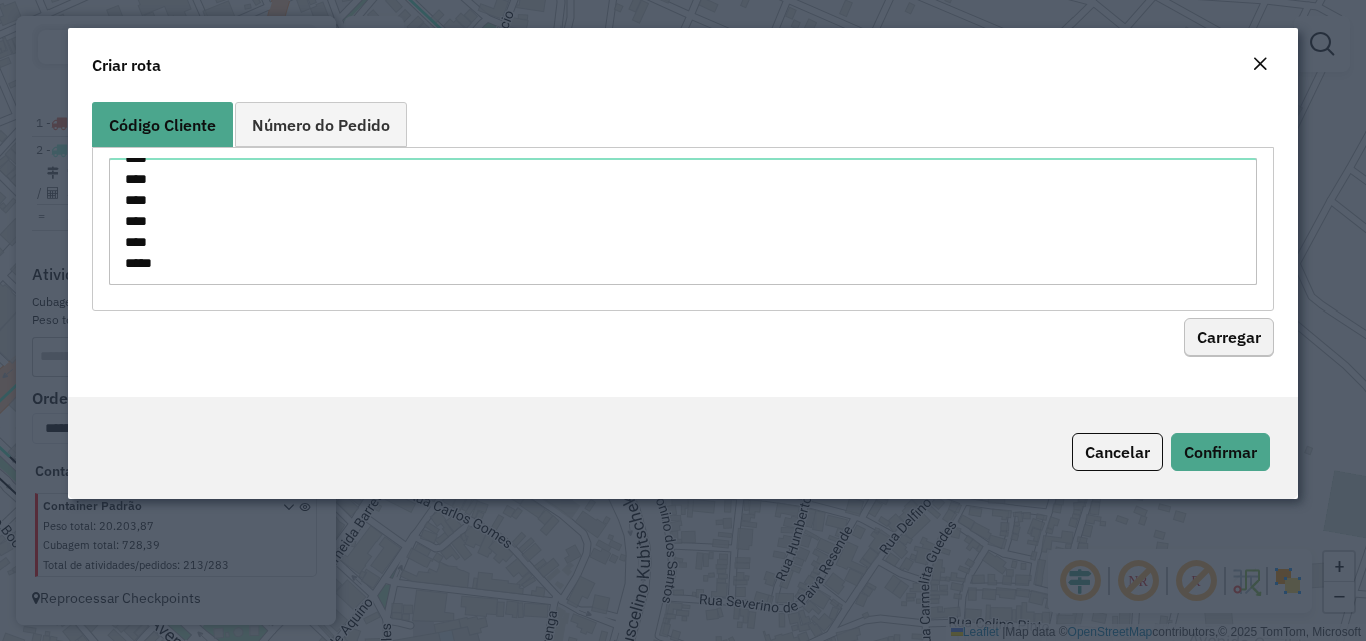type on "***
***
****
****
****
****
****
****
****
****
****
****
****
****
****
****
****
****
****
****
****
****
****
****
****
****
****
****
****
****
*
**
**
**
**
**
***
***
***
***
***
***
***
***
****
****
****
****
****
****
****
****
****
***
***
****
****
****
****
****
**
**
**
***
***
****
****
****
****
****
****" 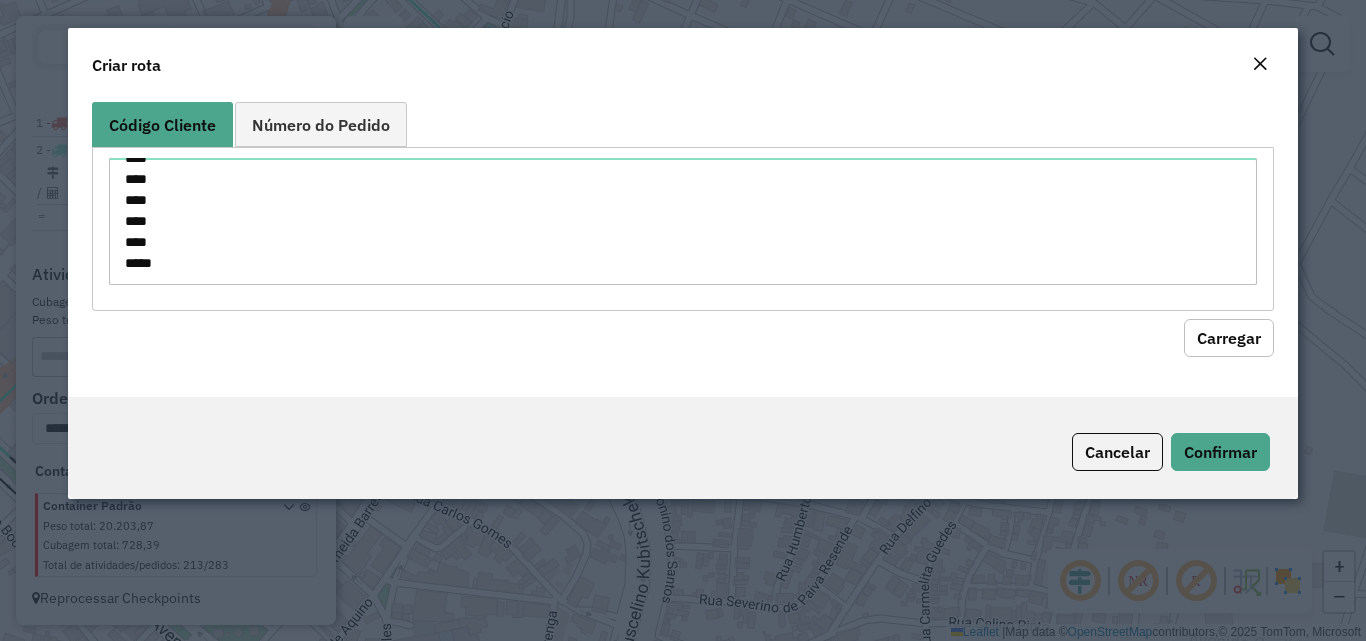 click on "Carregar" 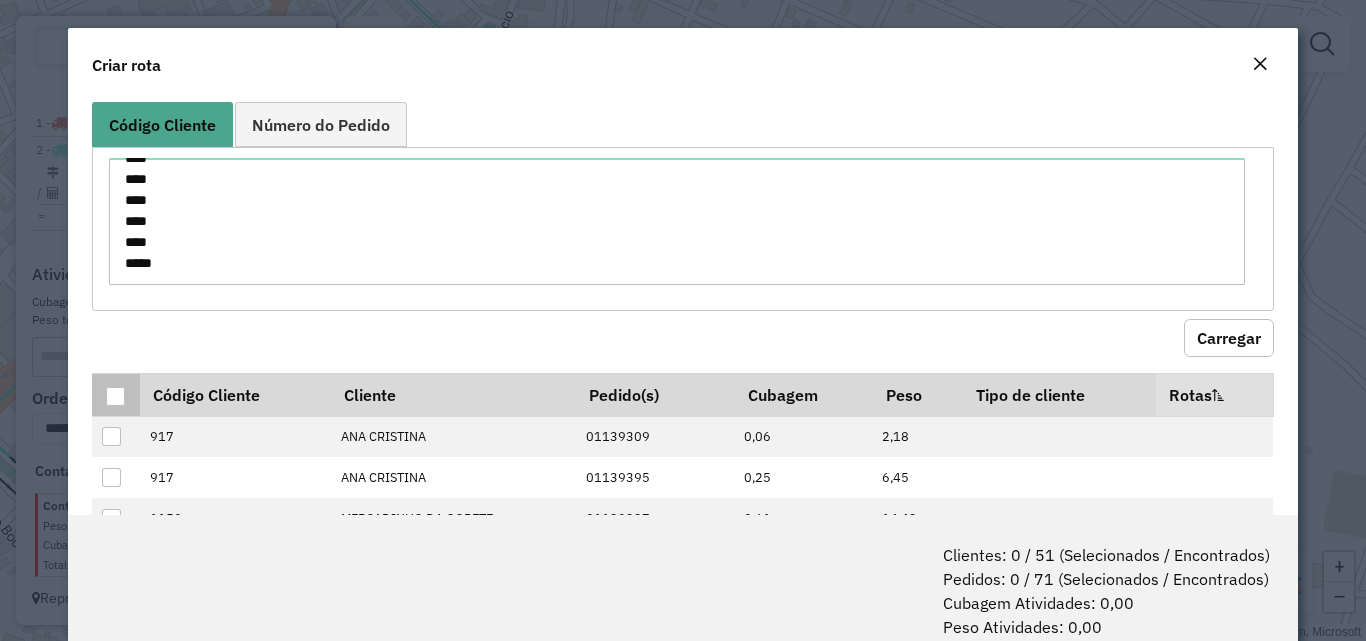 click at bounding box center (115, 396) 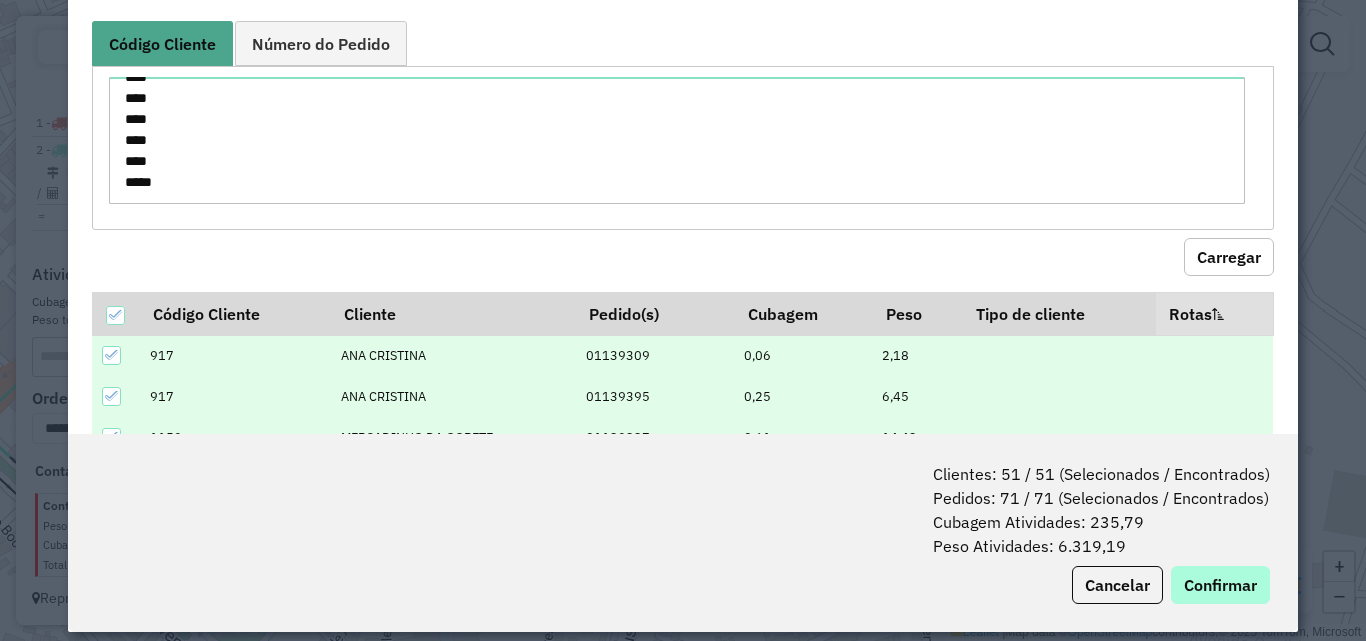 scroll, scrollTop: 100, scrollLeft: 0, axis: vertical 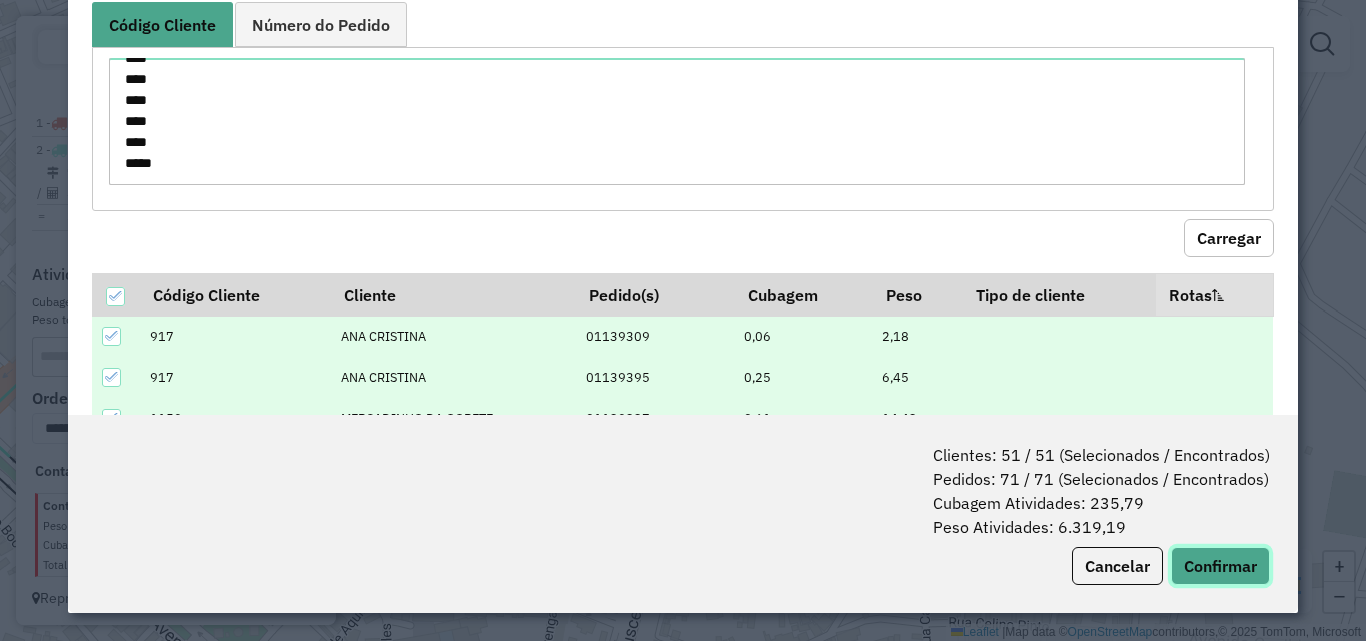 click on "Confirmar" 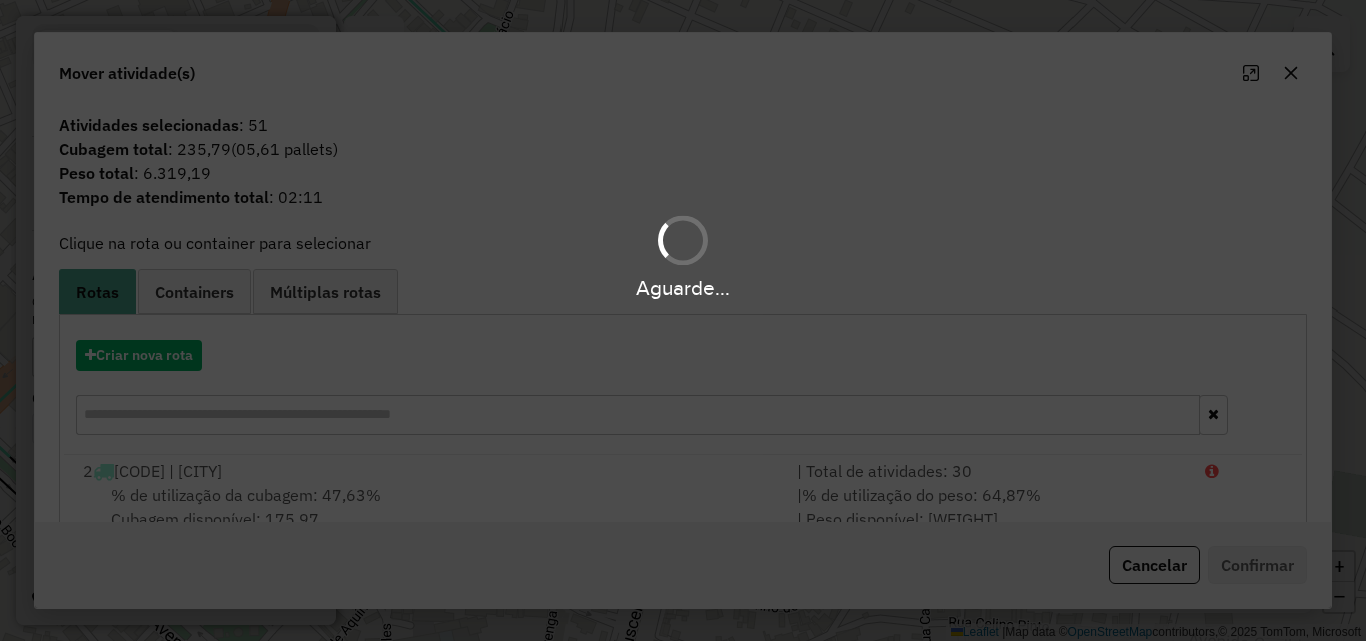 click on "Aguarde..." at bounding box center [683, 320] 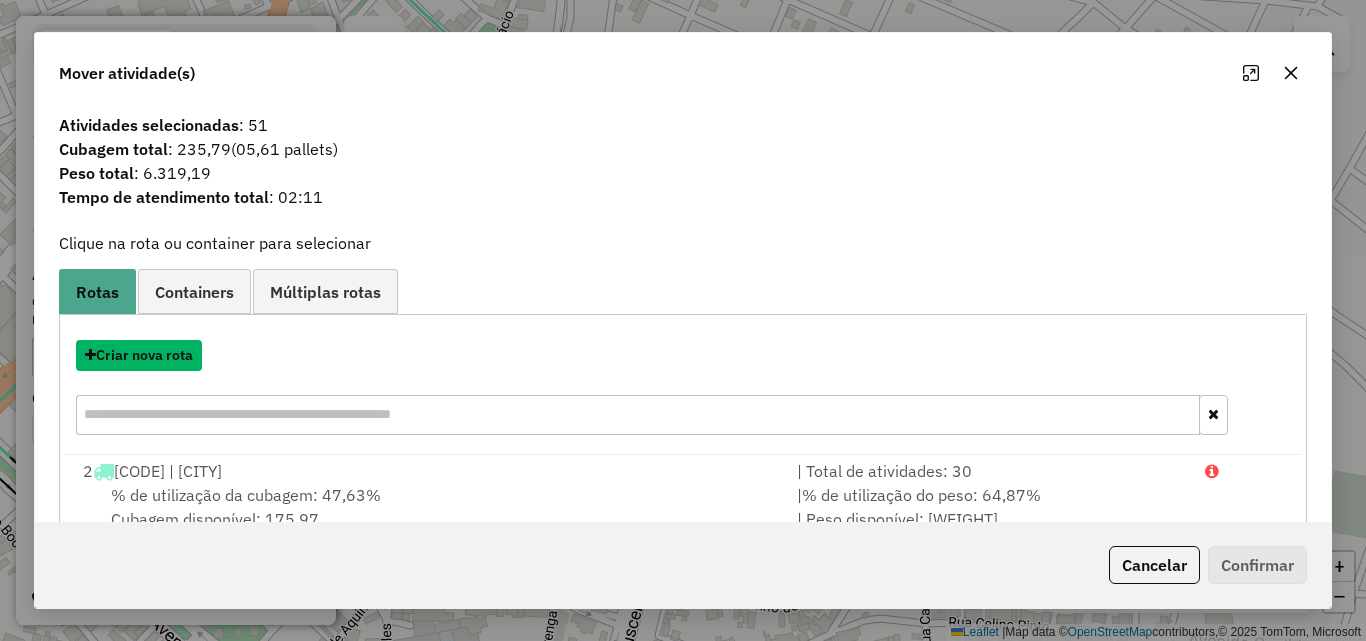 click on "Criar nova rota" at bounding box center (139, 355) 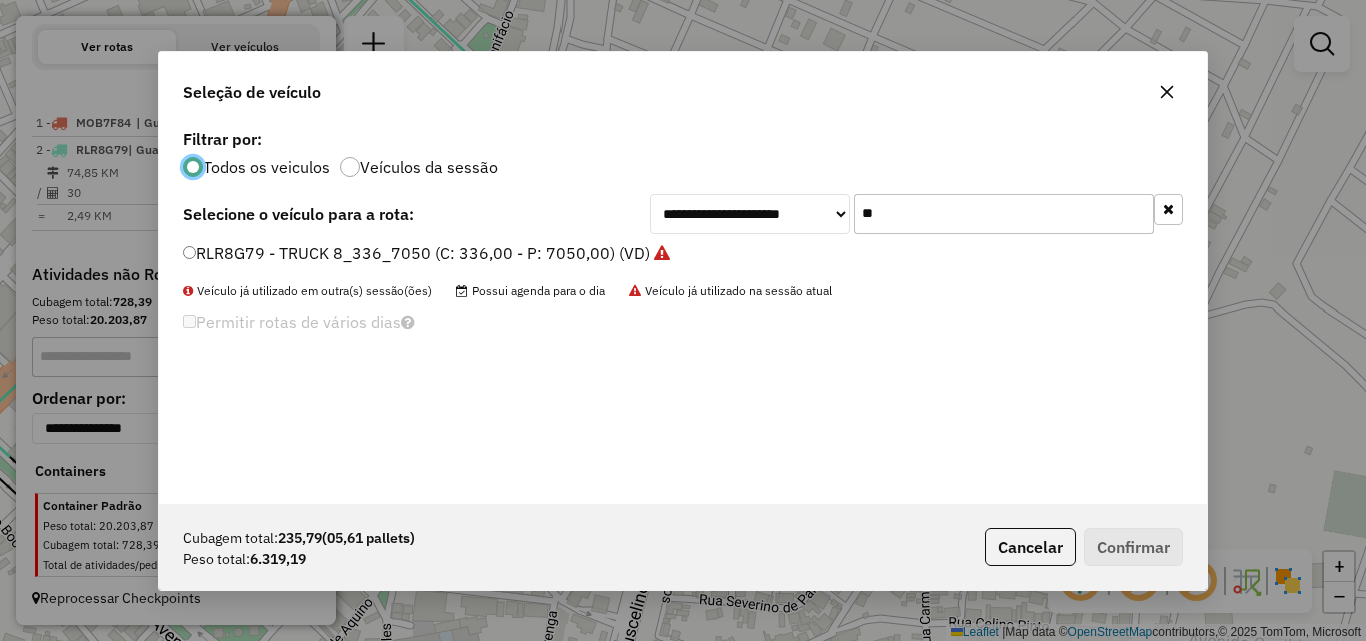 scroll, scrollTop: 11, scrollLeft: 6, axis: both 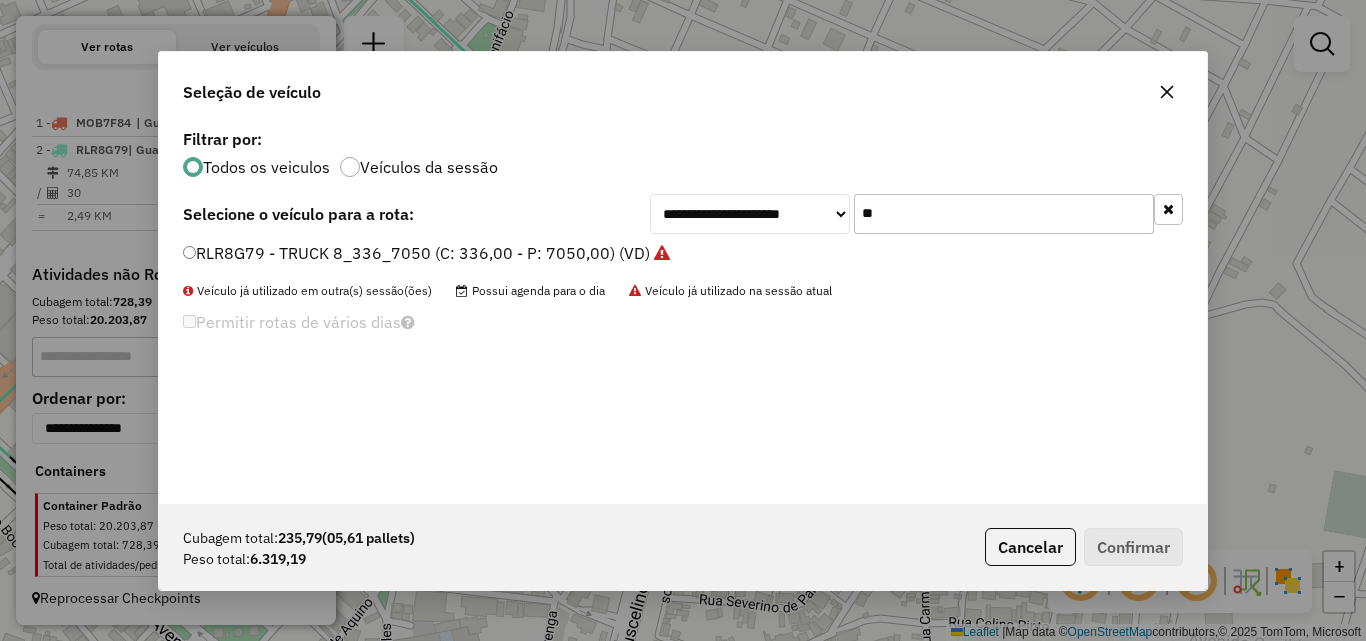 click on "**" 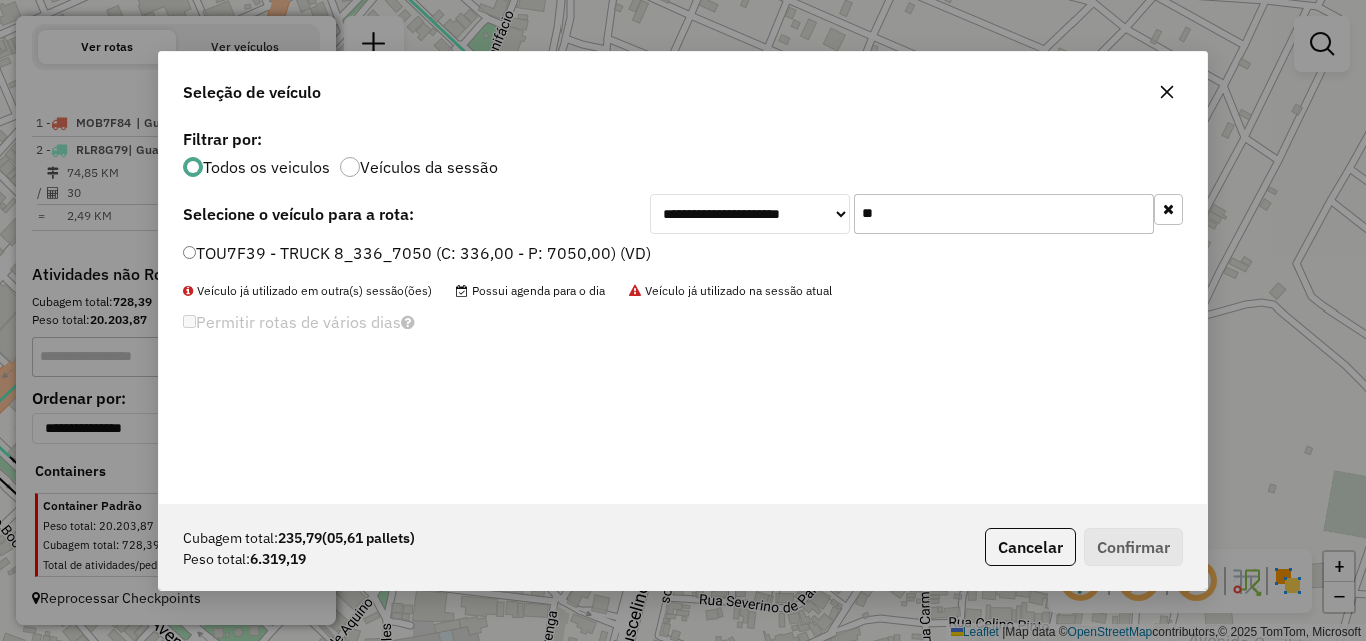 type on "**" 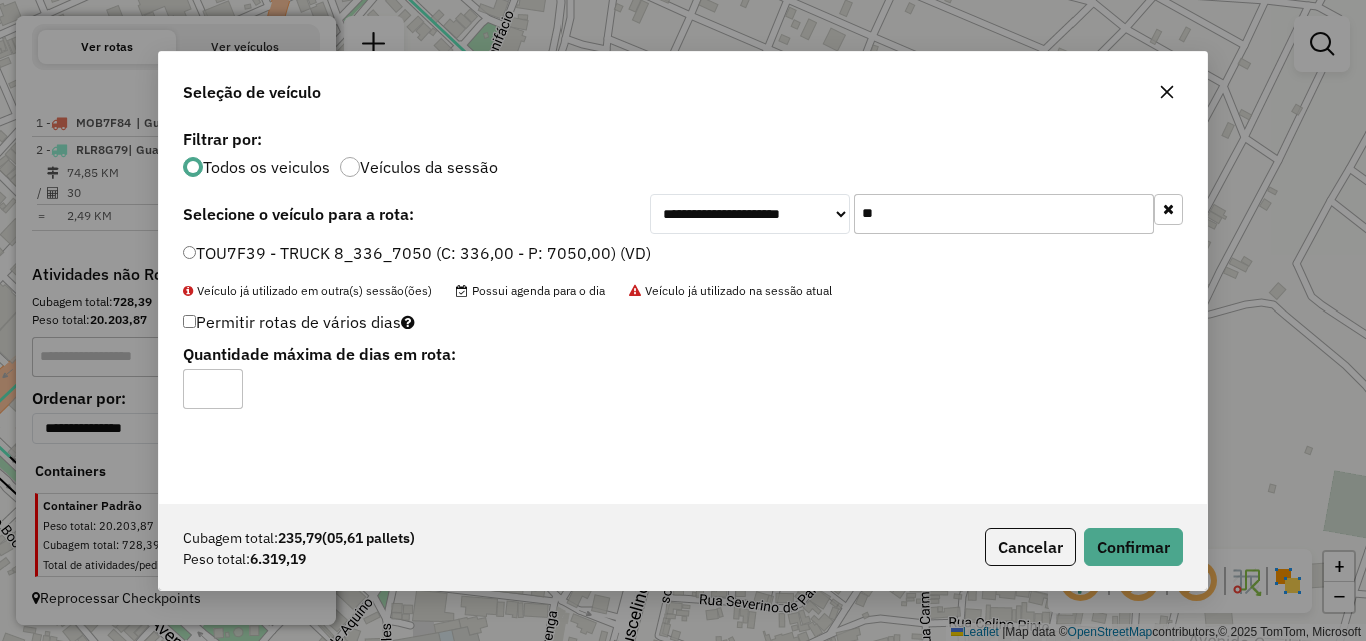 click on "Cubagem total:  [CUBAGE]   ([PALLETS] pallets)  Peso total: [WEIGHT]  Cancelar   Confirmar" 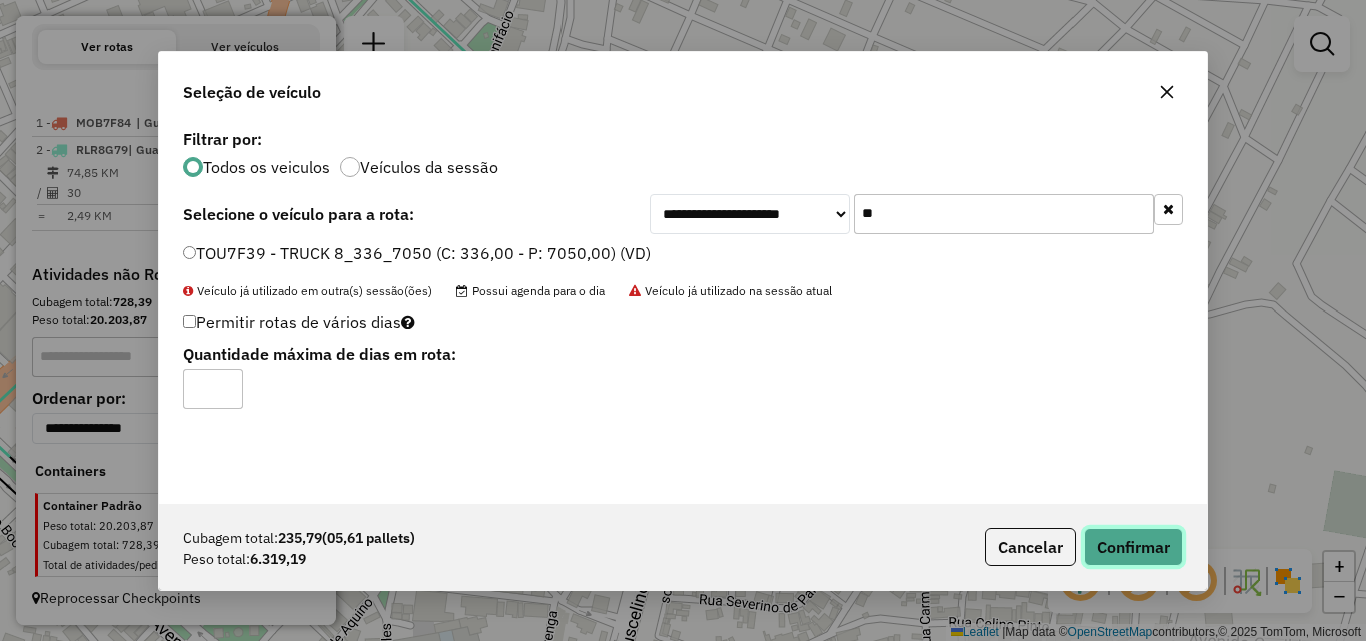 click on "Confirmar" 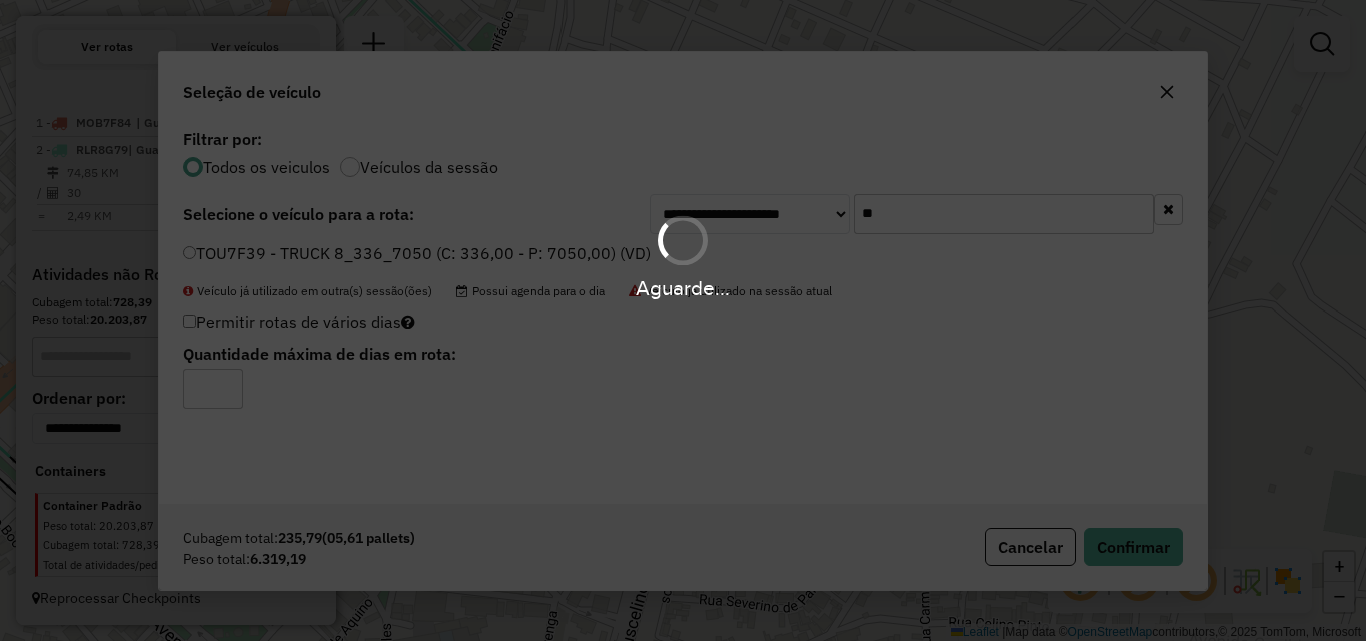drag, startPoint x: 656, startPoint y: 284, endPoint x: 926, endPoint y: 239, distance: 273.7243 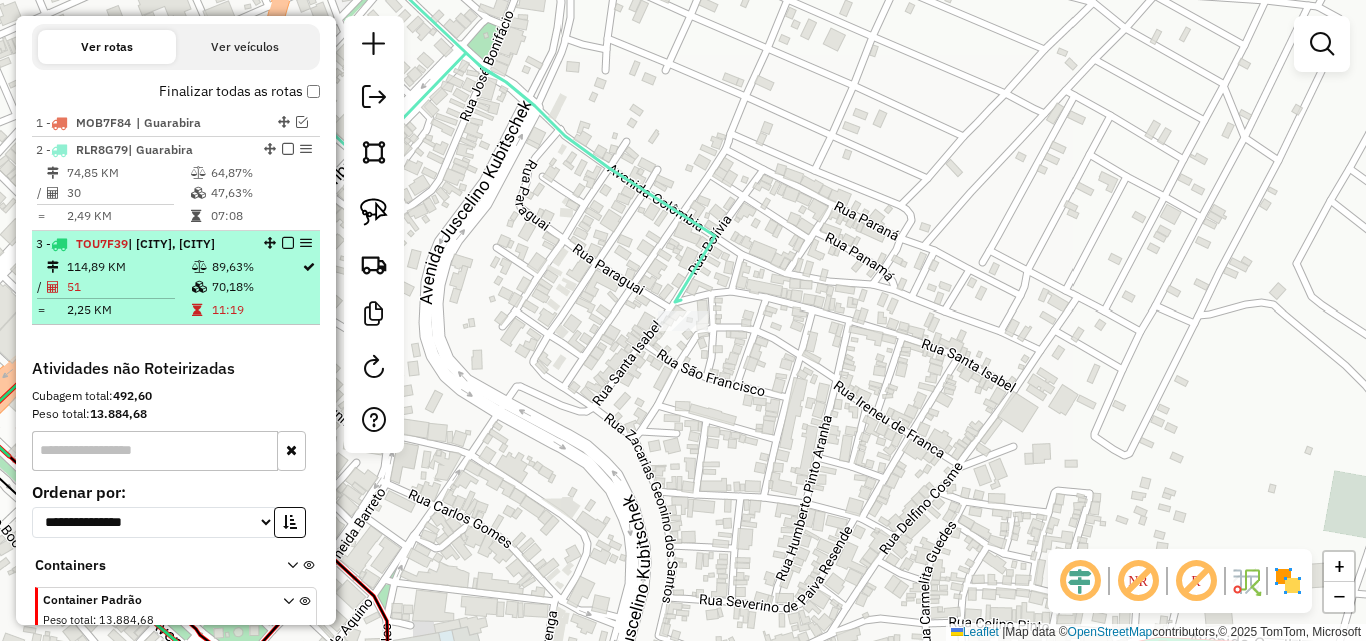 click on "[NUMBER] - [VEHICLE_ID]   | [CITY]" at bounding box center (142, 244) 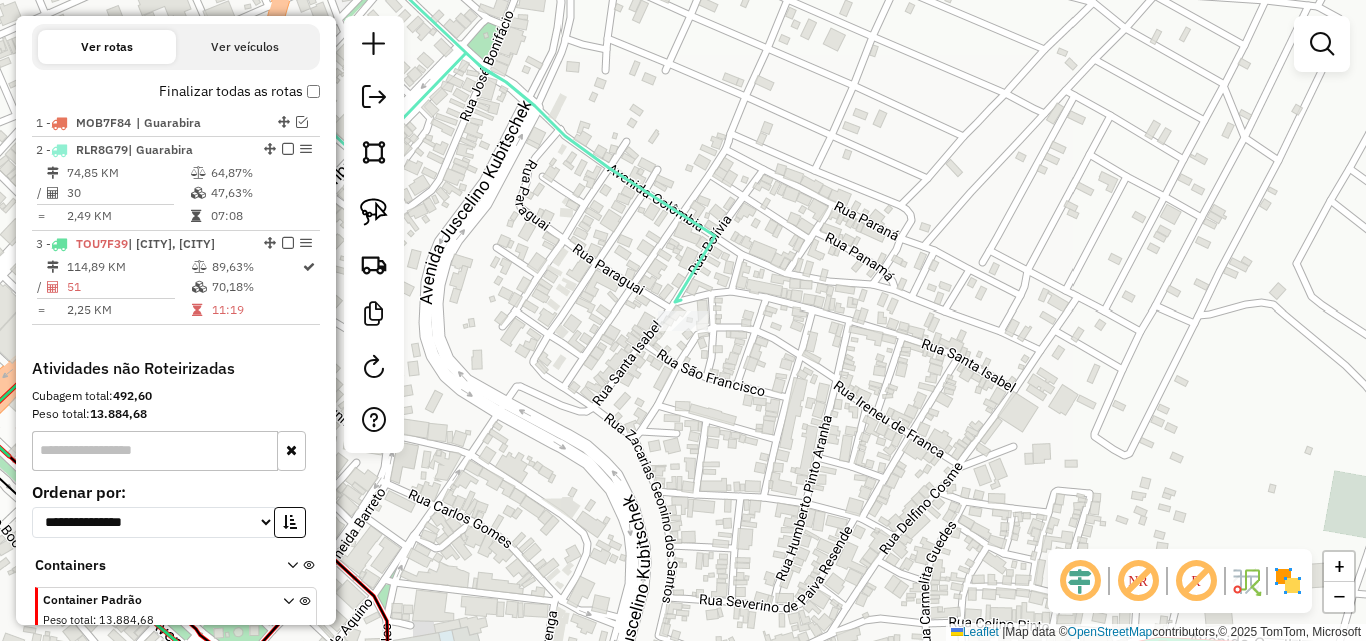 select on "**********" 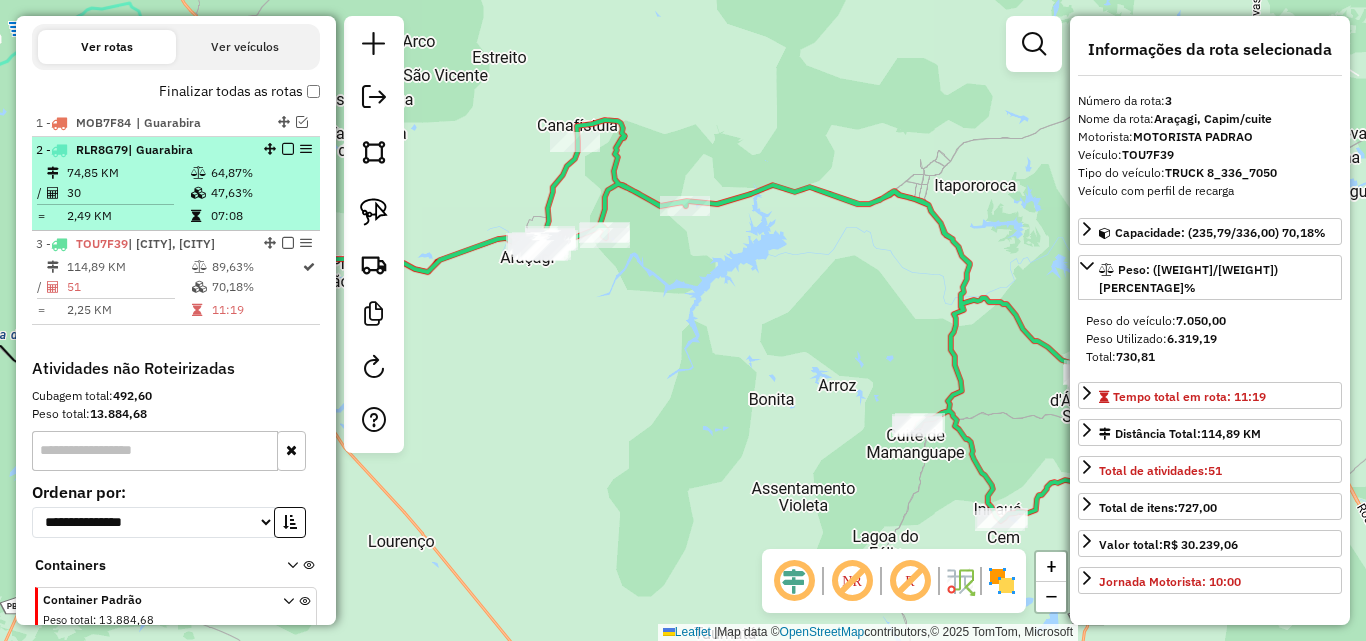 click at bounding box center (288, 149) 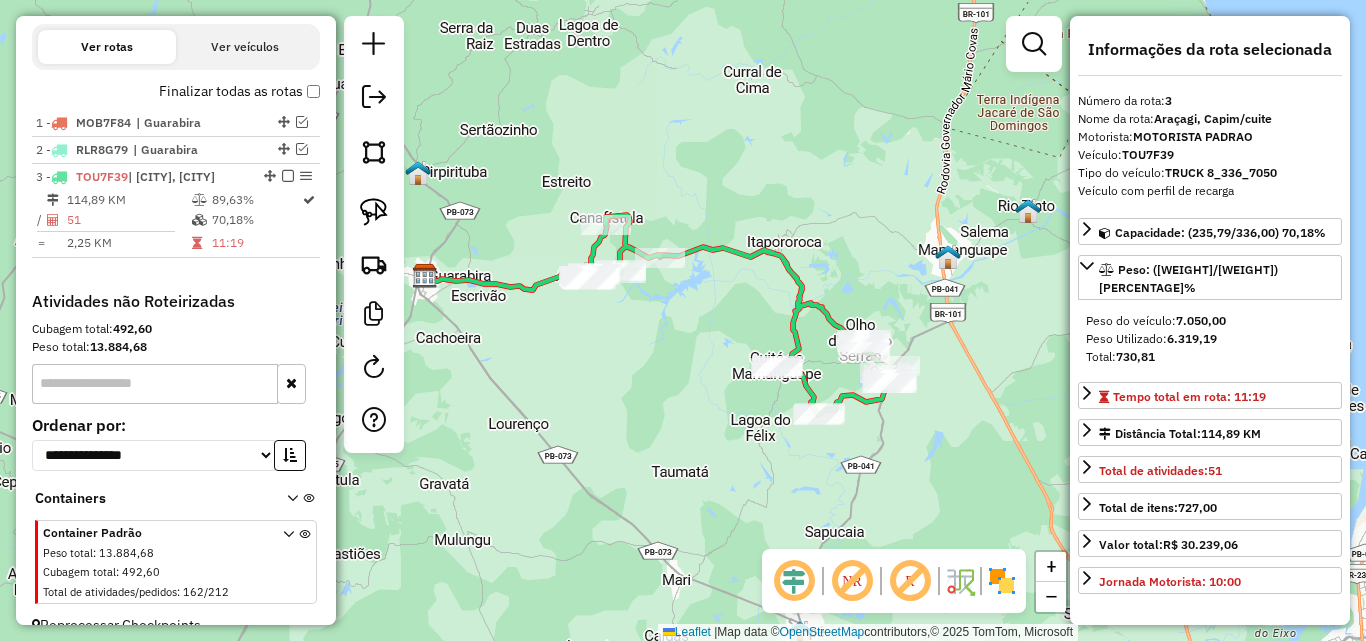drag, startPoint x: 641, startPoint y: 365, endPoint x: 715, endPoint y: 354, distance: 74.8131 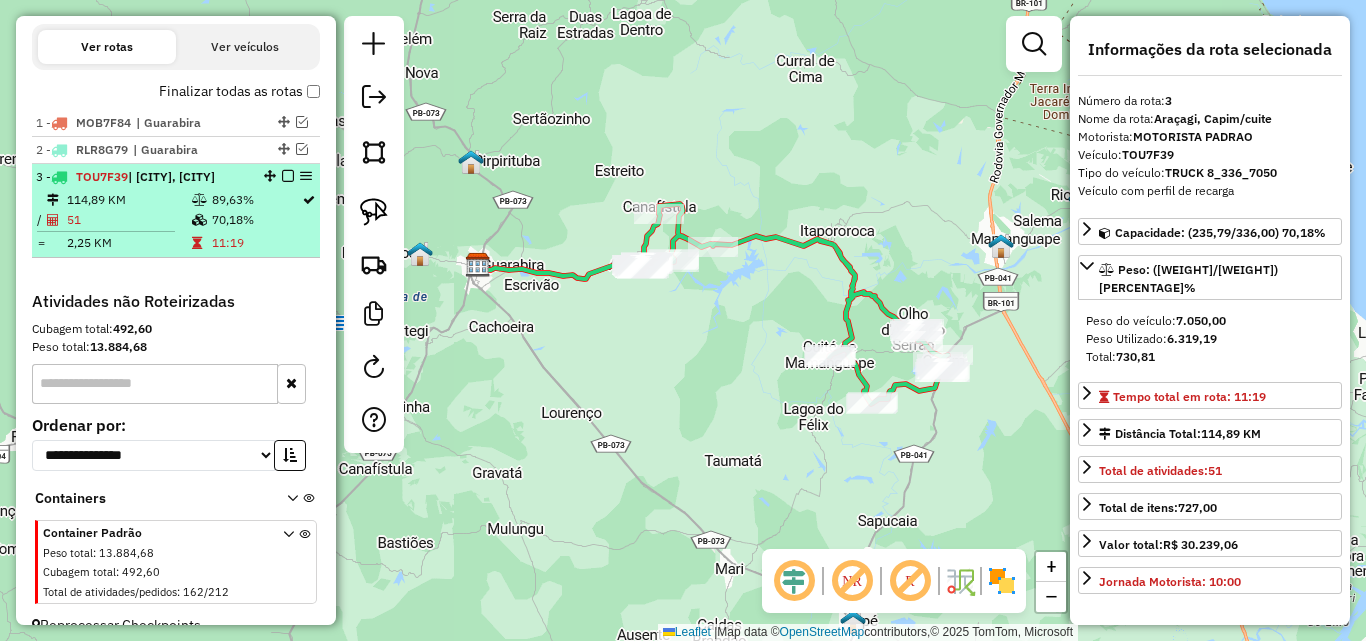 click at bounding box center [288, 176] 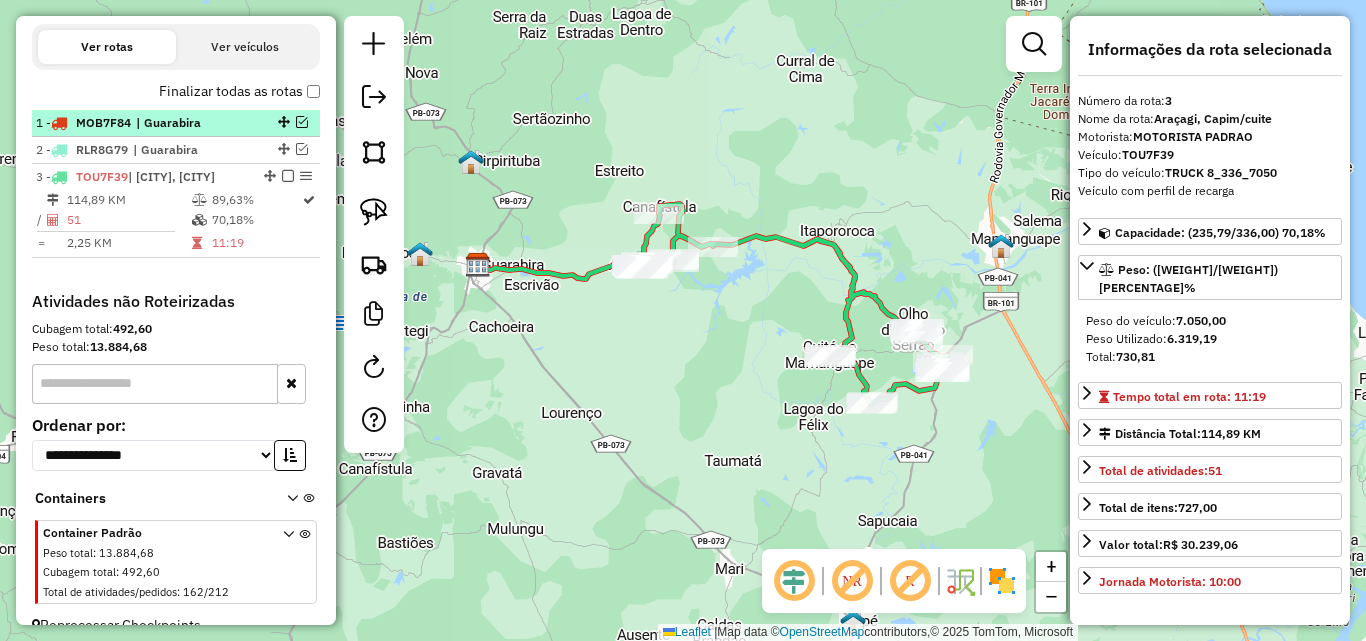 scroll, scrollTop: 640, scrollLeft: 0, axis: vertical 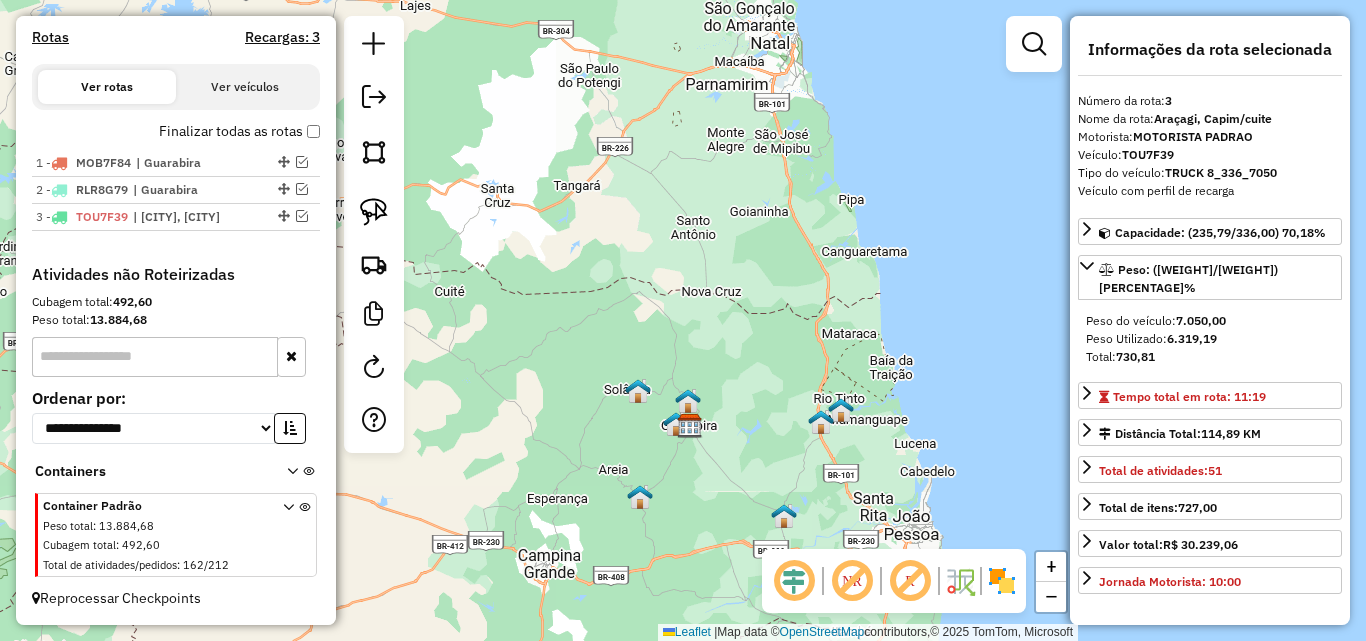 click 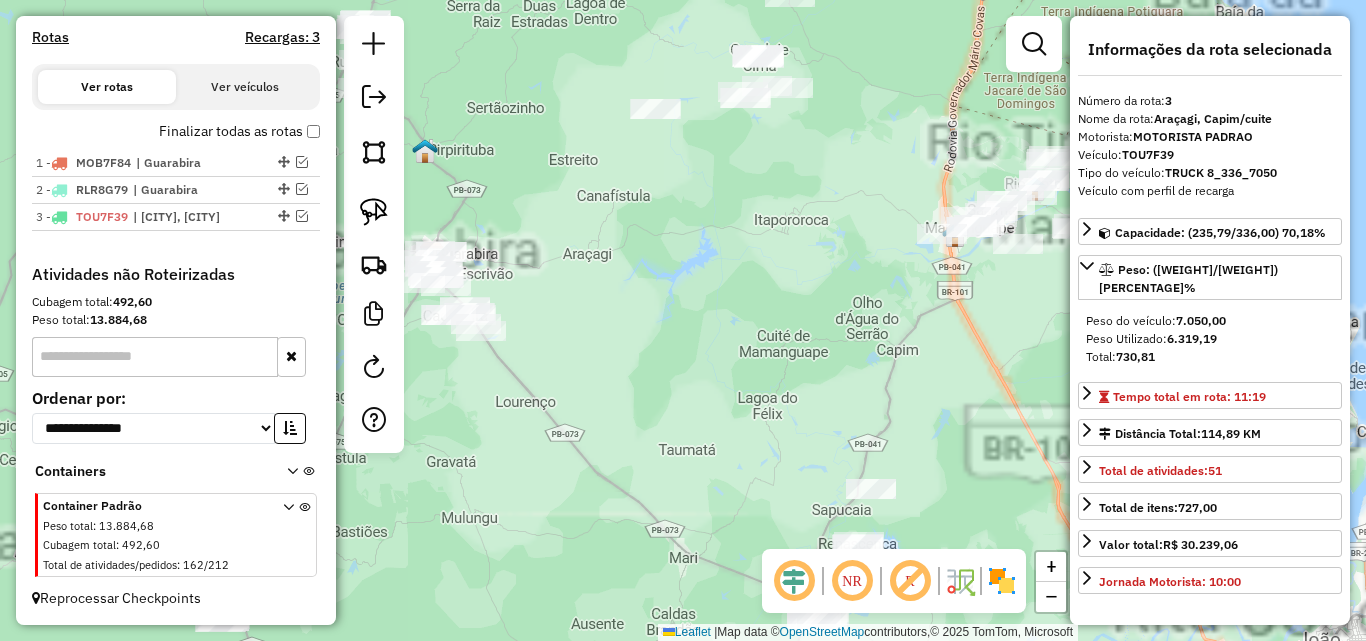 drag, startPoint x: 732, startPoint y: 480, endPoint x: 789, endPoint y: 354, distance: 138.29317 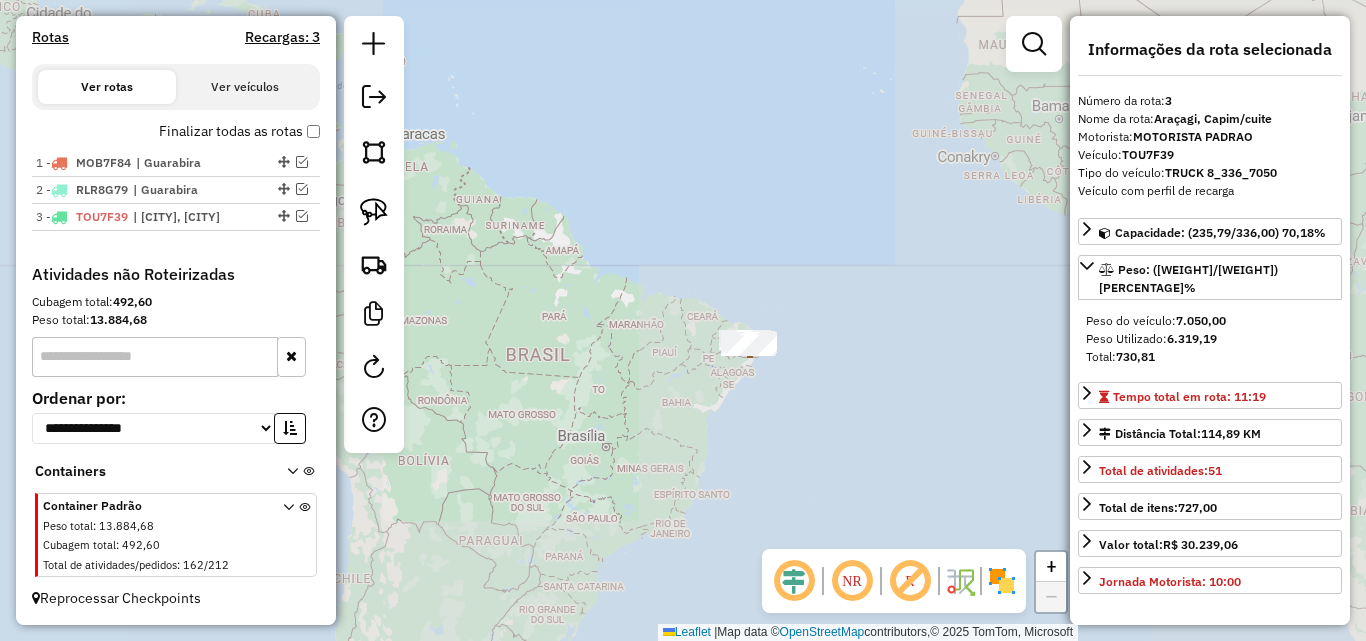 drag, startPoint x: 892, startPoint y: 351, endPoint x: 909, endPoint y: 311, distance: 43.462627 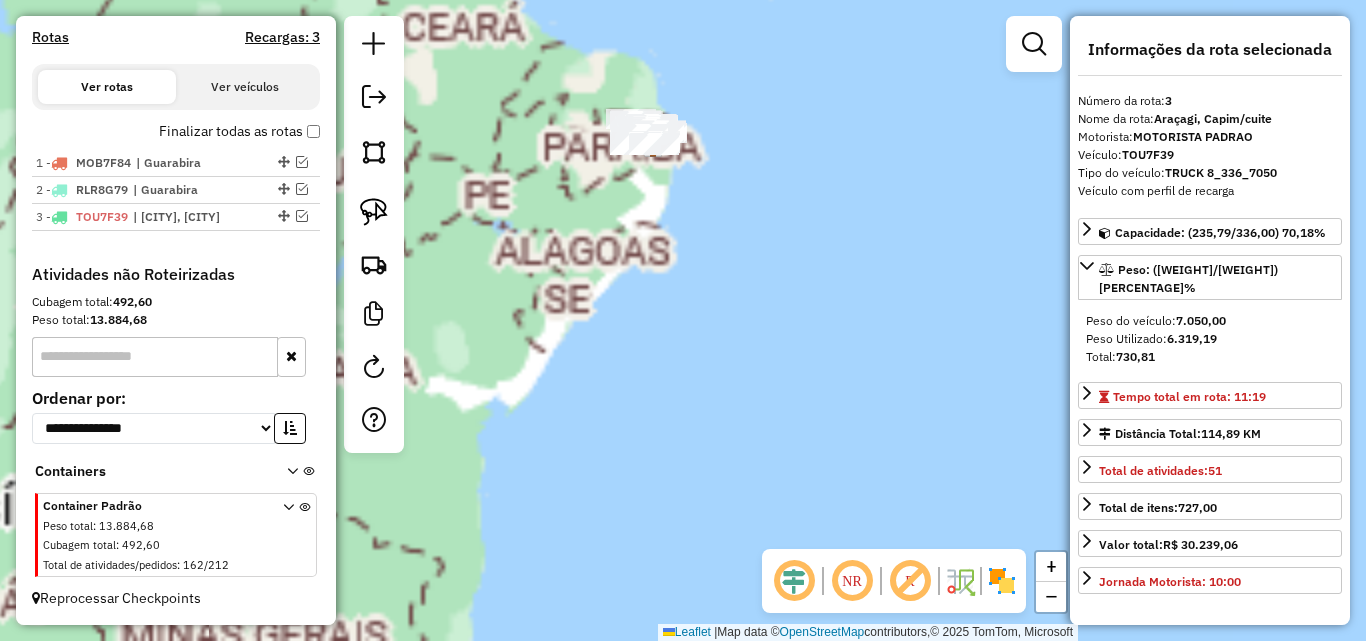 drag, startPoint x: 828, startPoint y: 323, endPoint x: 840, endPoint y: 352, distance: 31.38471 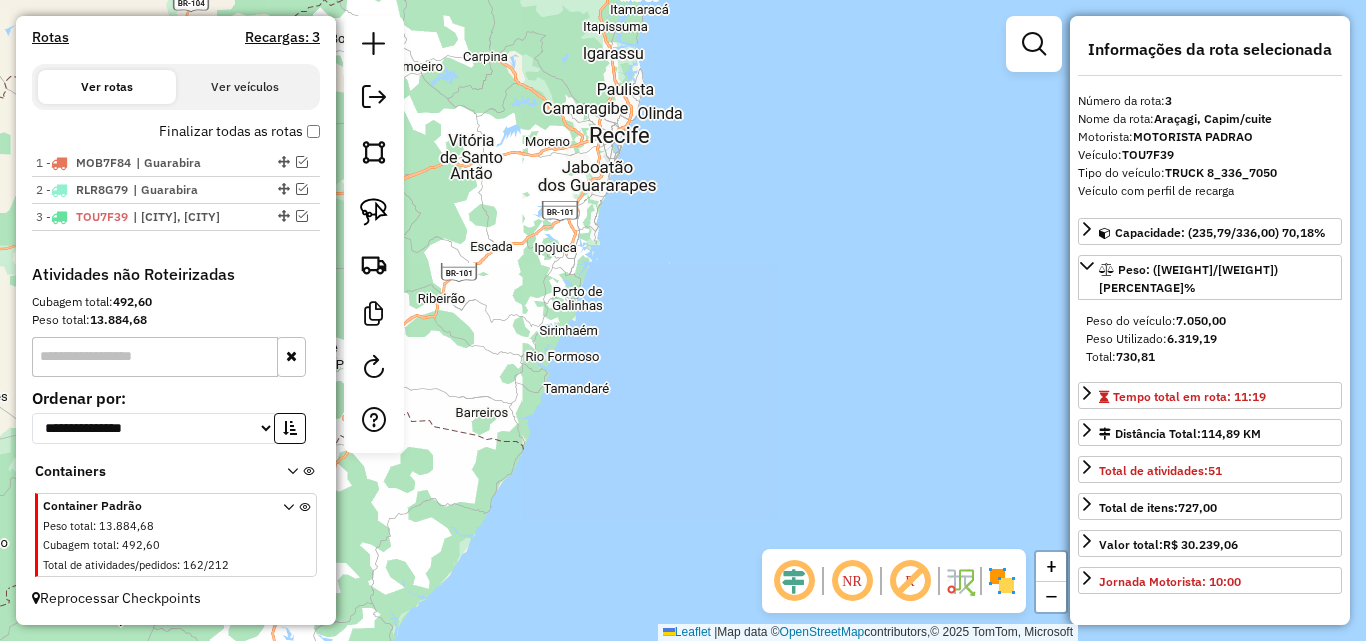 drag, startPoint x: 660, startPoint y: 222, endPoint x: 675, endPoint y: 210, distance: 19.209373 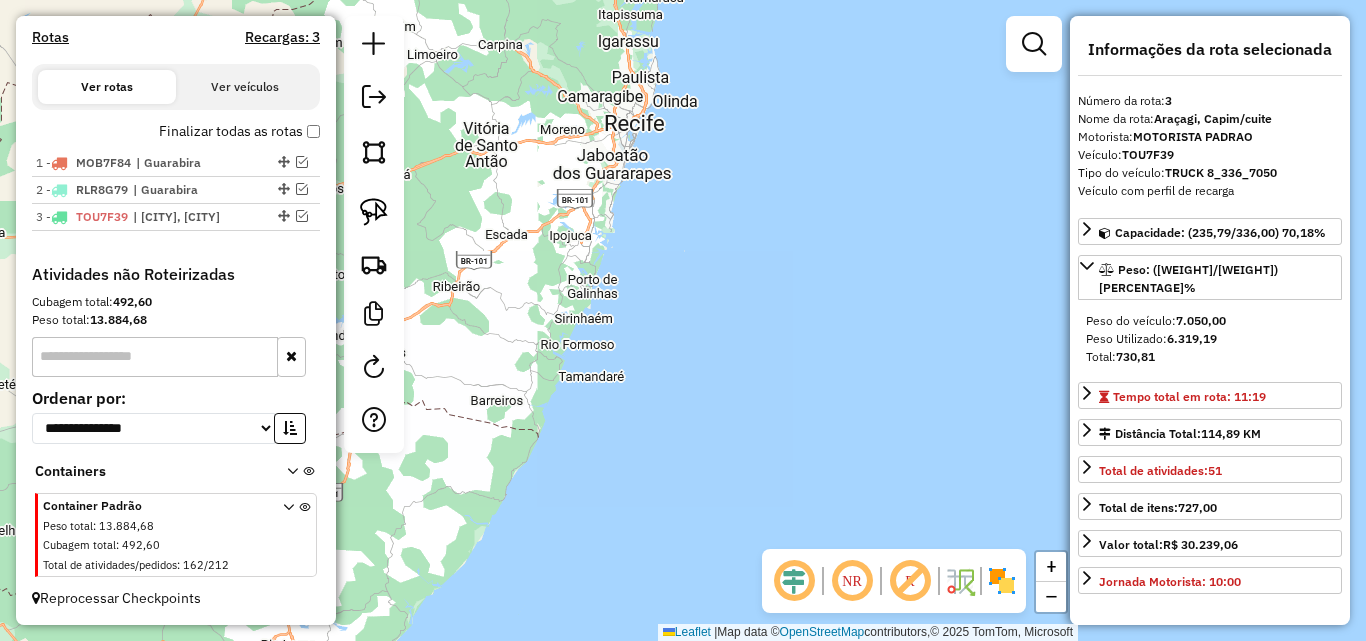 drag, startPoint x: 643, startPoint y: 273, endPoint x: 745, endPoint y: 378, distance: 146.38647 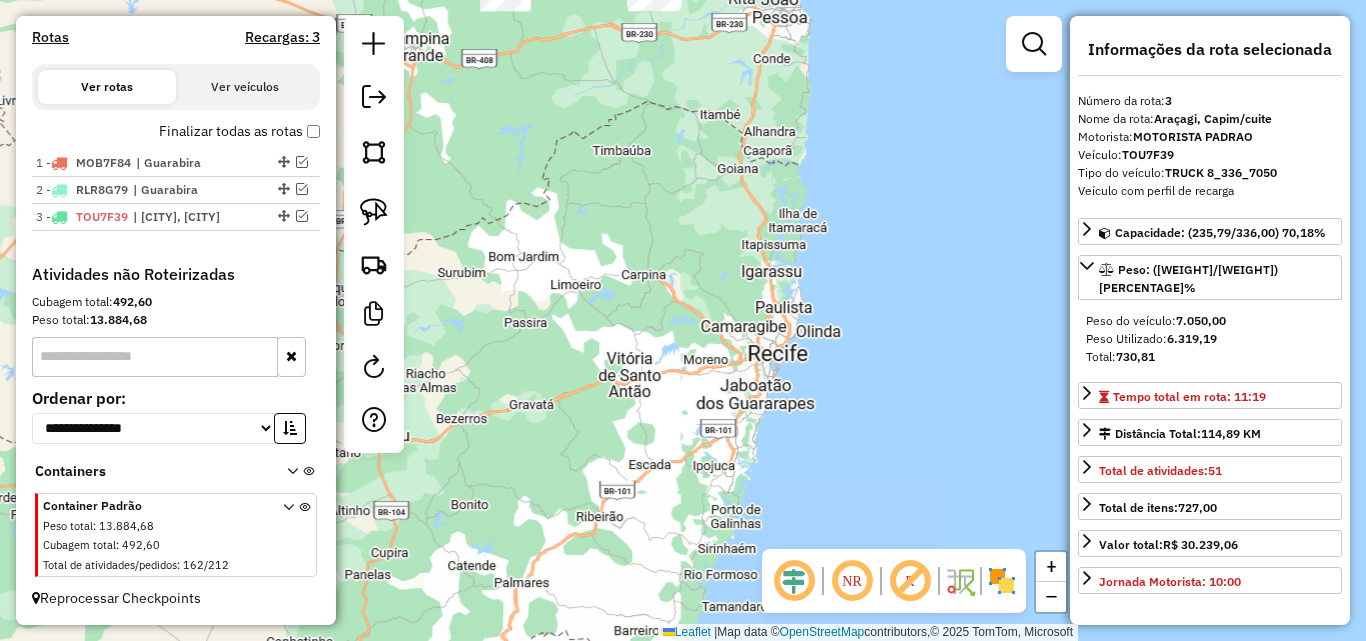 drag, startPoint x: 618, startPoint y: 332, endPoint x: 811, endPoint y: 478, distance: 242.00206 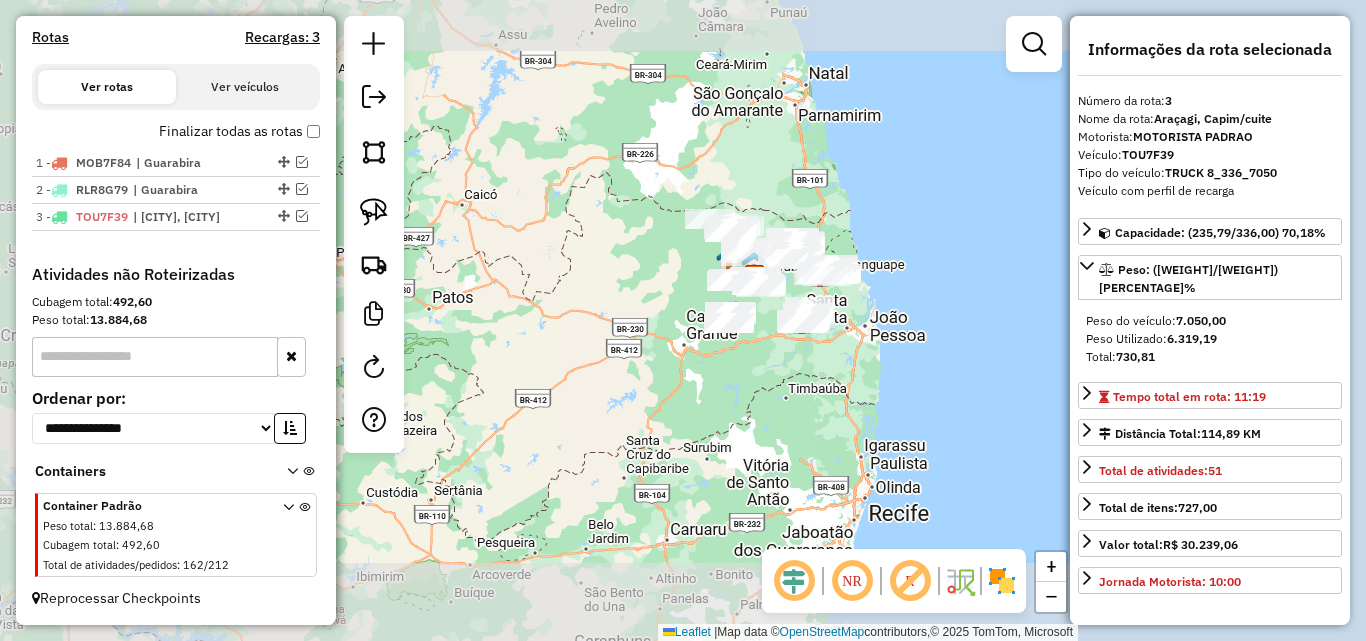 drag, startPoint x: 704, startPoint y: 368, endPoint x: 639, endPoint y: 399, distance: 72.013885 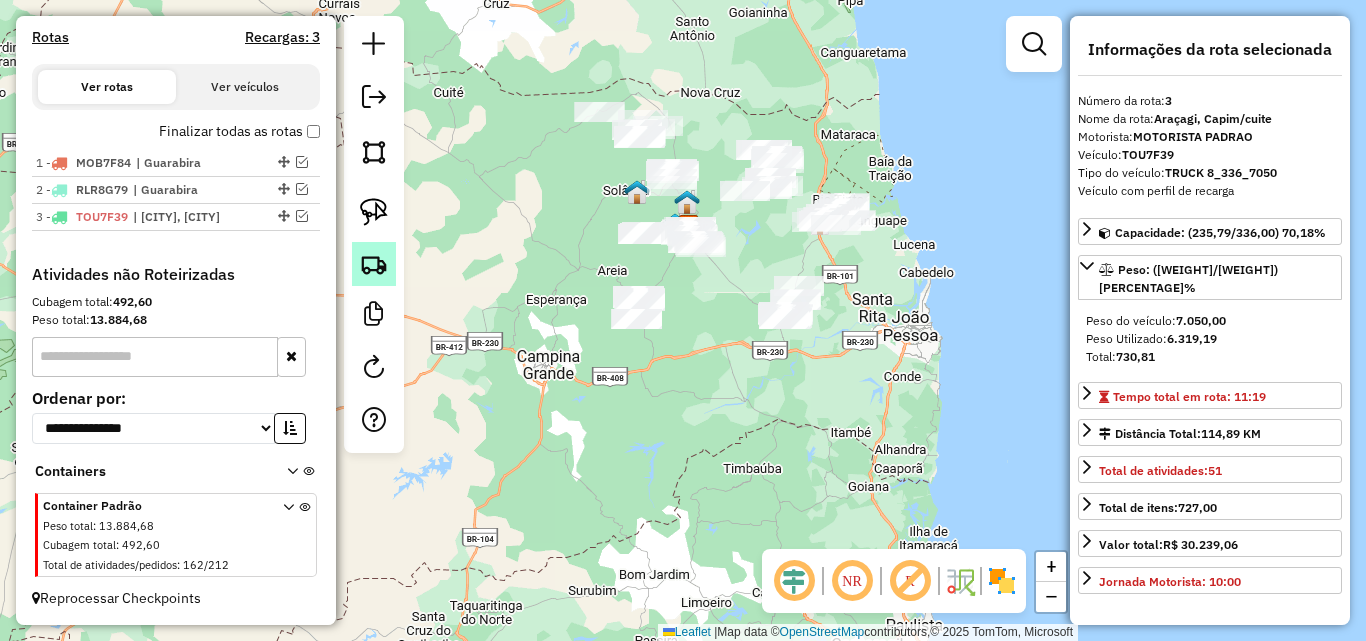 click 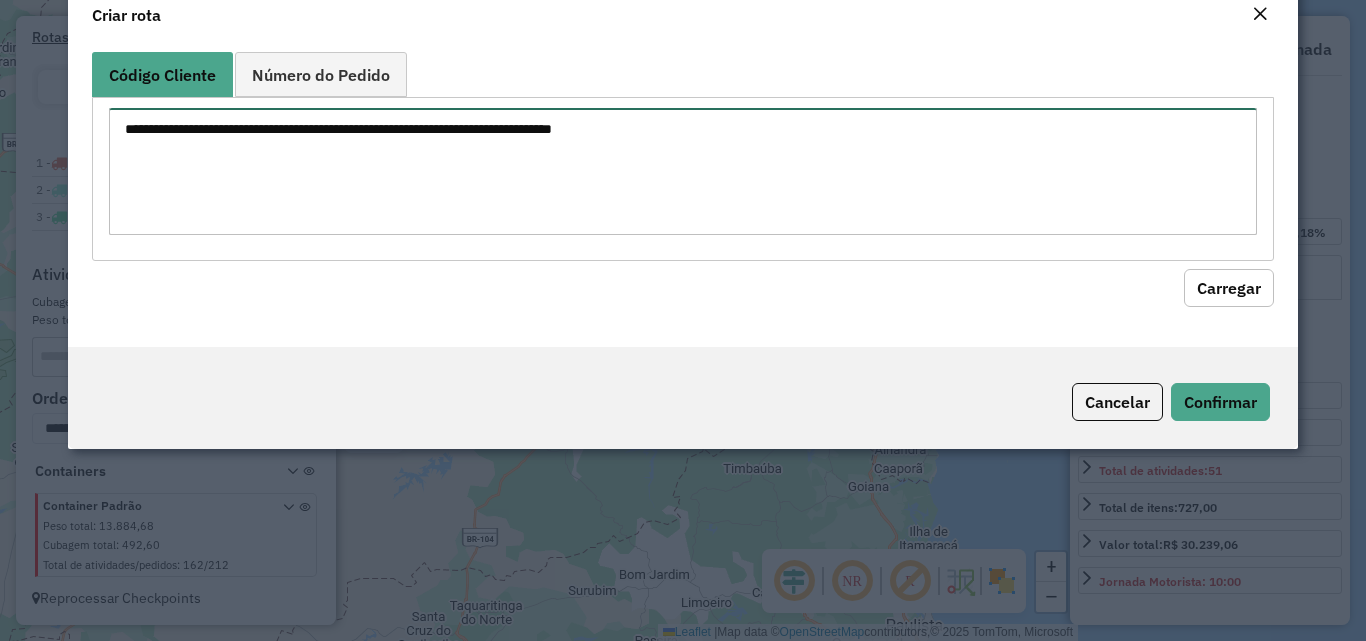 click at bounding box center [682, 171] 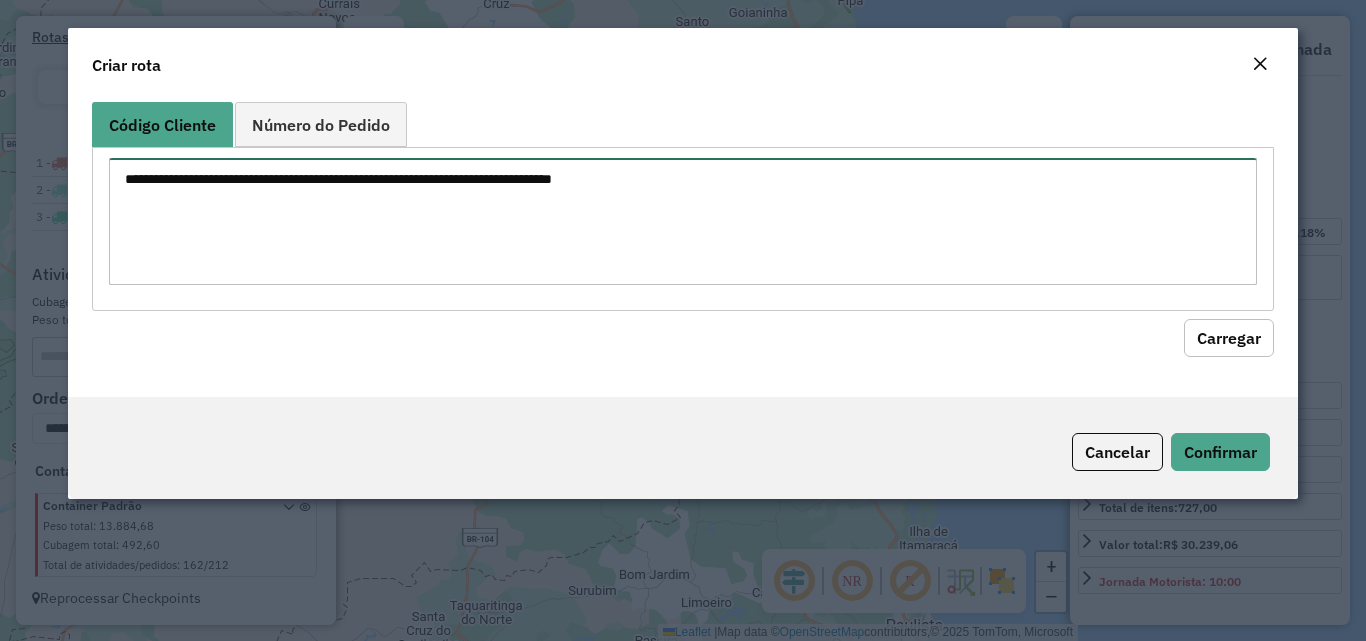 paste on "****
****
****
****
****
****
****
****
****
****
****
****
****
****
****
****
****
****
****
****
****
****
****
****
****
****
****
****
****
****
****
****
****
****
****
****
****
****
****
****
****
****
****" 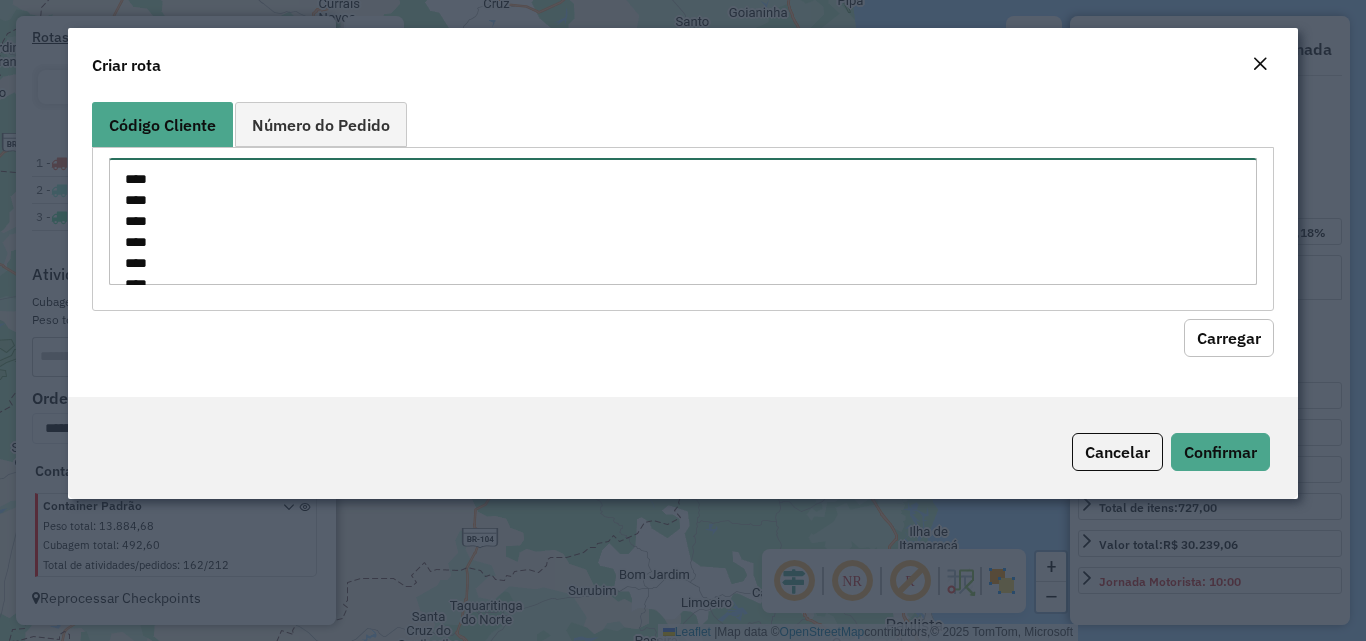 scroll, scrollTop: 806, scrollLeft: 0, axis: vertical 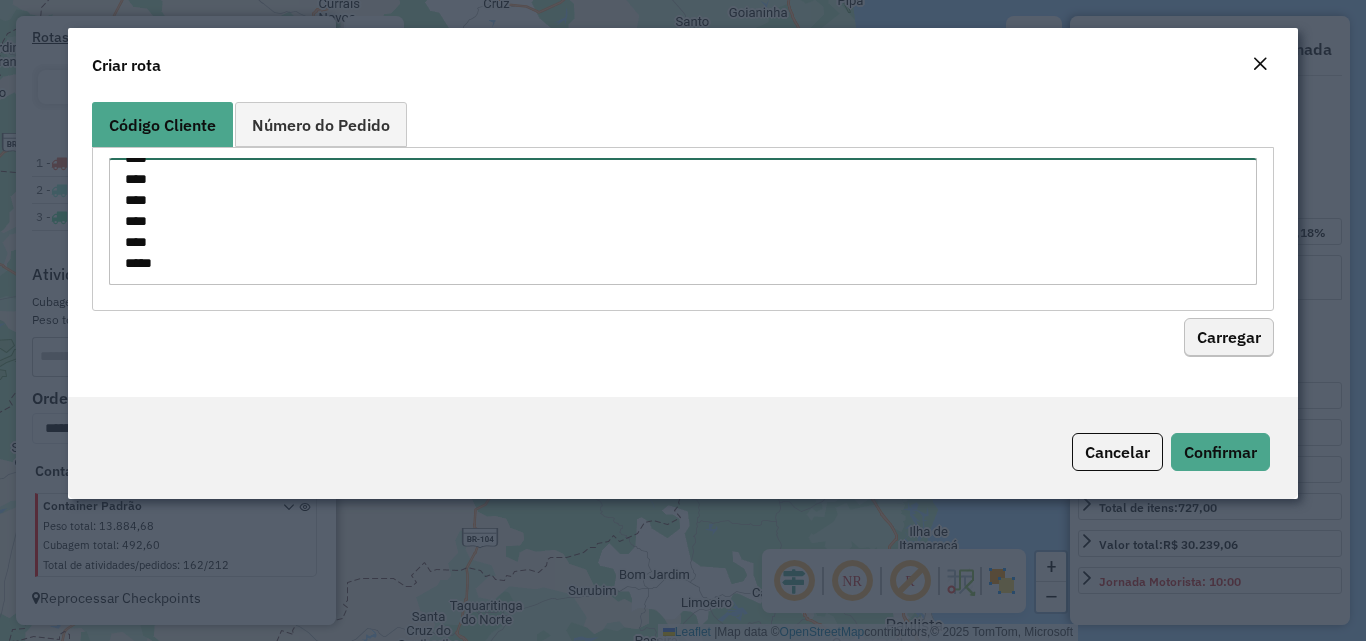 type on "****
****
****
****
****
****
****
****
****
****
****
****
****
****
****
****
****
****
****
****
****
****
****
****
****
****
****
****
****
****
****
****
****
****
****
****
****
****
****
****
****
****
****" 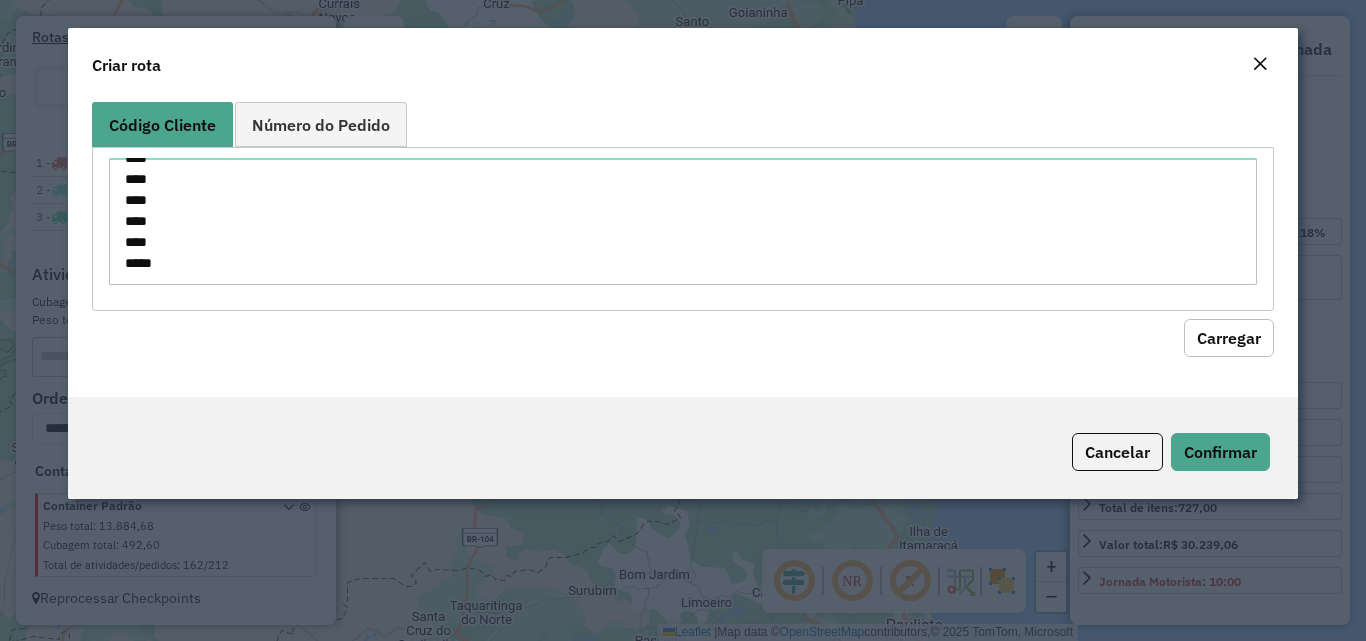 click on "Carregar" 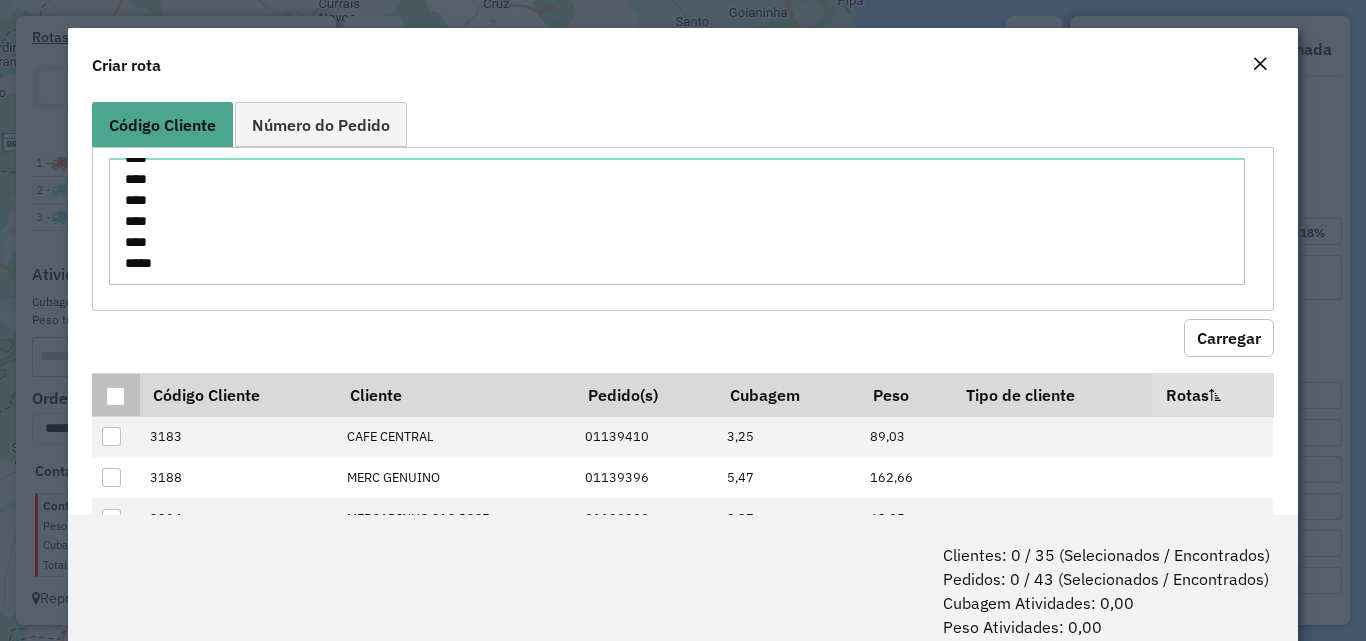 click at bounding box center [115, 396] 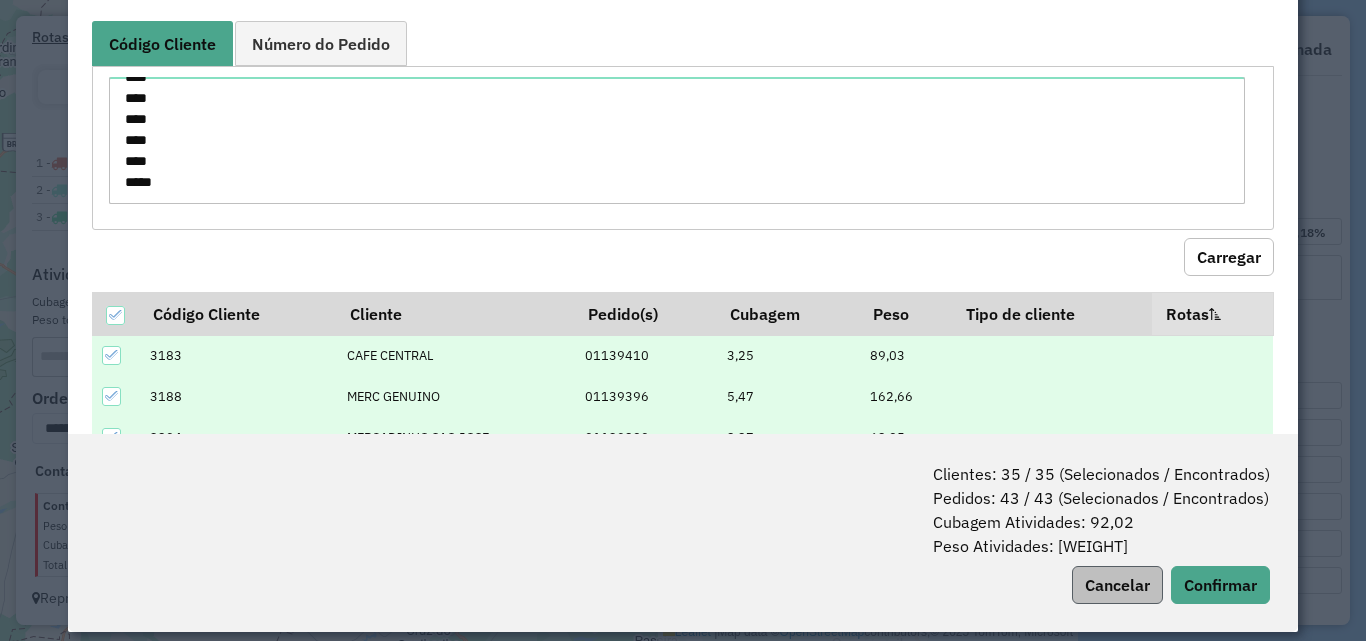 scroll, scrollTop: 100, scrollLeft: 0, axis: vertical 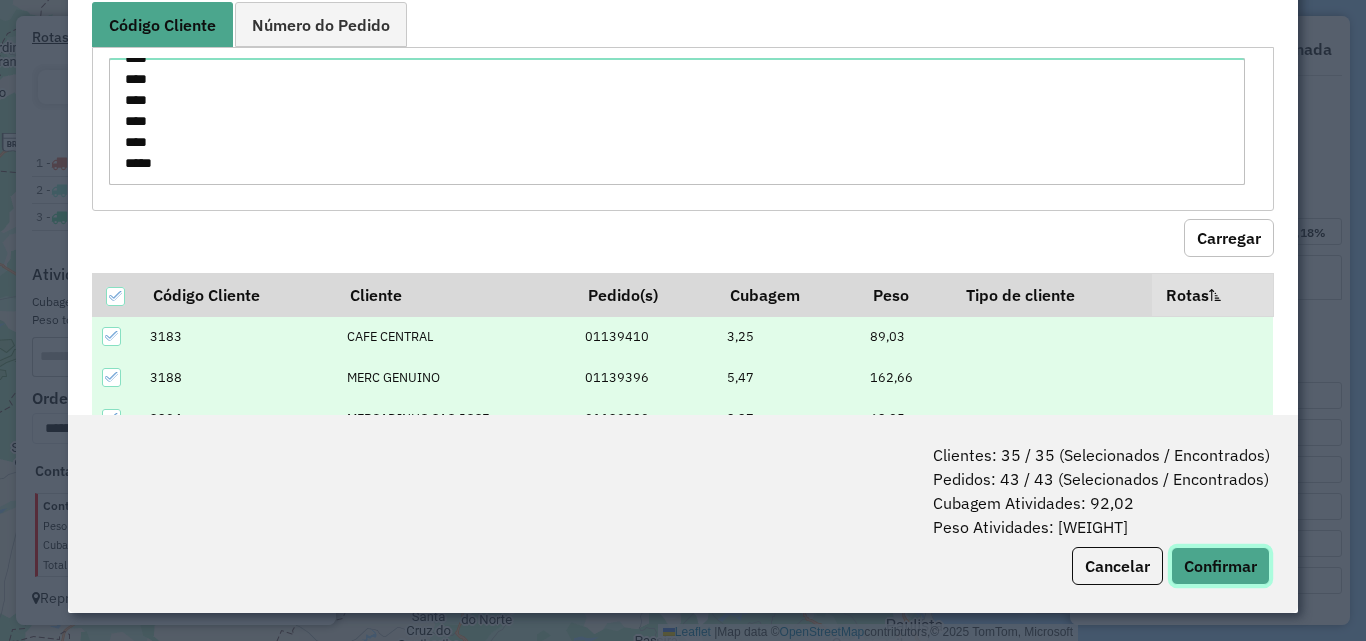 click on "Confirmar" 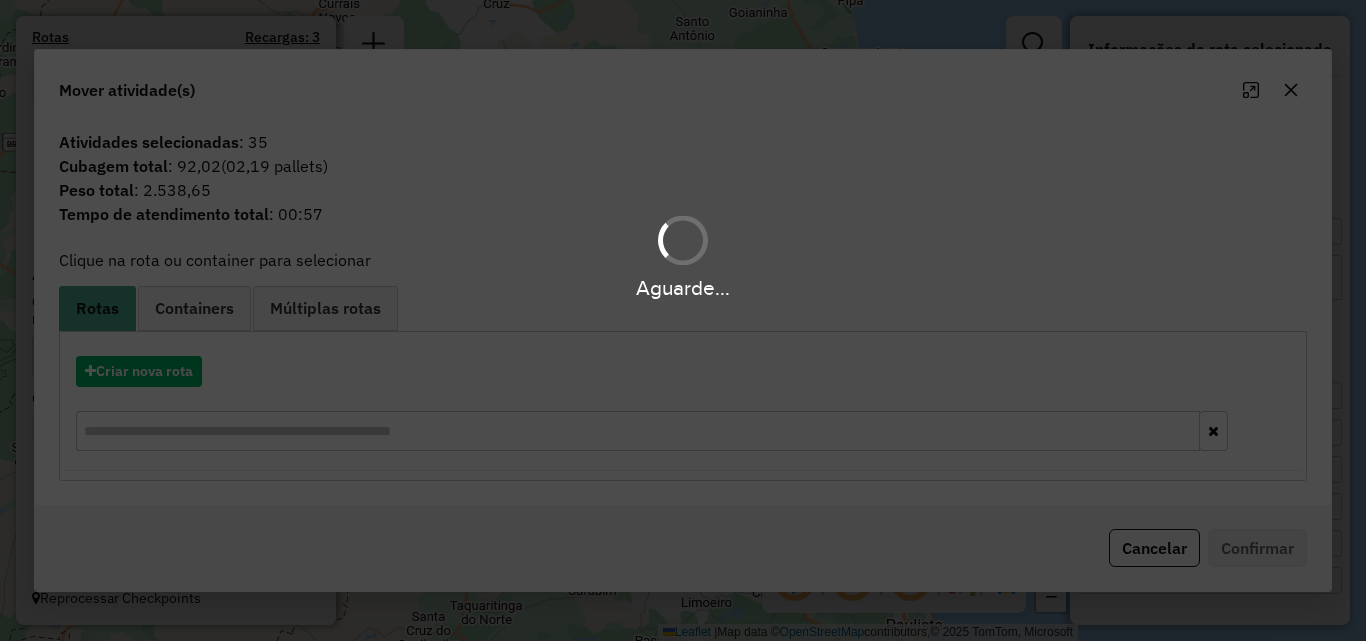 click on "Aguarde..." at bounding box center [683, 320] 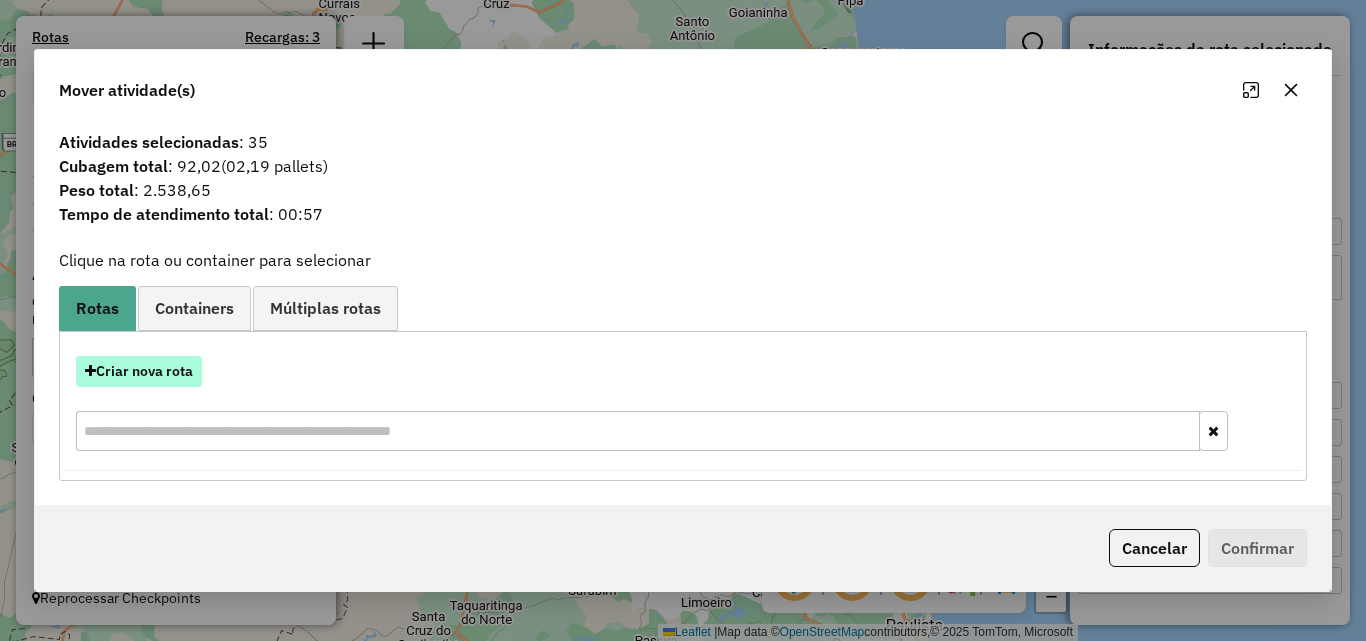 click on "Criar nova rota" at bounding box center [139, 371] 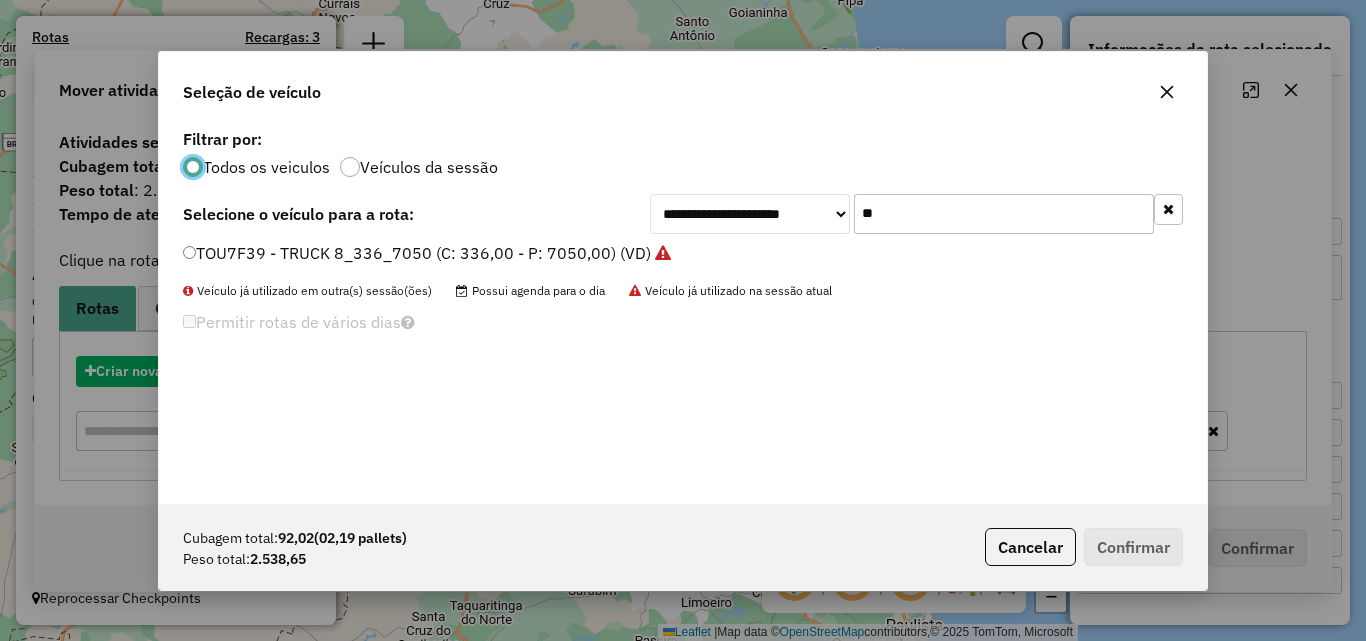 scroll, scrollTop: 11, scrollLeft: 6, axis: both 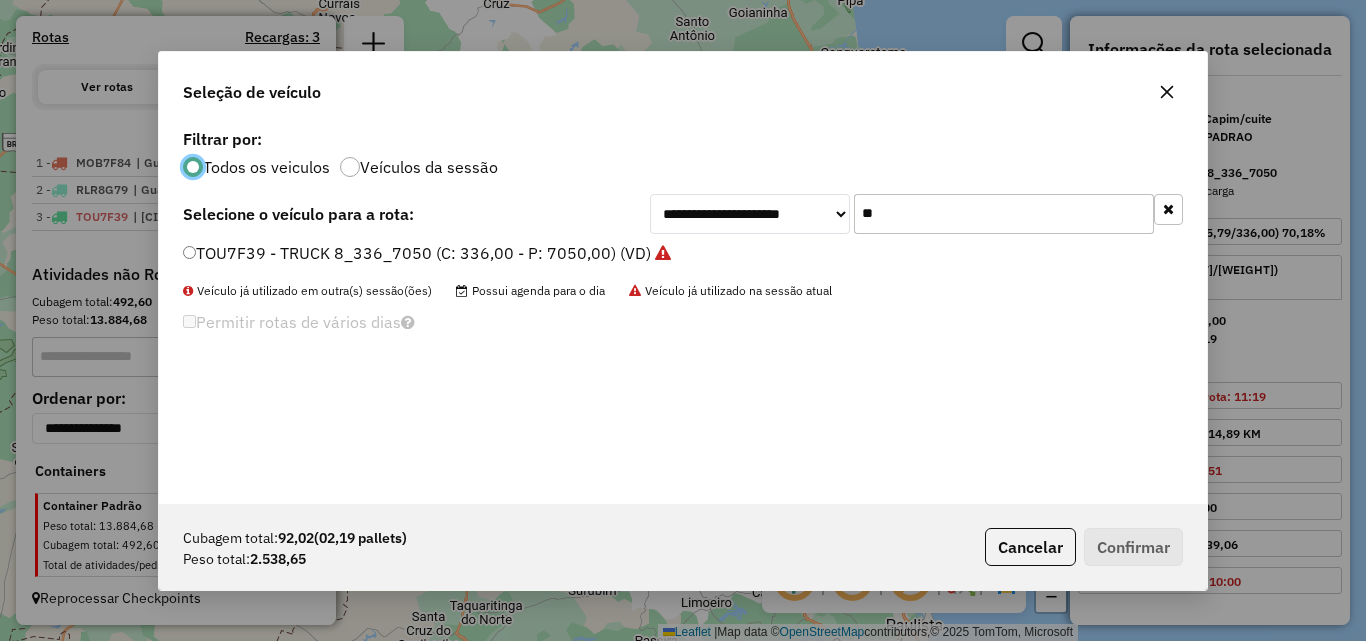 click on "**" 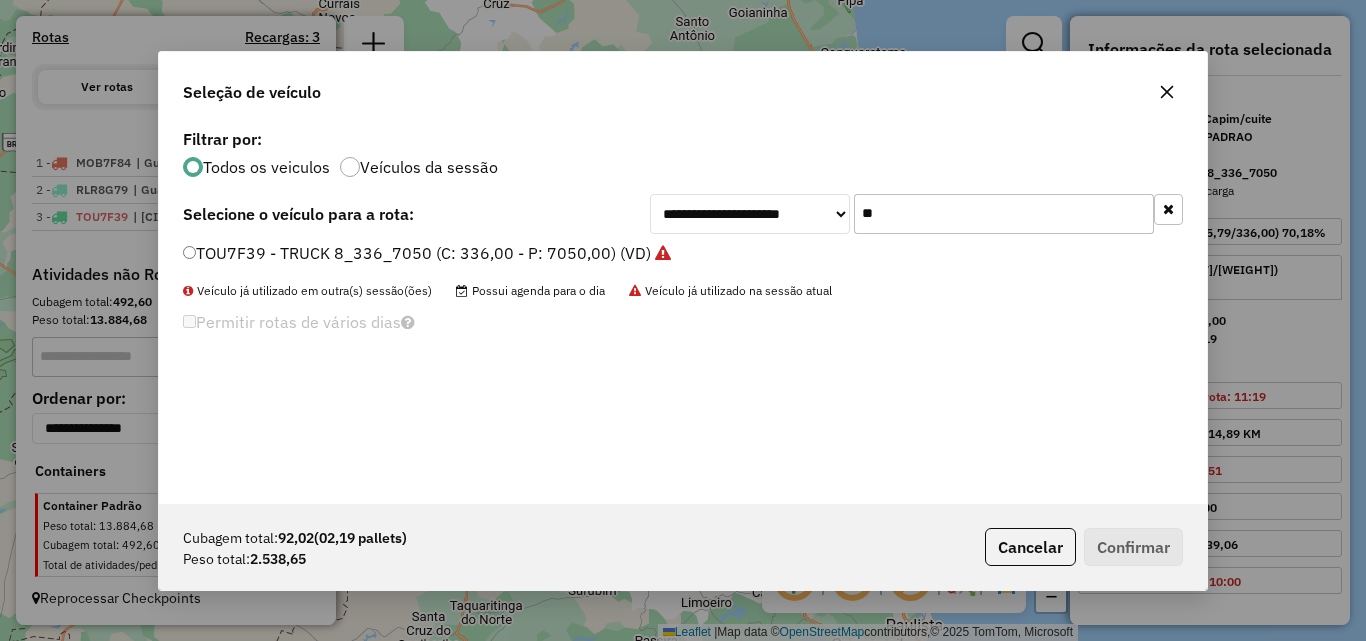 click on "**" 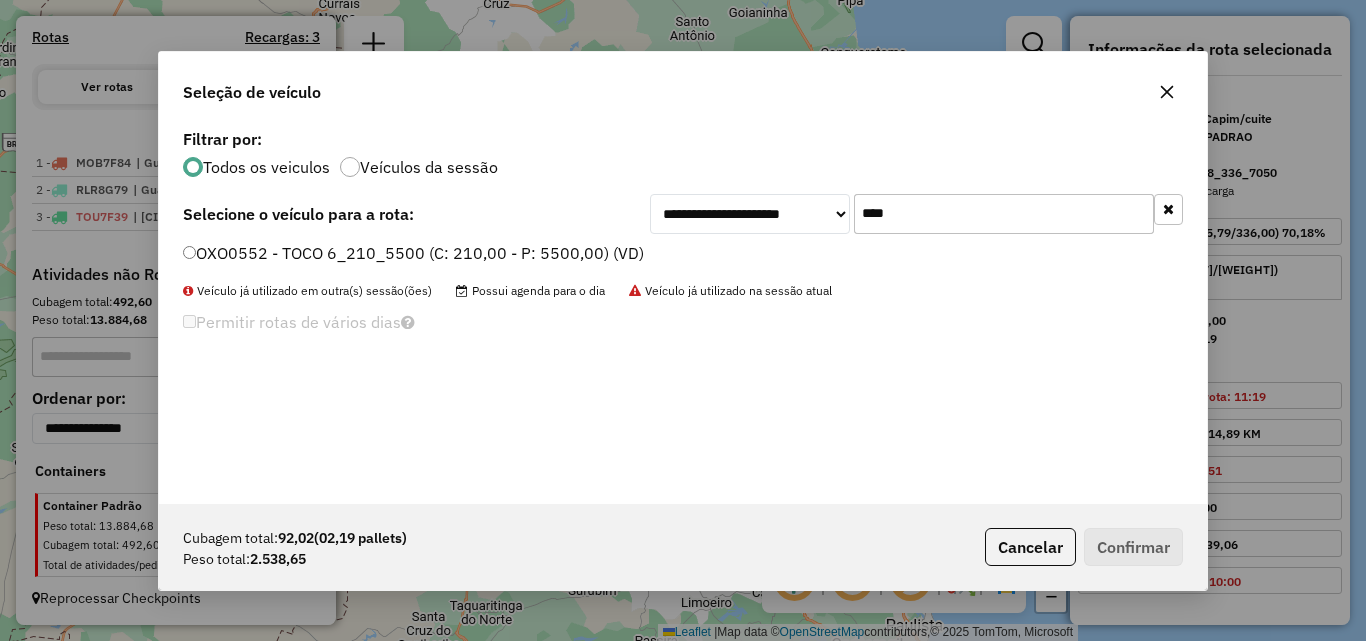 type on "****" 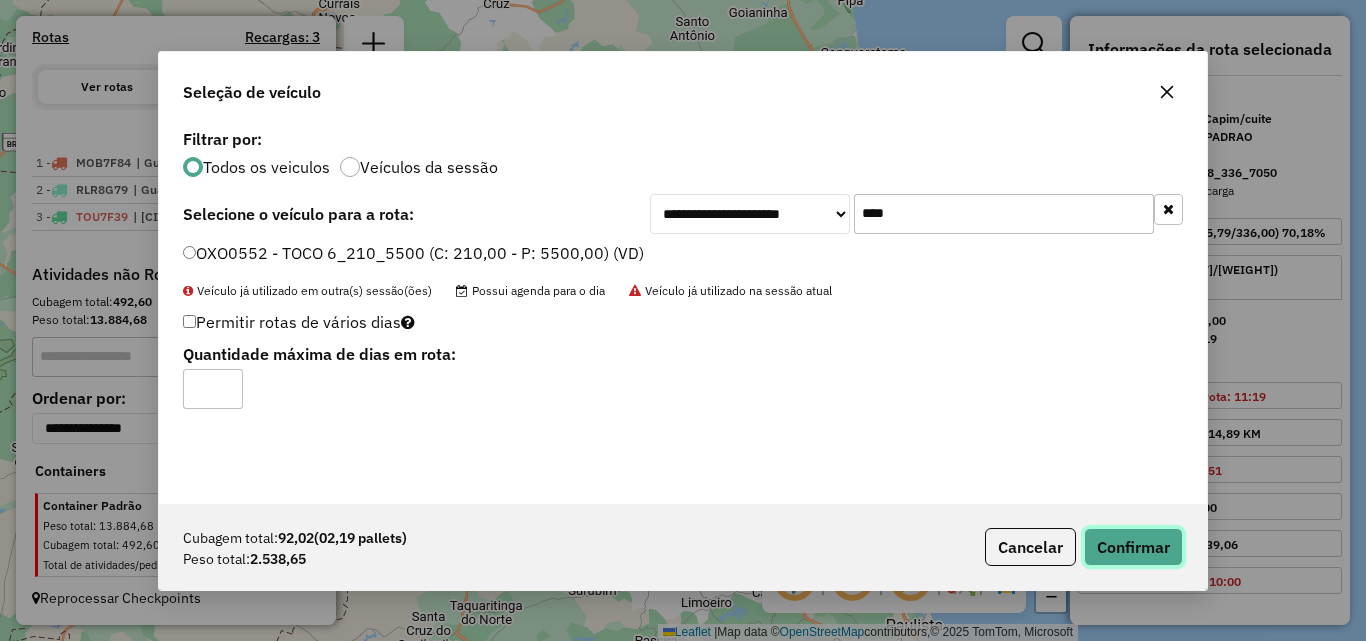 click on "Confirmar" 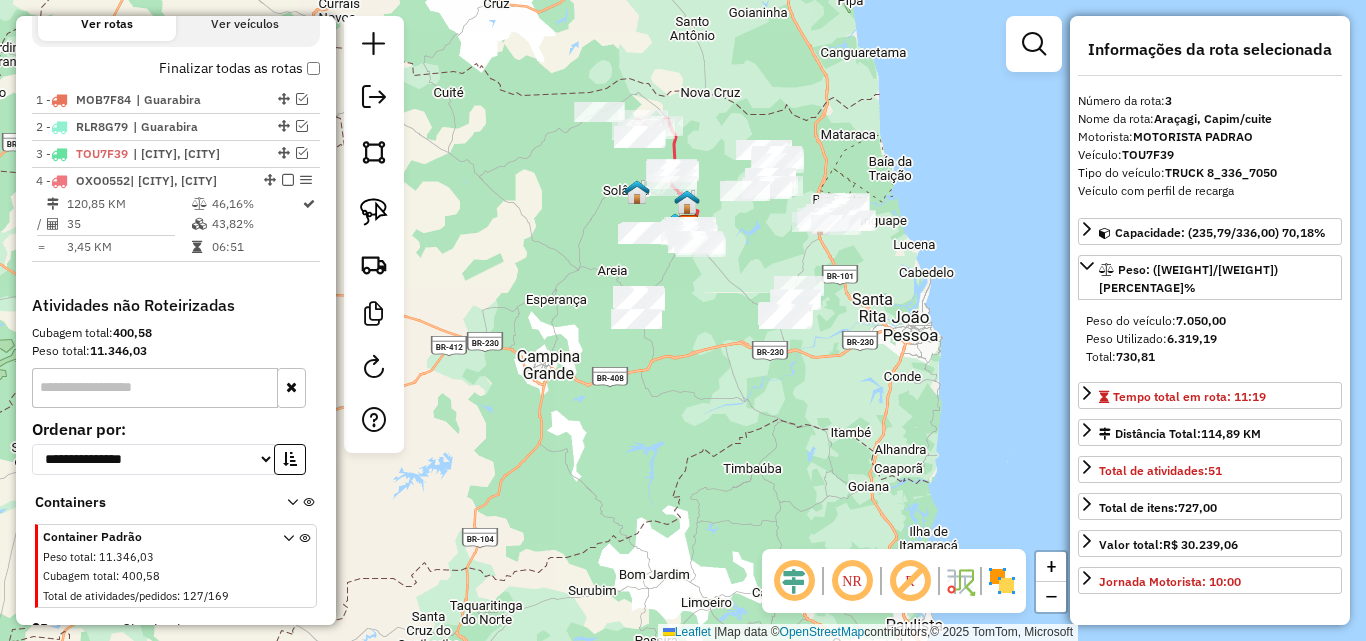 scroll, scrollTop: 734, scrollLeft: 0, axis: vertical 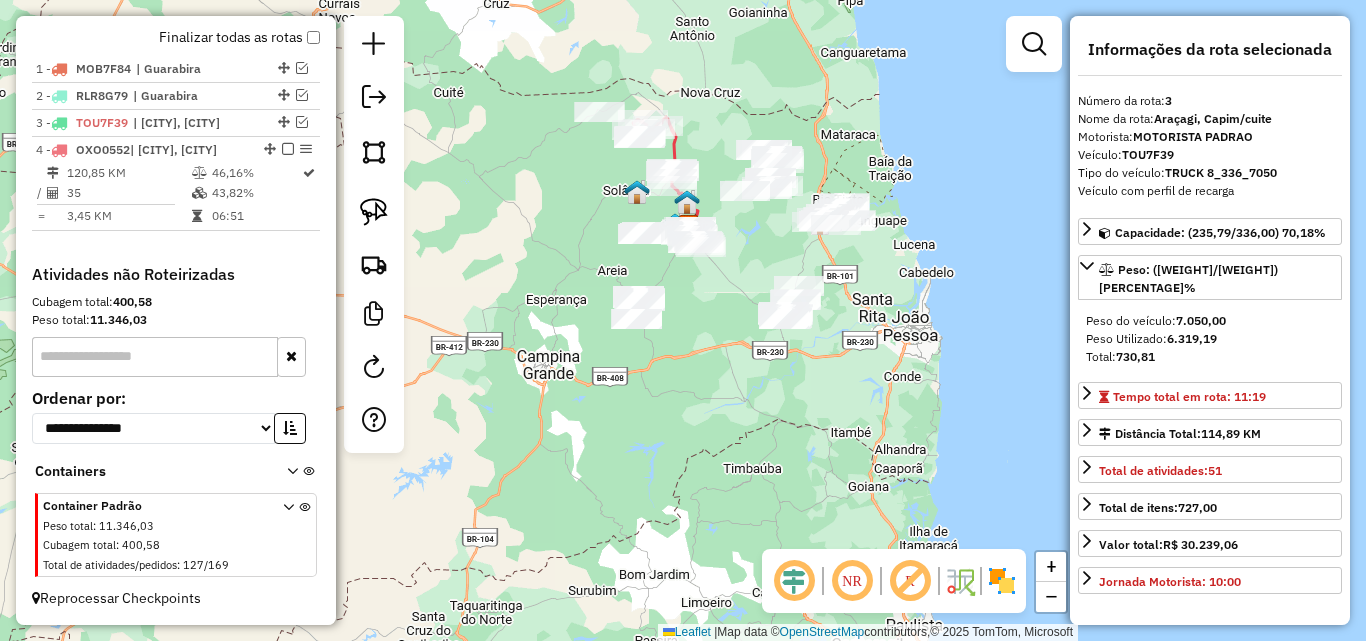 click on "Janela de atendimento Grade de atendimento Capacidade Transportadoras Veículos Cliente Pedidos  Rotas Selecione os dias de semana para filtrar as janelas de atendimento  Seg   Ter   Qua   Qui   Sex   Sáb   Dom  Informe o período da janela de atendimento: De: Até:  Filtrar exatamente a janela do cliente  Considerar janela de atendimento padrão  Selecione os dias de semana para filtrar as grades de atendimento  Seg   Ter   Qua   Qui   Sex   Sáb   Dom   Considerar clientes sem dia de atendimento cadastrado  Clientes fora do dia de atendimento selecionado Filtrar as atividades entre os valores definidos abaixo:  Peso mínimo:   Peso máximo:   Cubagem mínima:   Cubagem máxima:   De:   Até:  Filtrar as atividades entre o tempo de atendimento definido abaixo:  De:   Até:   Considerar capacidade total dos clientes não roteirizados Transportadora: Selecione um ou mais itens Tipo de veículo: Selecione um ou mais itens Veículo: Selecione um ou mais itens Motorista: Selecione um ou mais itens Nome: Rótulo:" 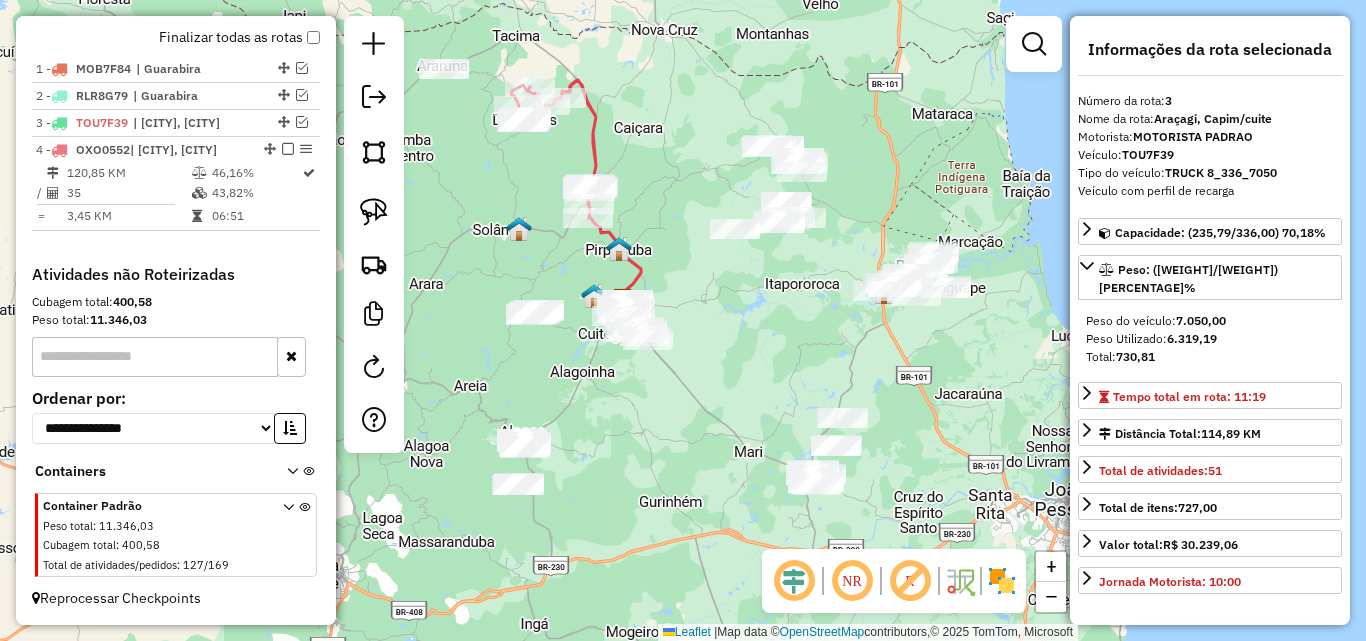click 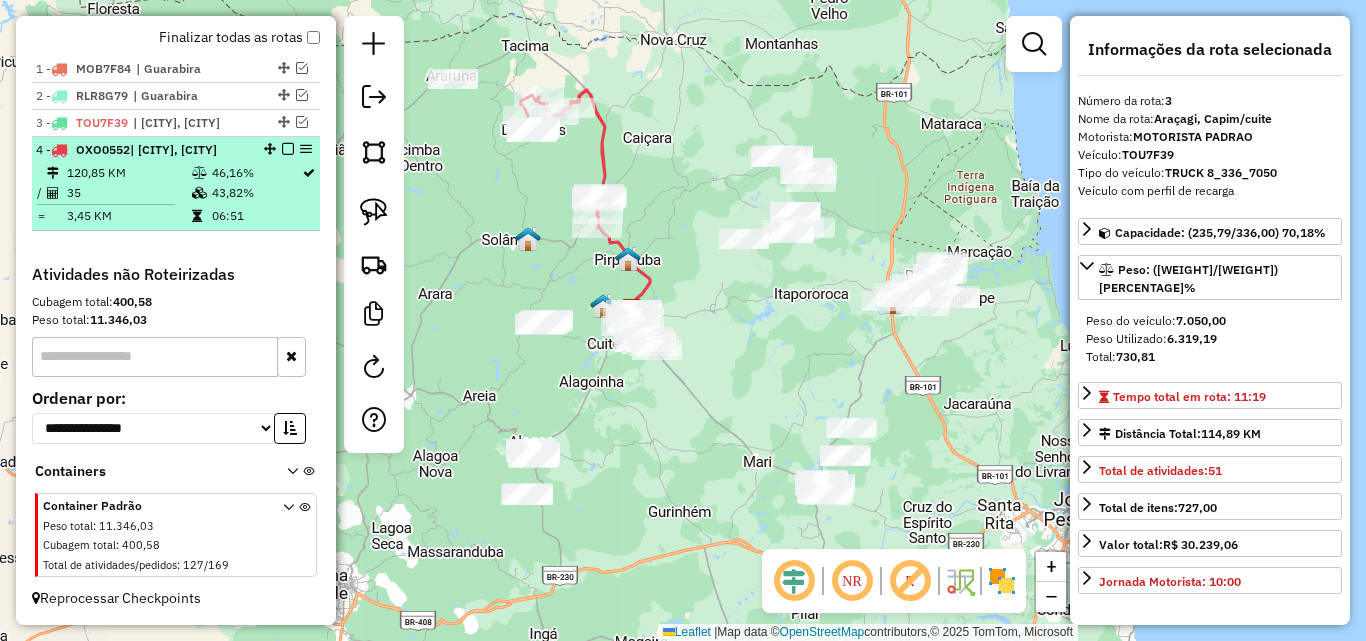 click at bounding box center [288, 149] 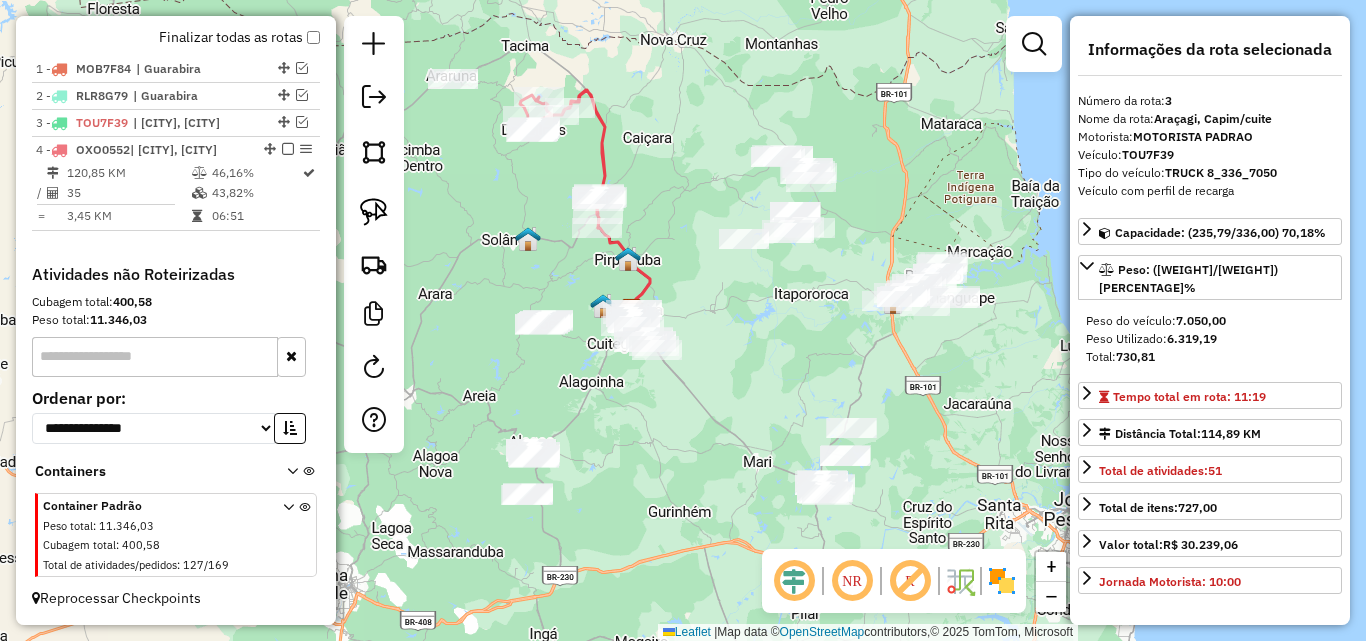 scroll, scrollTop: 667, scrollLeft: 0, axis: vertical 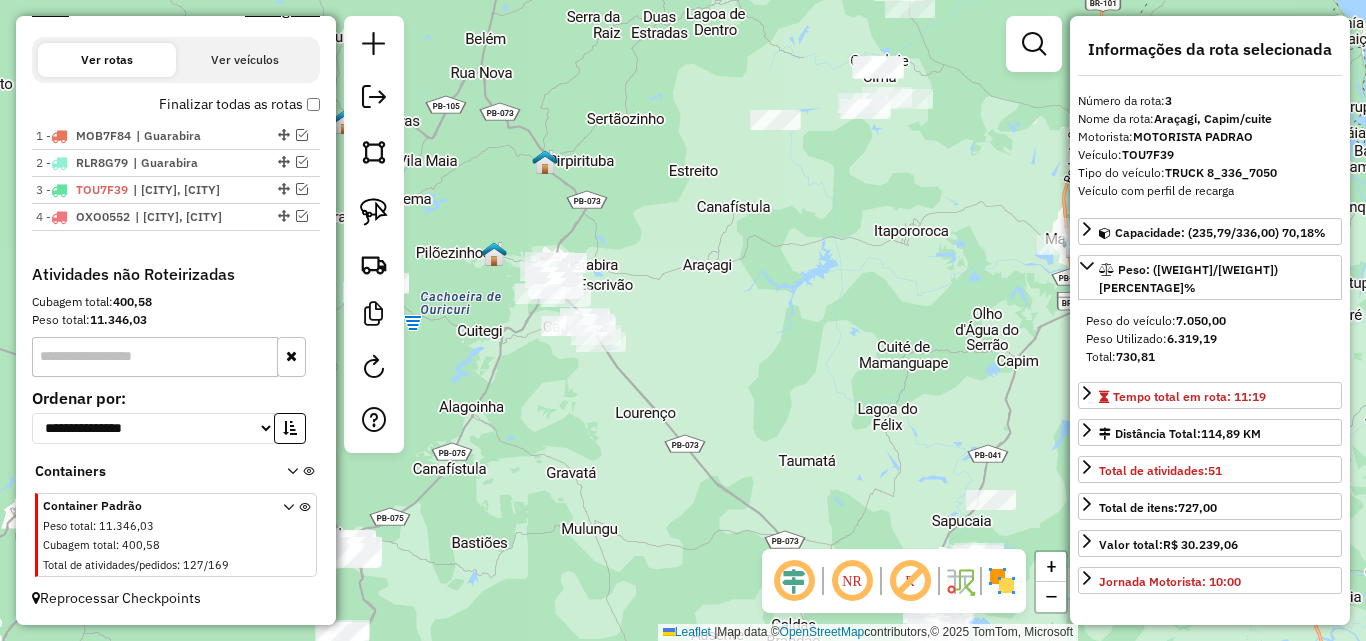 drag, startPoint x: 679, startPoint y: 395, endPoint x: 734, endPoint y: 430, distance: 65.192024 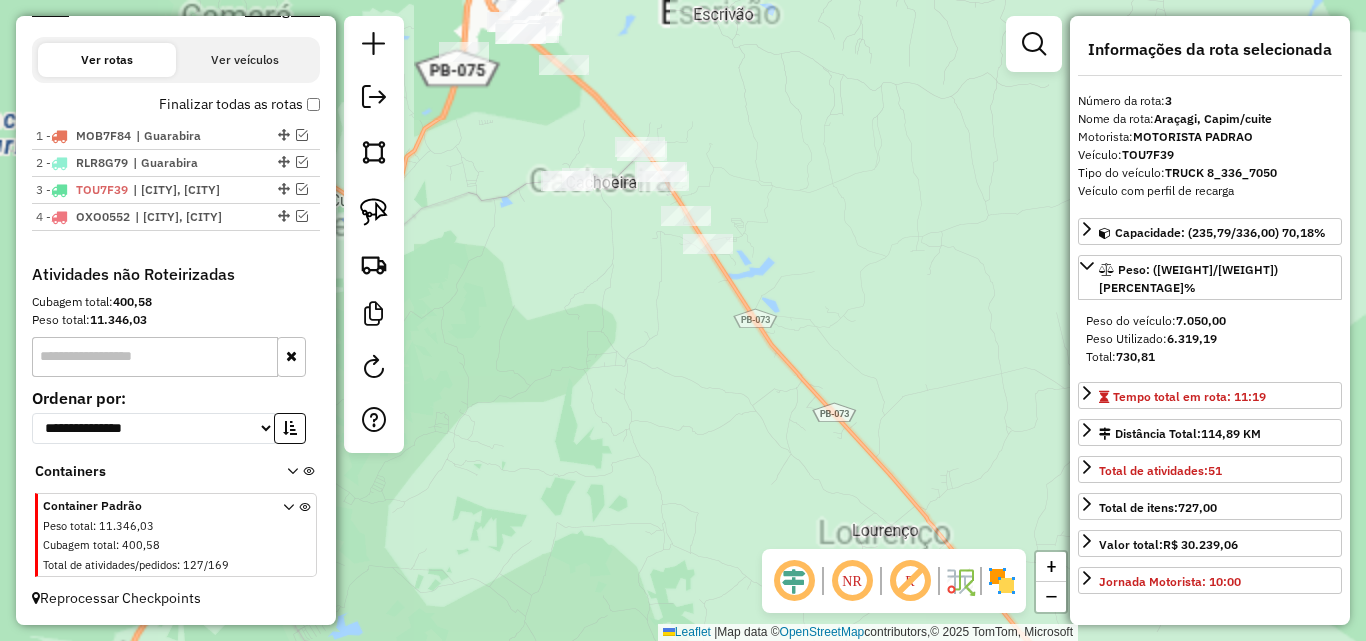 drag, startPoint x: 584, startPoint y: 350, endPoint x: 688, endPoint y: 497, distance: 180.06943 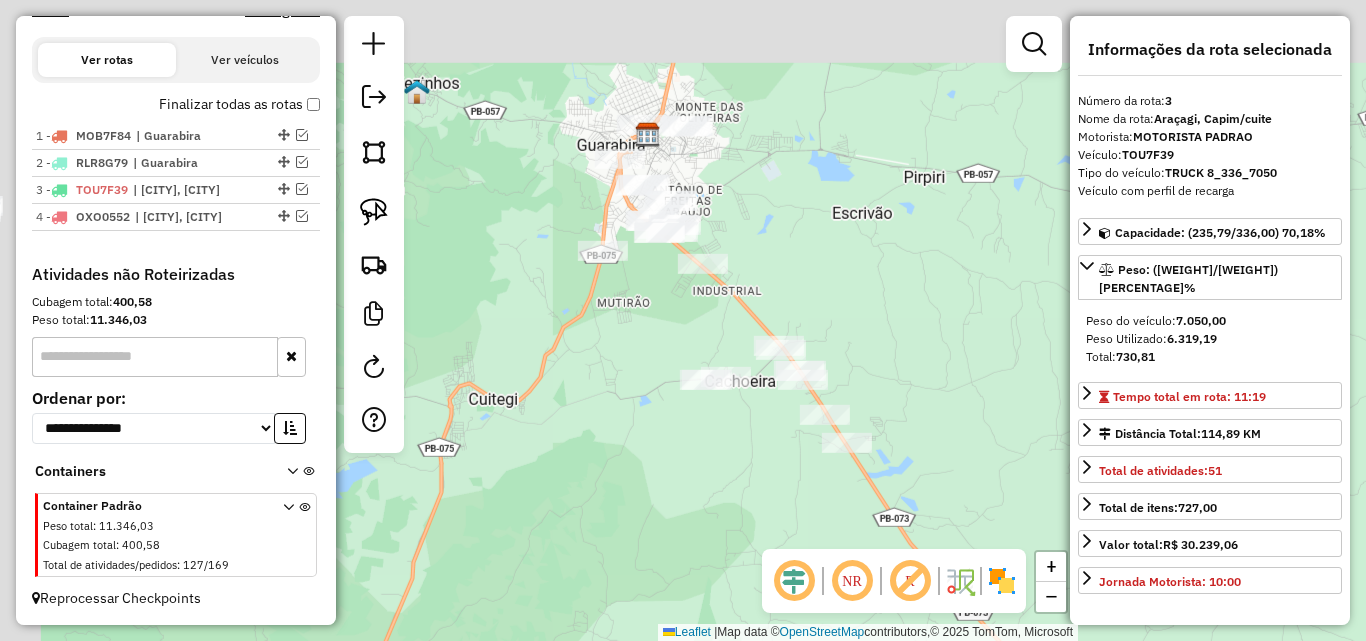 drag, startPoint x: 510, startPoint y: 385, endPoint x: 521, endPoint y: 421, distance: 37.64306 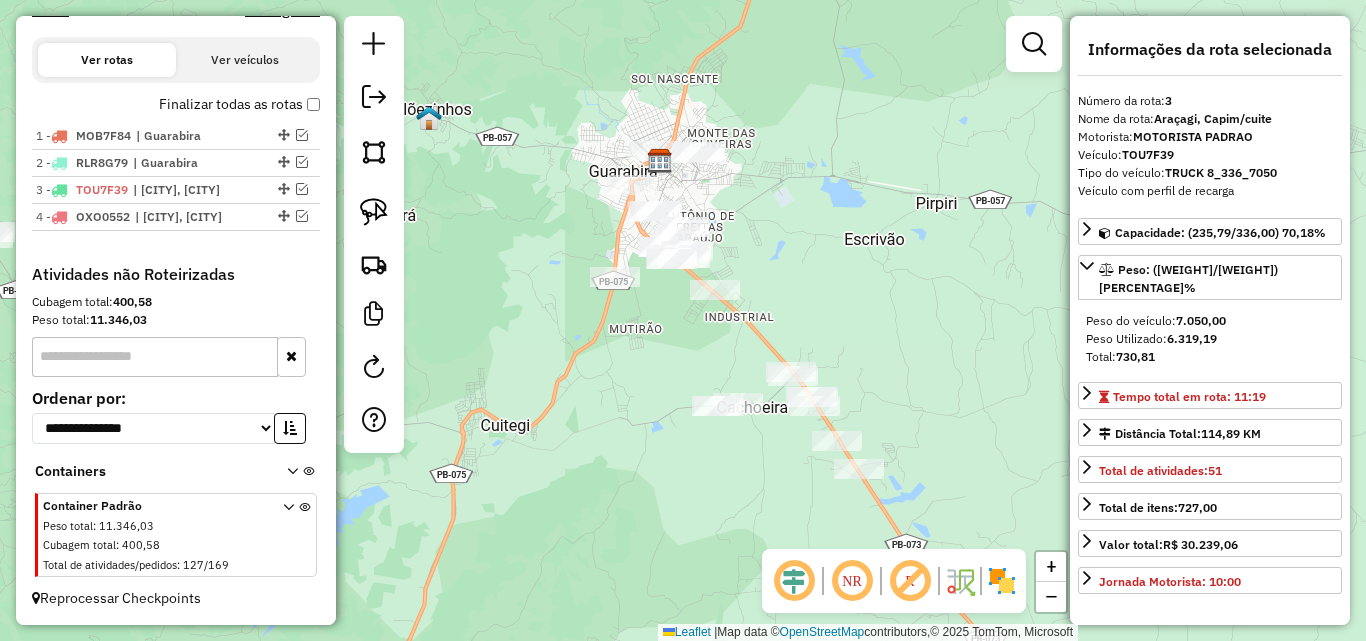 drag, startPoint x: 368, startPoint y: 223, endPoint x: 488, endPoint y: 193, distance: 123.69317 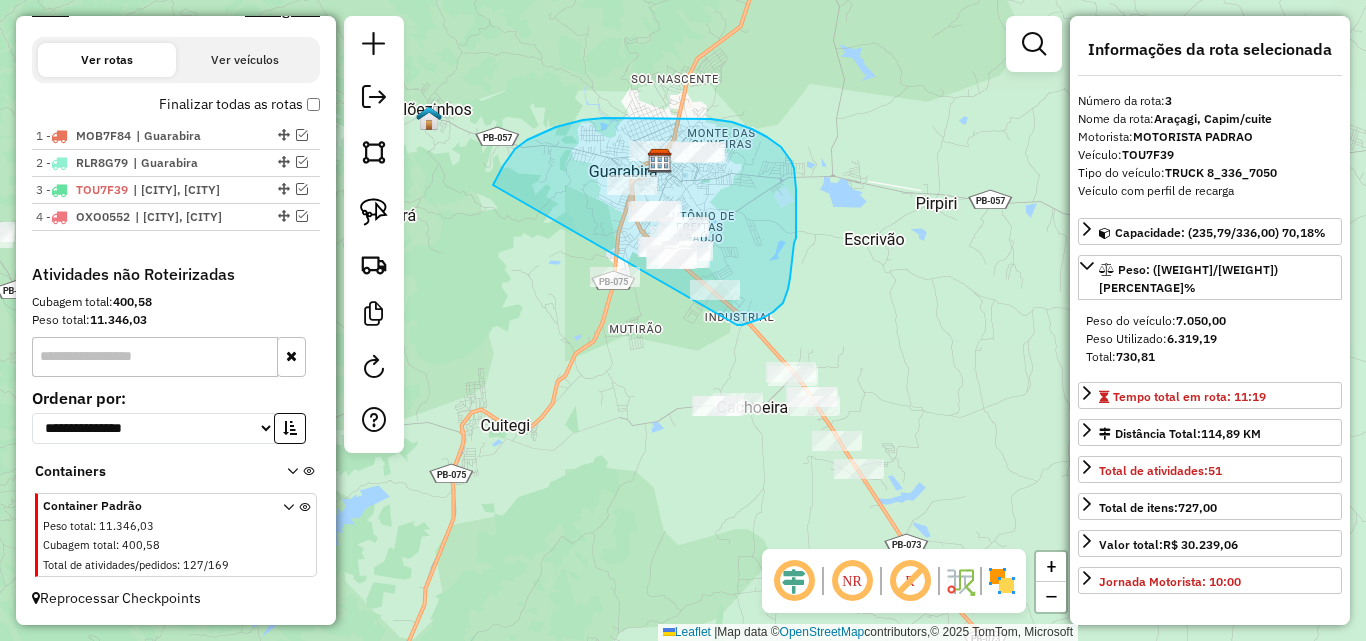 drag, startPoint x: 508, startPoint y: 159, endPoint x: 611, endPoint y: 324, distance: 194.50964 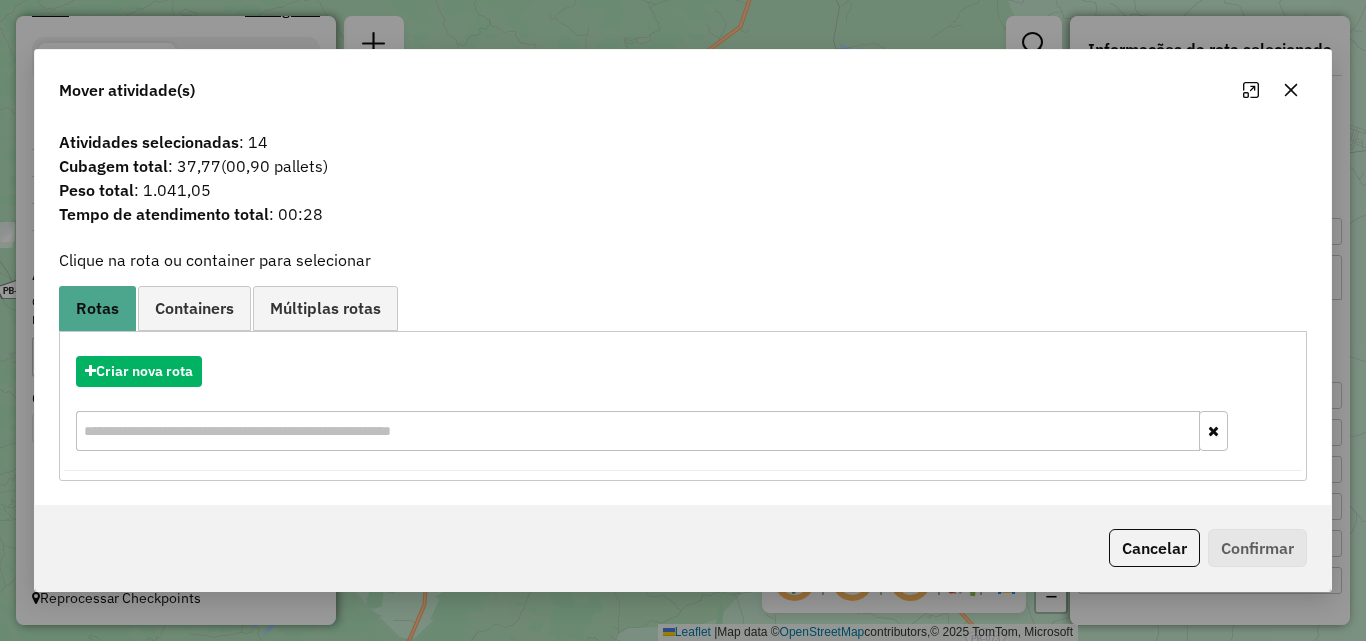 click 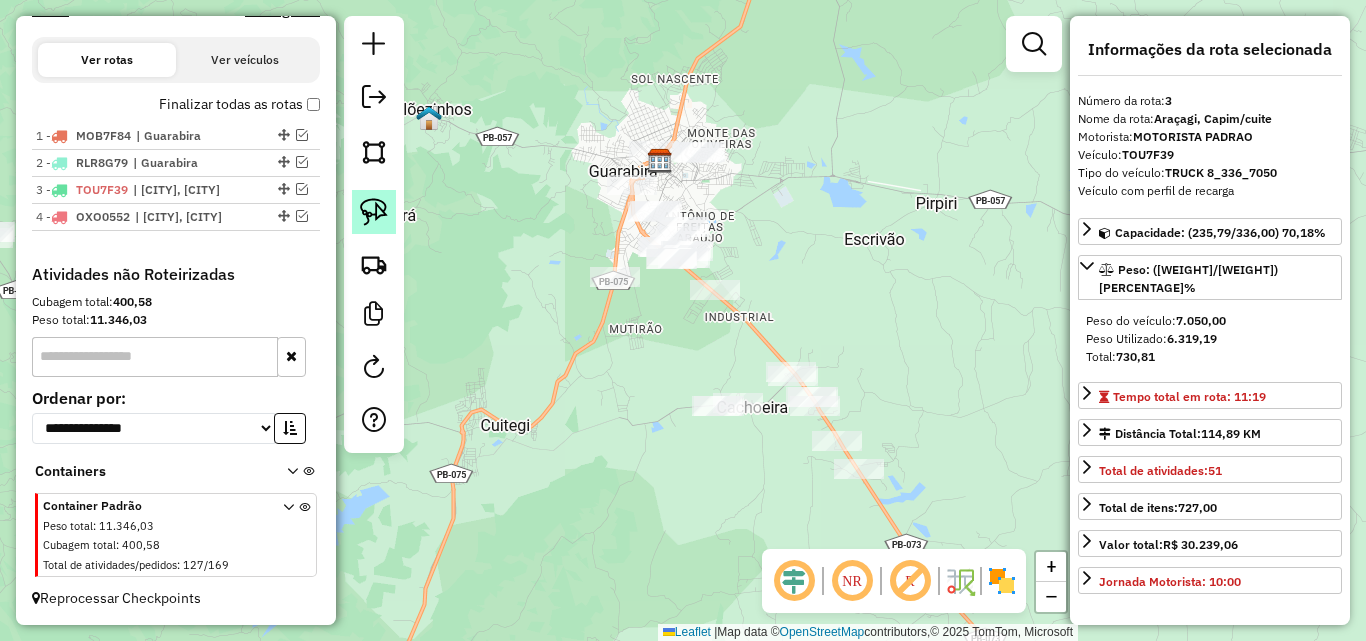 click 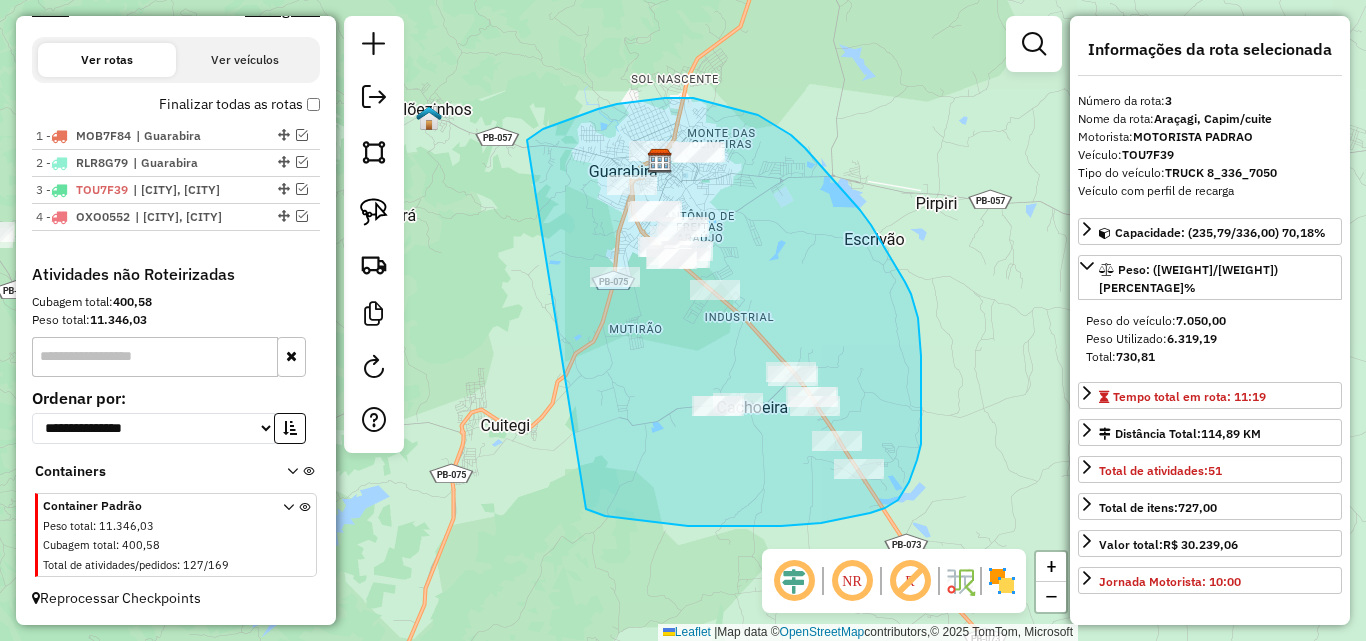 drag, startPoint x: 529, startPoint y: 138, endPoint x: 583, endPoint y: 506, distance: 371.94086 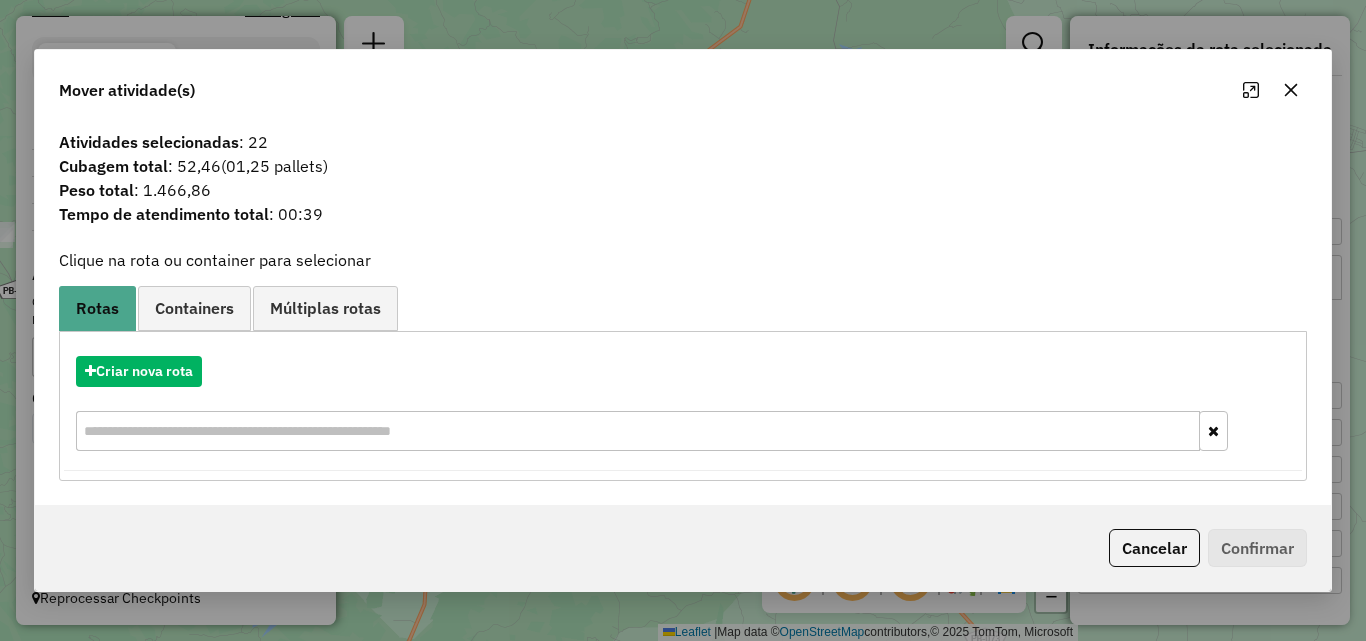 click 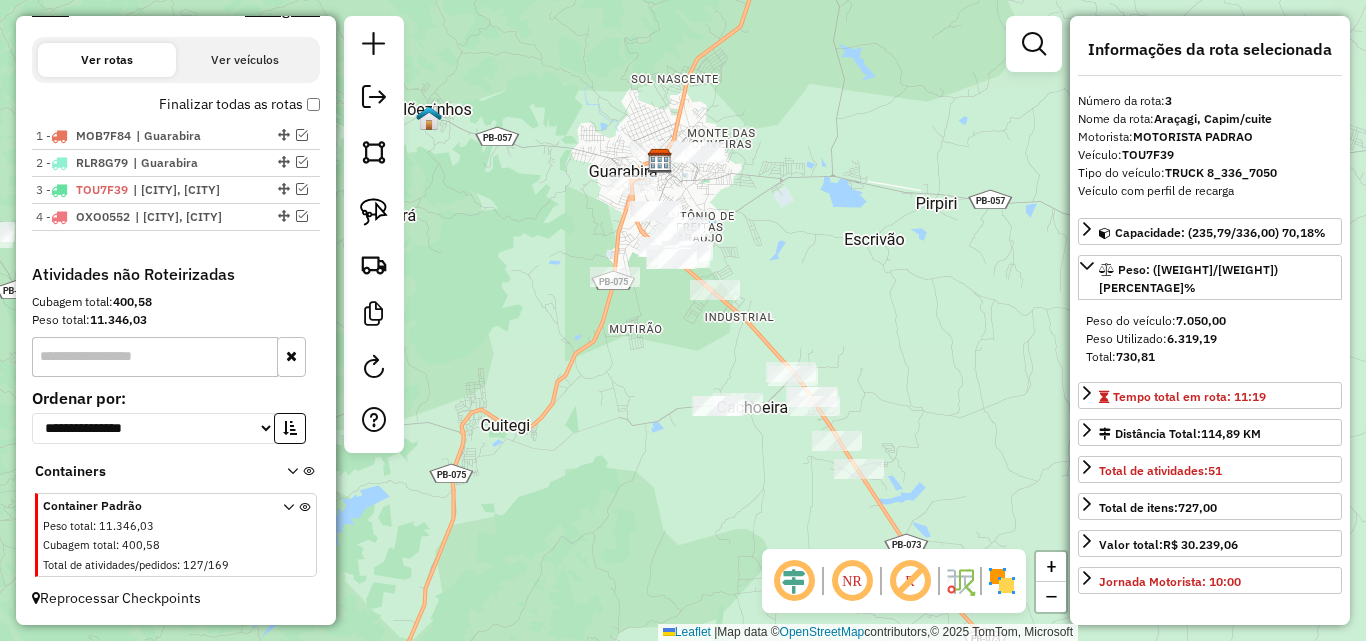 drag, startPoint x: 901, startPoint y: 220, endPoint x: 880, endPoint y: 265, distance: 49.658836 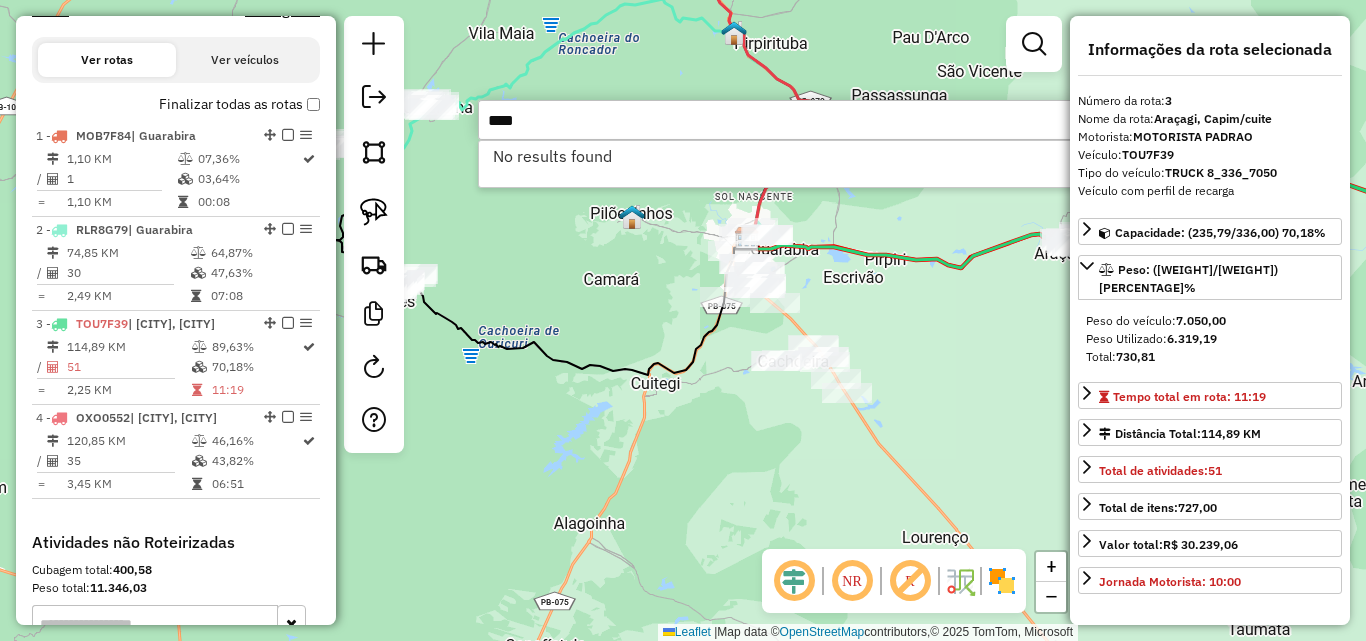 type on "****" 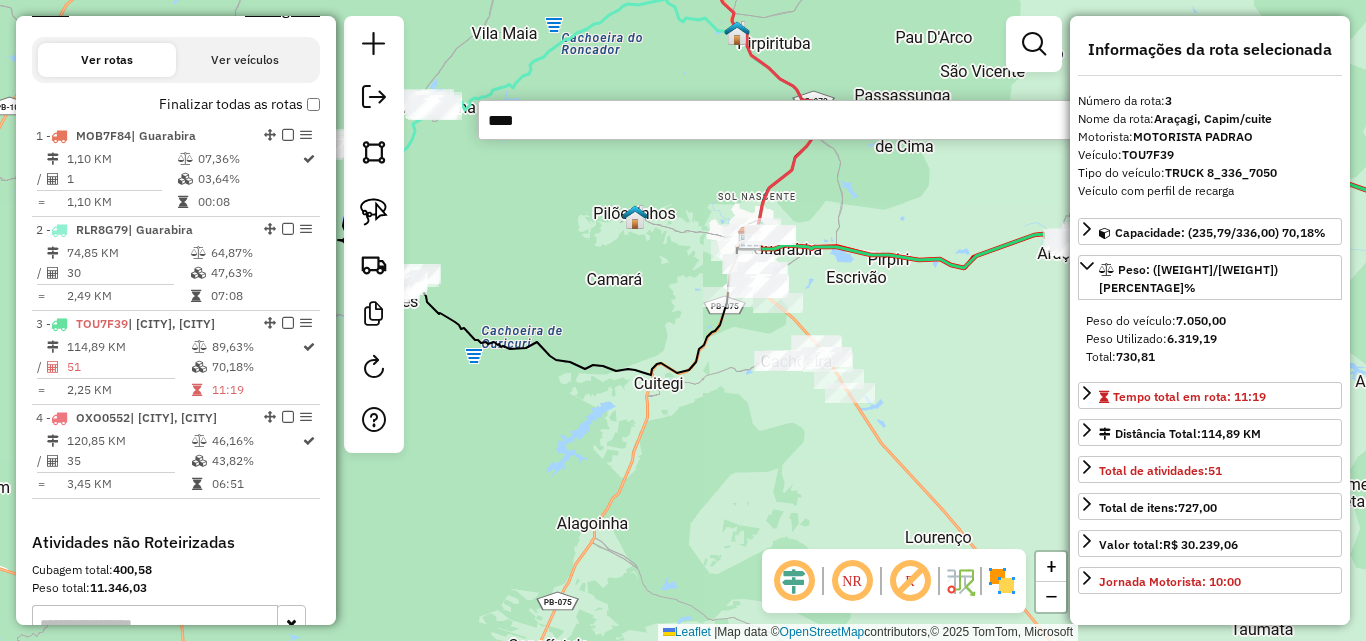 click on "****" at bounding box center (778, 120) 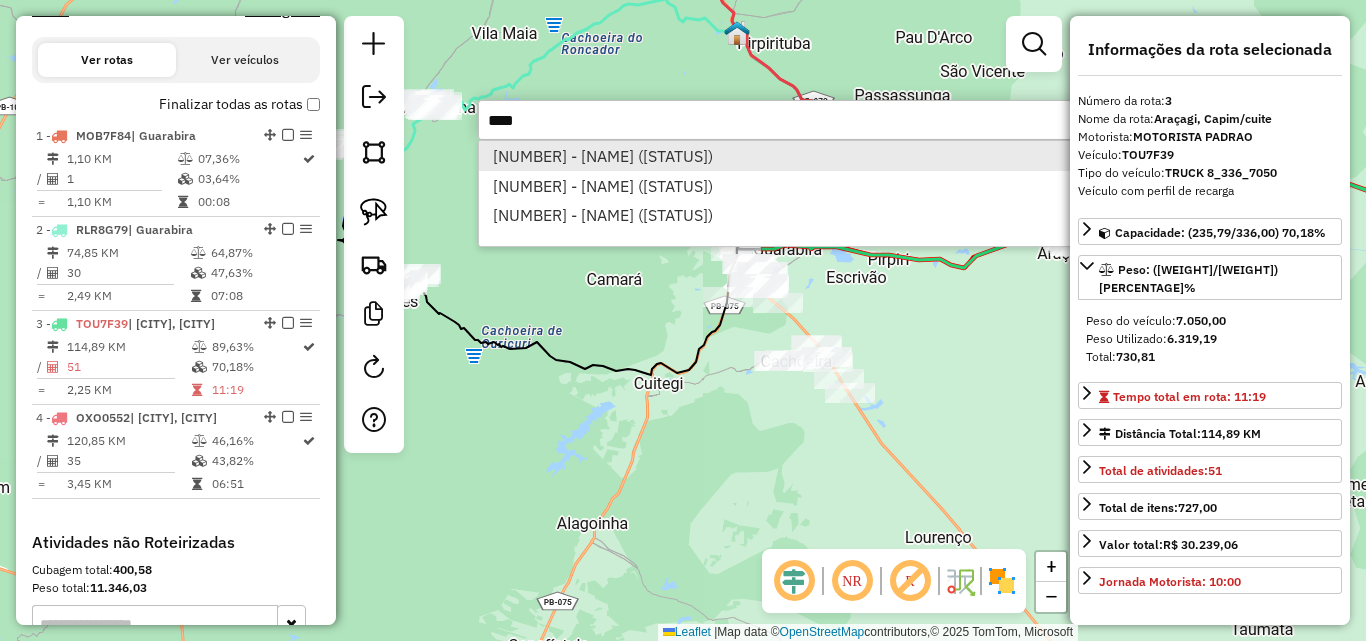 type on "****" 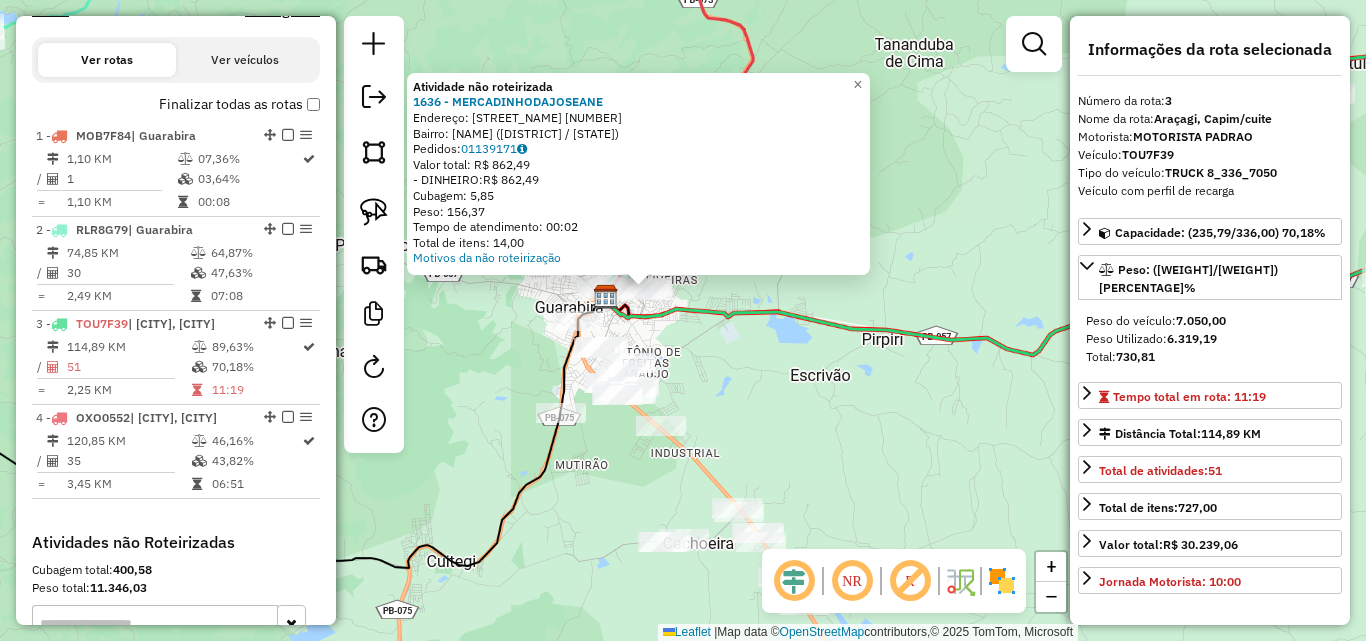 drag, startPoint x: 660, startPoint y: 325, endPoint x: 683, endPoint y: 342, distance: 28.600698 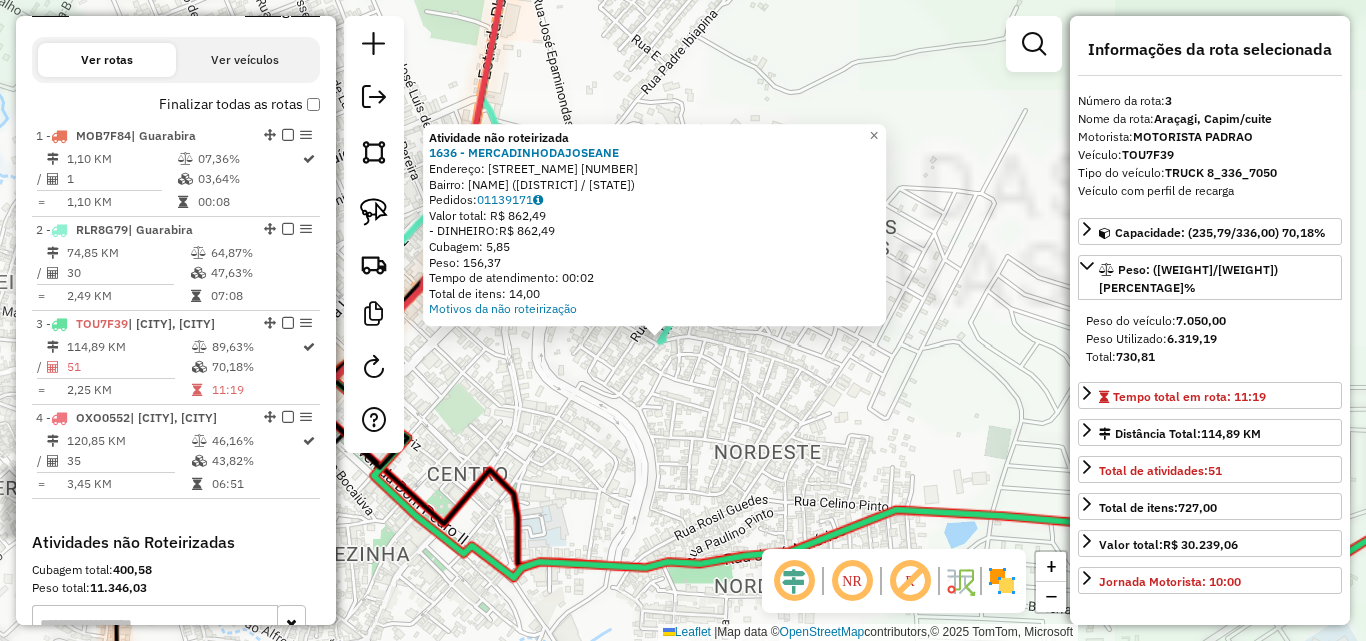 drag, startPoint x: 681, startPoint y: 395, endPoint x: 707, endPoint y: 429, distance: 42.80187 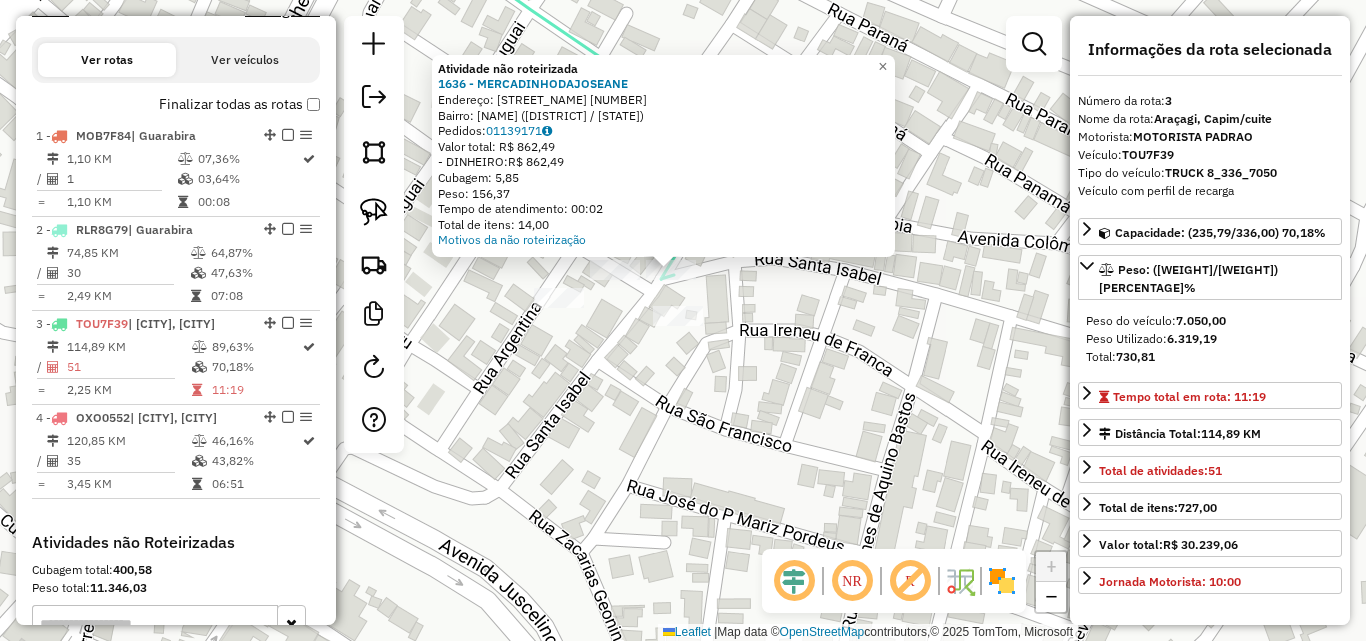 click 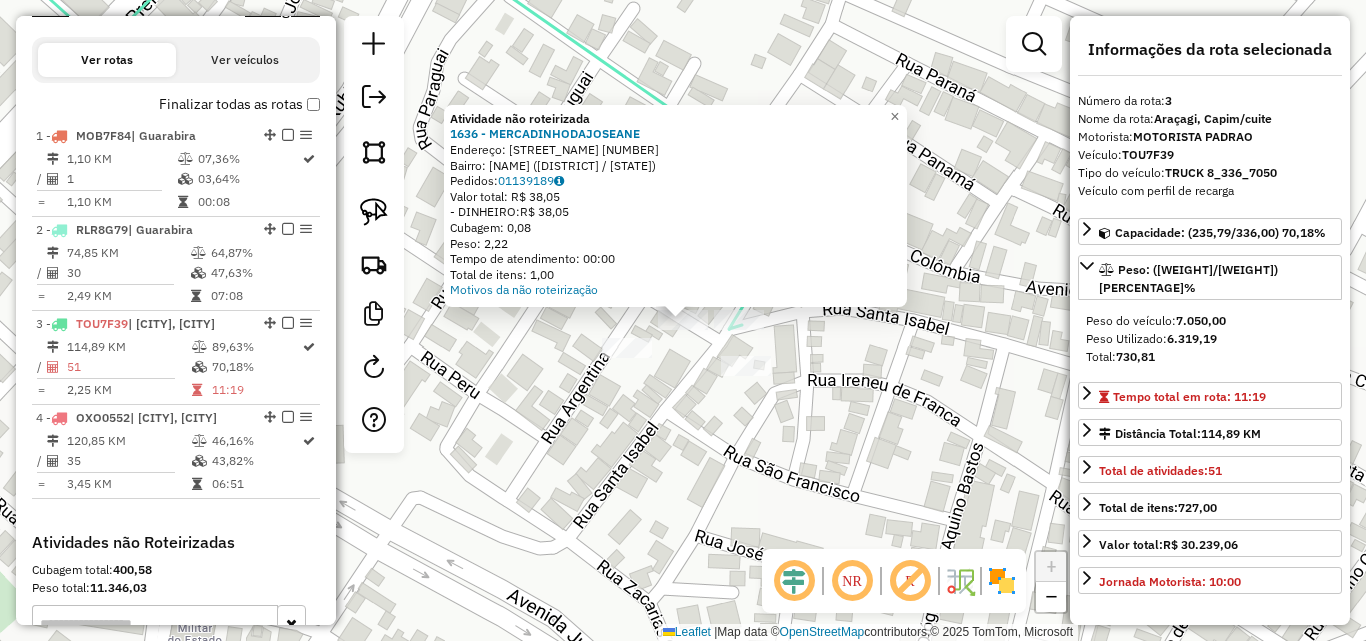 click on "Atividade não roteirizada [NUMBER] - [NAME]  Endereço:  [STREET_NAME] [NUMBER]   Bairro: [NEIGHBORHOOD] ([CITY] / [STATE])   Pedidos:  [ORDER_ID]   Valor total: [CURRENCY] [AMOUNT]   - DINHEIRO:  [CURRENCY] [AMOUNT]   Cubagem: [CUBAGE]   Peso: [WEIGHT]   Tempo de atendimento: [TIME]   Total de itens: [ITEMS]  Motivos da não roteirização × Janela de atendimento Grade de atendimento Capacidade Transportadoras Veículos Cliente Pedidos  Rotas Selecione os dias de semana para filtrar as janelas de atendimento  Seg   Ter   Qua   Qui   Sex   Sáb   Dom  Informe o período da janela de atendimento: De: Até:  Filtrar exatamente a janela do cliente  Considerar janela de atendimento padrão  Selecione os dias de semana para filtrar as grades de atendimento  Seg   Ter   Qua   Qui   Sex   Sáb   Dom   Considerar clientes sem dia de atendimento cadastrado  Clientes fora do dia de atendimento selecionado Filtrar as atividades entre os valores definidos abaixo:  Peso mínimo:   Peso máximo:   Cubagem mínima:   Cubagem máxima:   De:   Até:   De:  Nome:" 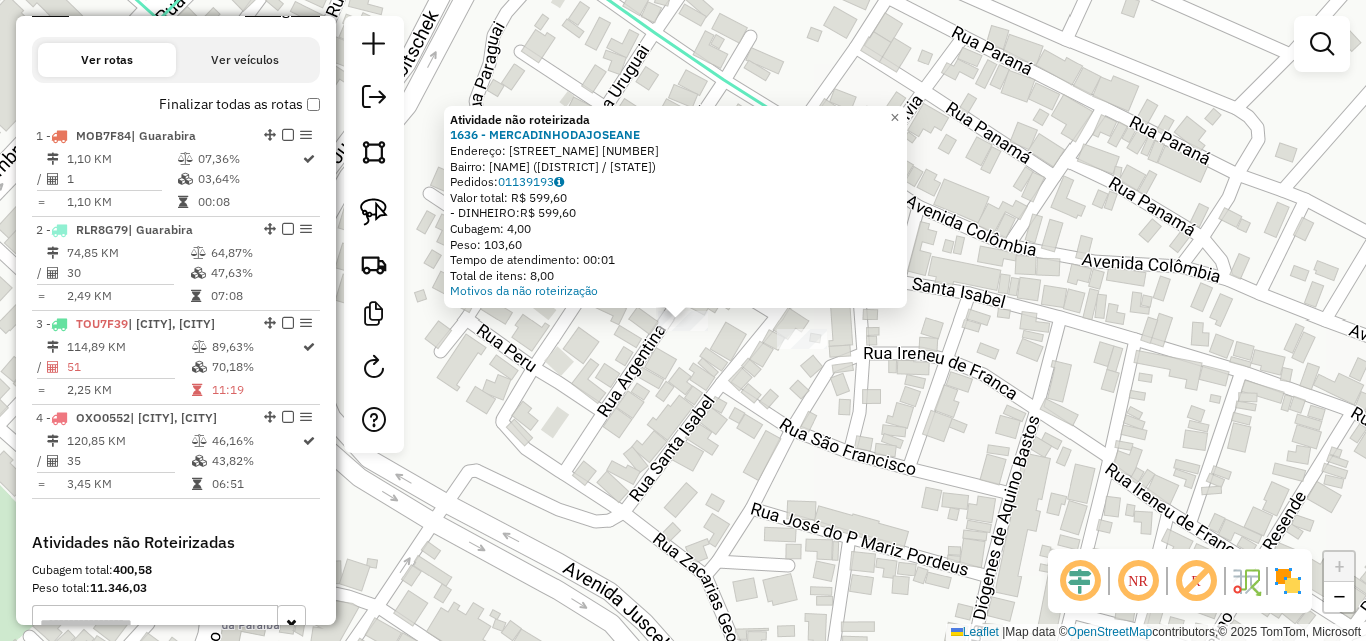 click on "Atividade não roteirizada [NUMBER] - [NAME]  Endereço:  [STREET] [NUMBER]   Bairro: [NAME] ([DISTRICT] / [STATE])   Pedidos:  [ORDER_ID]   Valor total: [CURRENCY] [PRICE]   - DINHEIRO:  [CURRENCY] [PRICE]   Cubagem: [CUBAGE]   Peso: [WEIGHT]   Tempo de atendimento: [TIME]   Total de itens: [ITEMS]  Motivos da não roteirização × Janela de atendimento Grade de atendimento Capacidade Transportadoras Veículos Cliente Pedidos  Rotas Selecione os dias de semana para filtrar as janelas de atendimento  Seg   Ter   Qua   Qui   Sex   Sáb   Dom  Informe o período da janela de atendimento: De: Até:  Filtrar exatamente a janela do cliente  Considerar janela de atendimento padrão  Selecione os dias de semana para filtrar as grades de atendimento  Seg   Ter   Qua   Qui   Sex   Sáb   Dom   Considerar clientes sem dia de atendimento cadastrado  Clientes fora do dia de atendimento selecionado Filtrar as atividades entre os valores definidos abaixo:  Peso mínimo:   Peso máximo:   Cubagem mínima:   Cubagem máxima:   De:   Até:   De:  +" 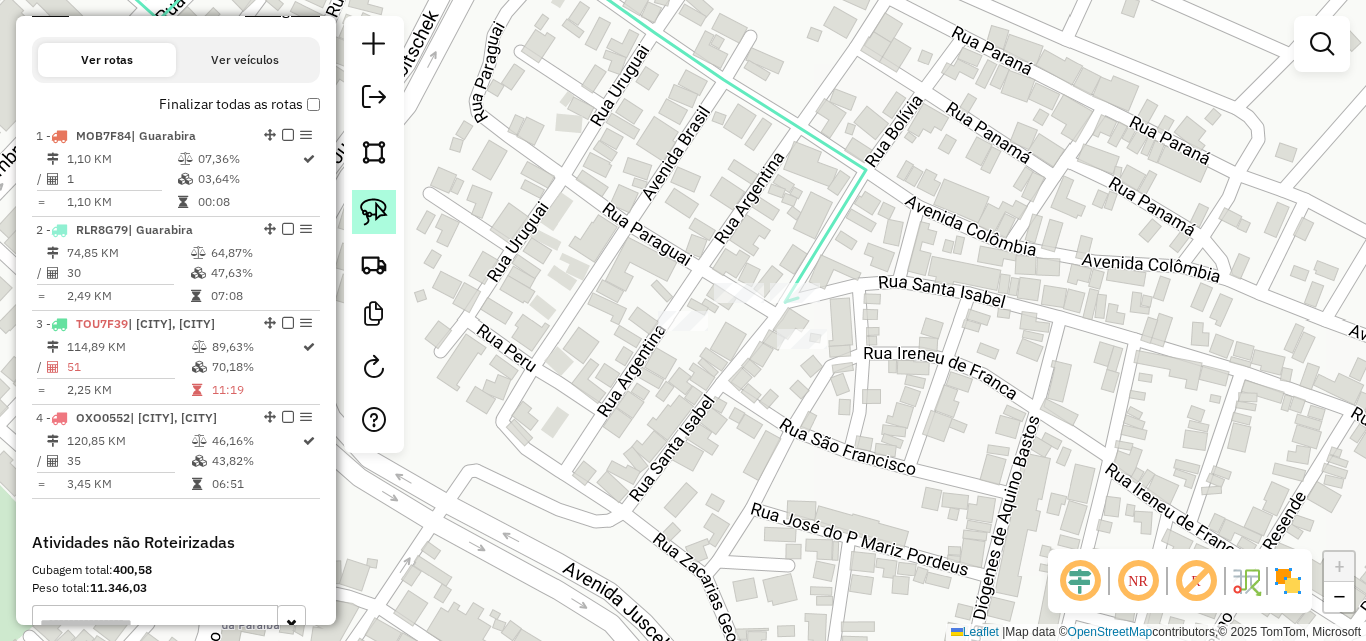 click 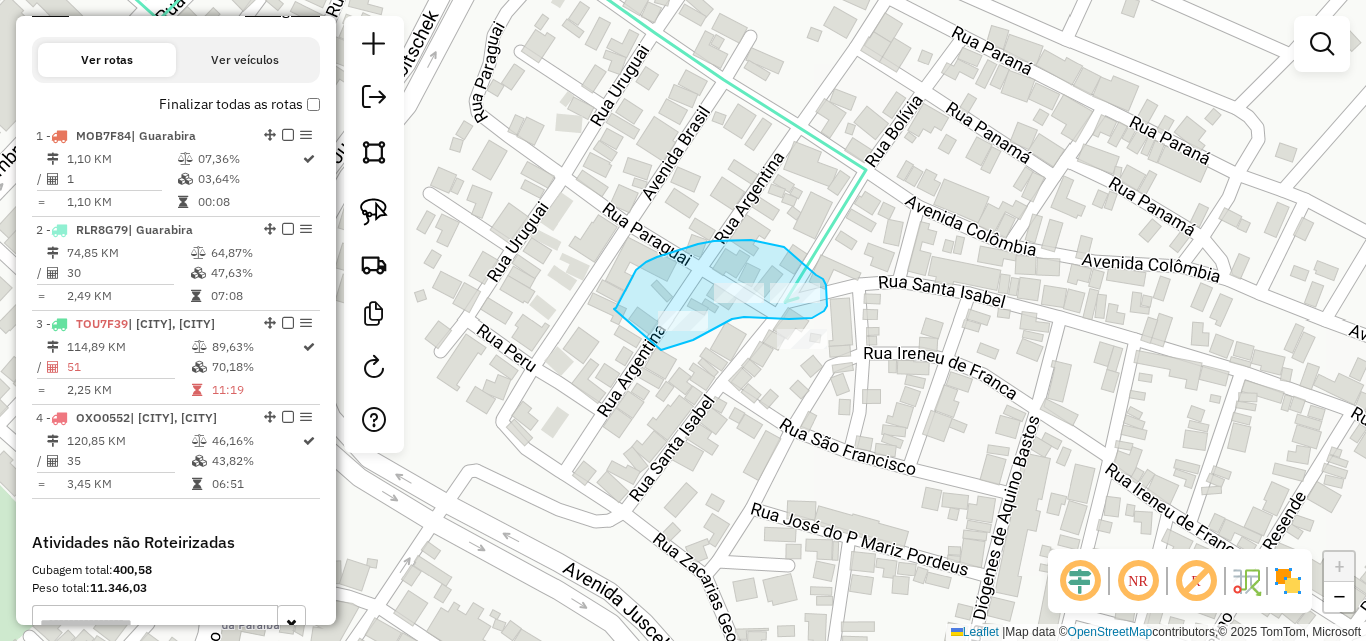 drag, startPoint x: 657, startPoint y: 257, endPoint x: 661, endPoint y: 350, distance: 93.08598 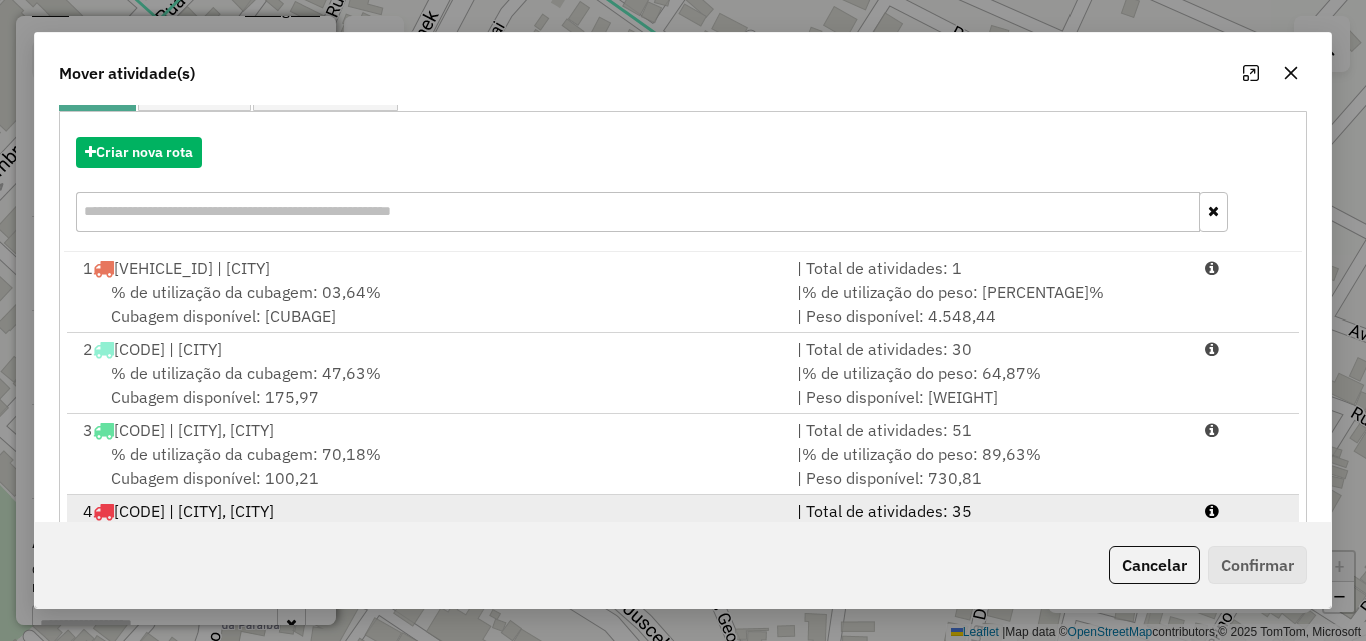 scroll, scrollTop: 291, scrollLeft: 0, axis: vertical 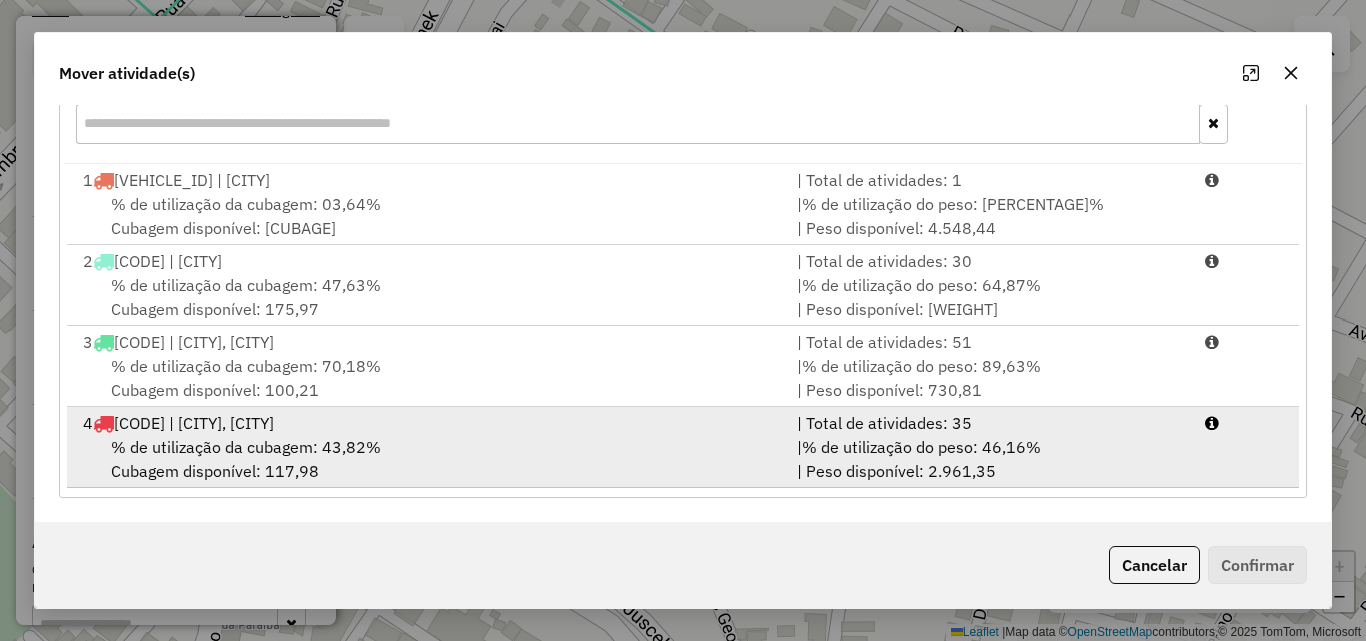click on "% de utilização da cubagem: 43,82%  Cubagem disponível: 117,98" at bounding box center (428, 459) 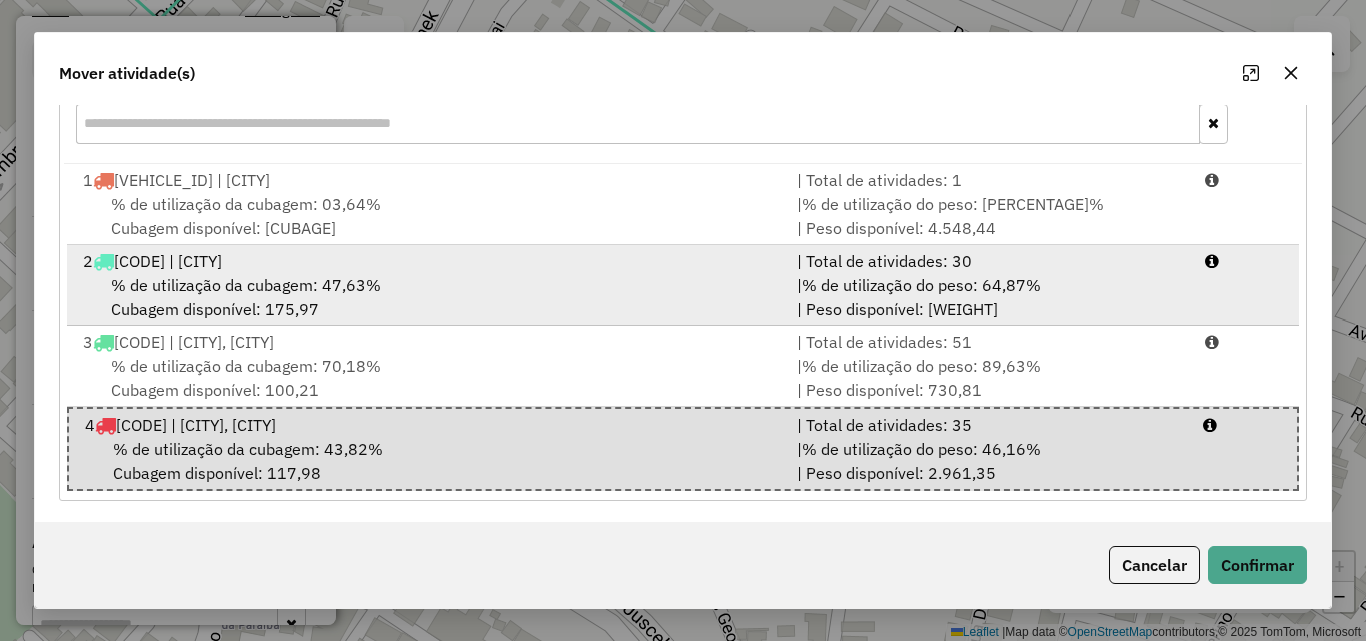 click on "% de utilização da cubagem: 47,63%  Cubagem disponível: 175,97" at bounding box center (428, 297) 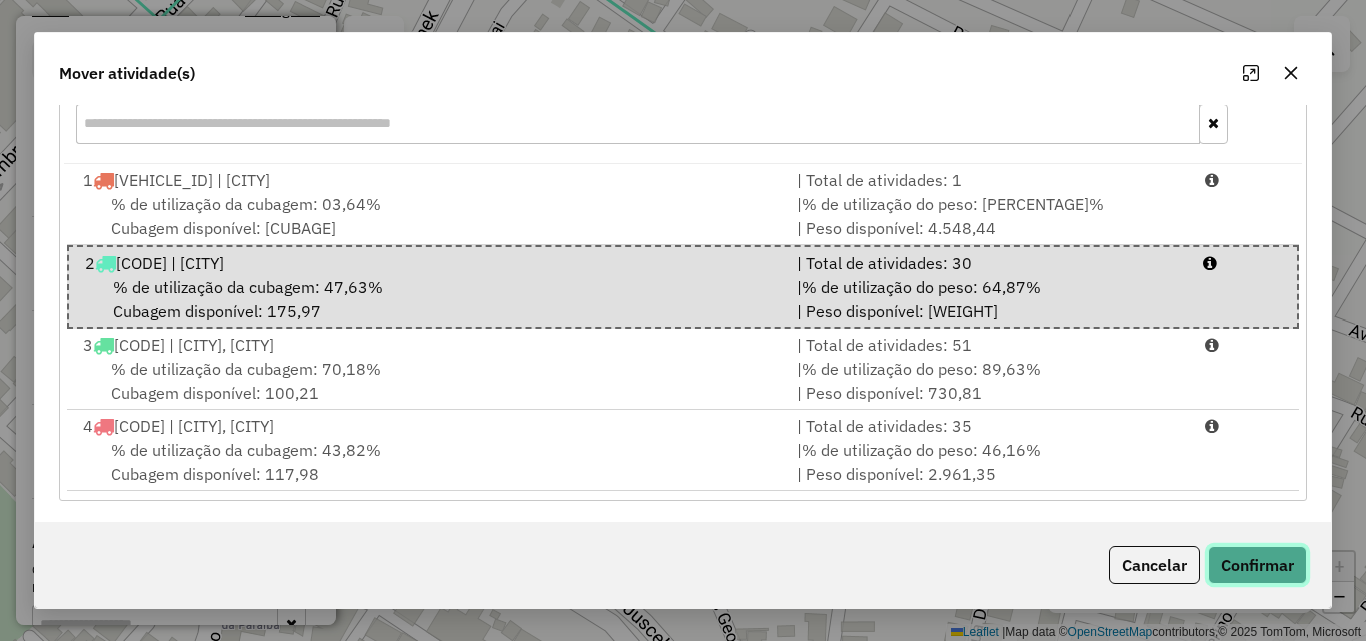 drag, startPoint x: 1238, startPoint y: 554, endPoint x: 1035, endPoint y: 502, distance: 209.55429 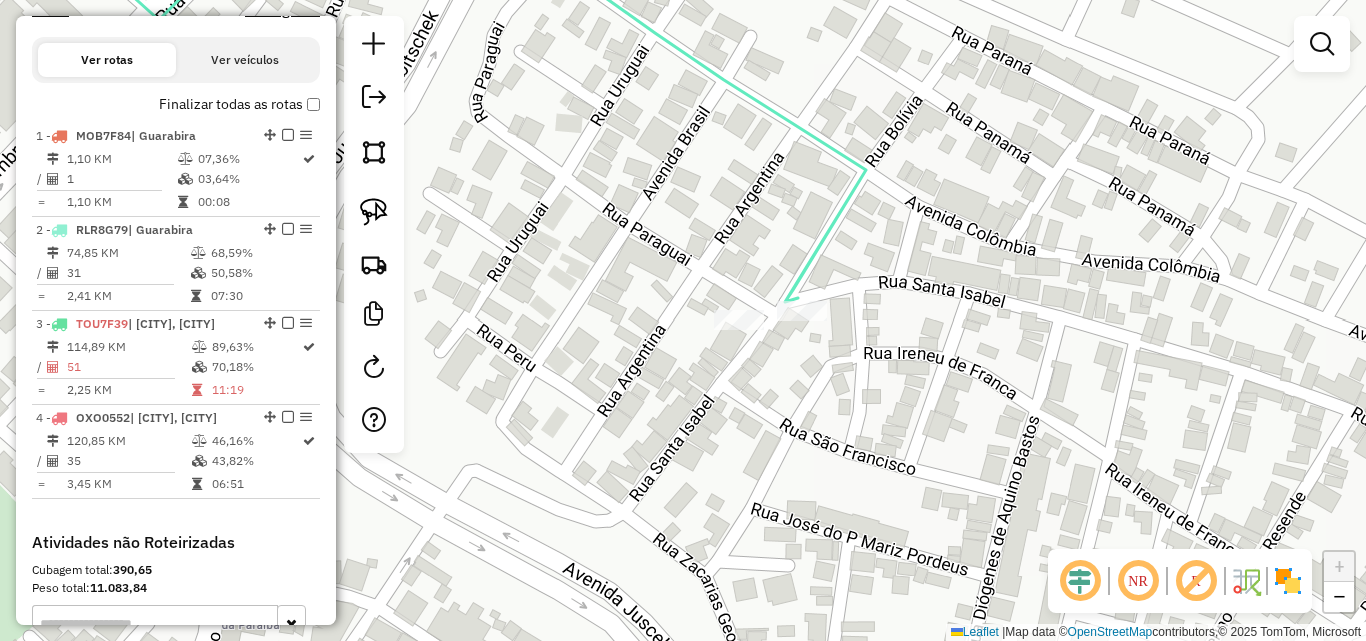 scroll, scrollTop: 0, scrollLeft: 0, axis: both 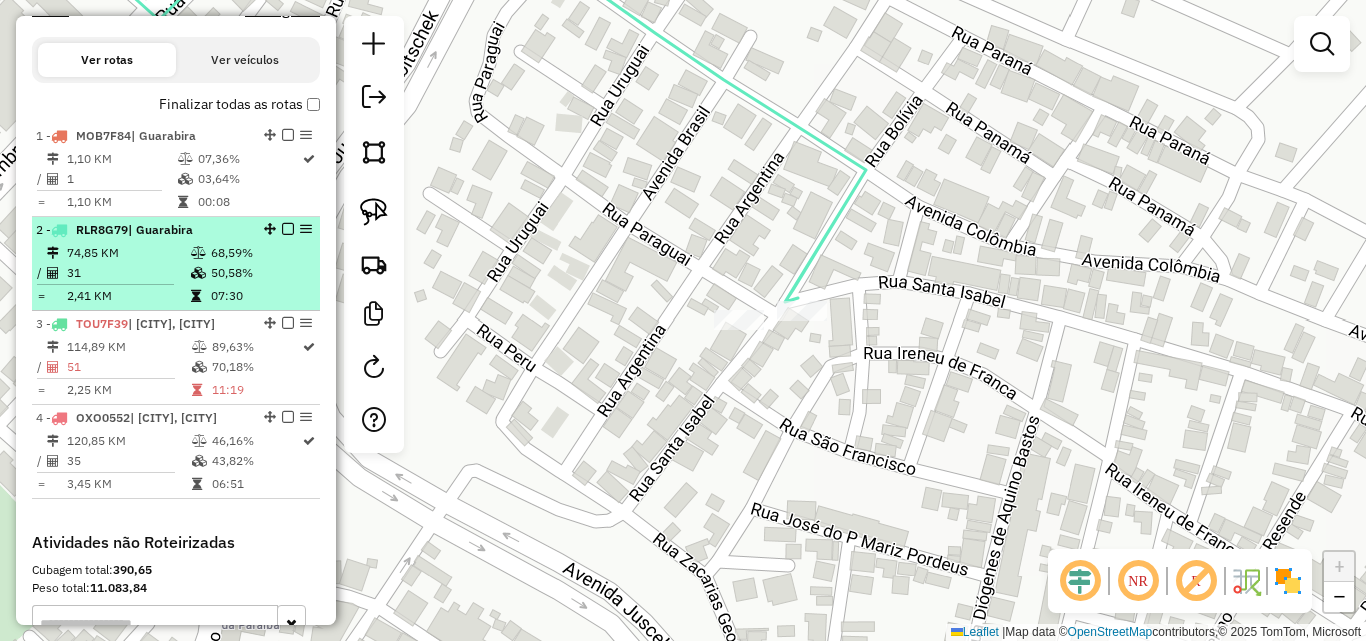 click on "74,85 KM" at bounding box center (128, 253) 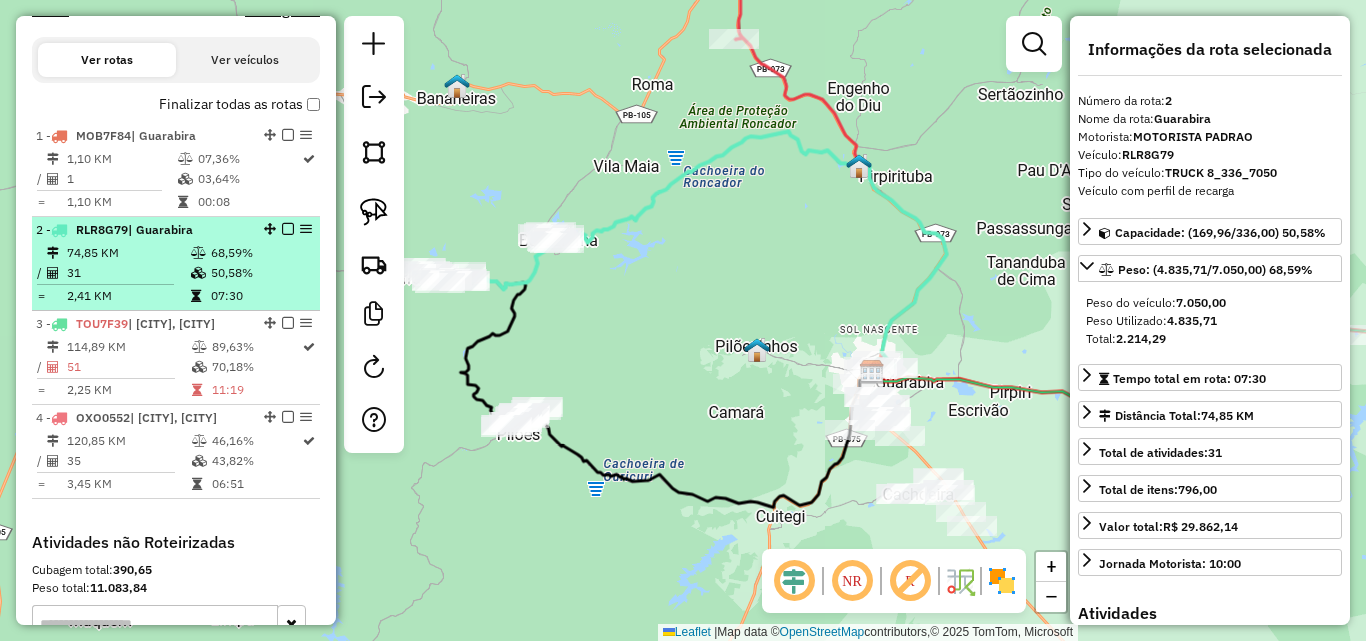 click on "31" at bounding box center [128, 273] 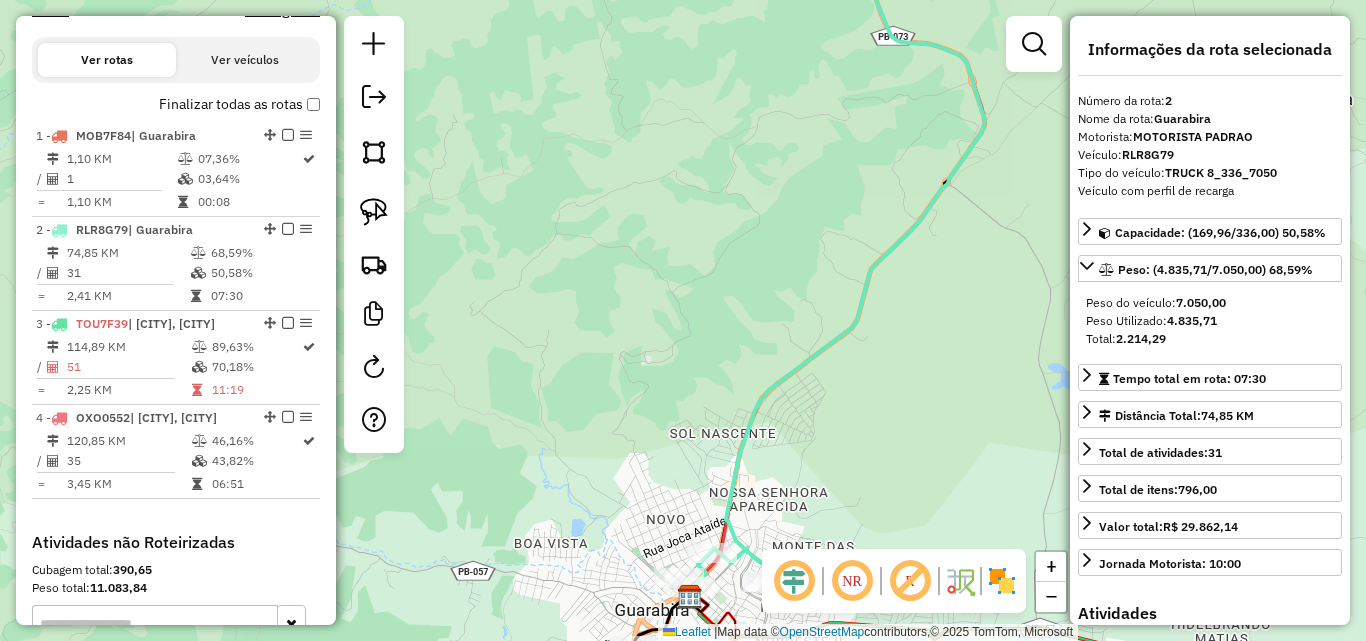 drag, startPoint x: 825, startPoint y: 461, endPoint x: 837, endPoint y: 276, distance: 185.38878 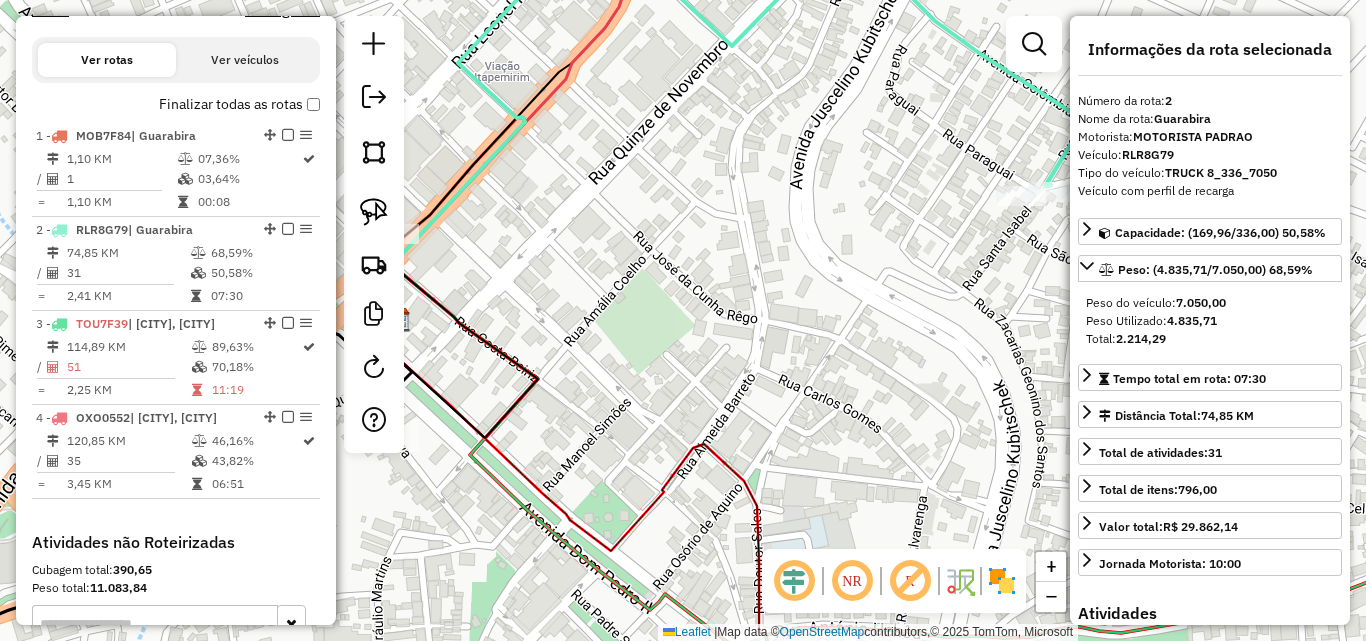 drag, startPoint x: 745, startPoint y: 324, endPoint x: 734, endPoint y: 330, distance: 12.529964 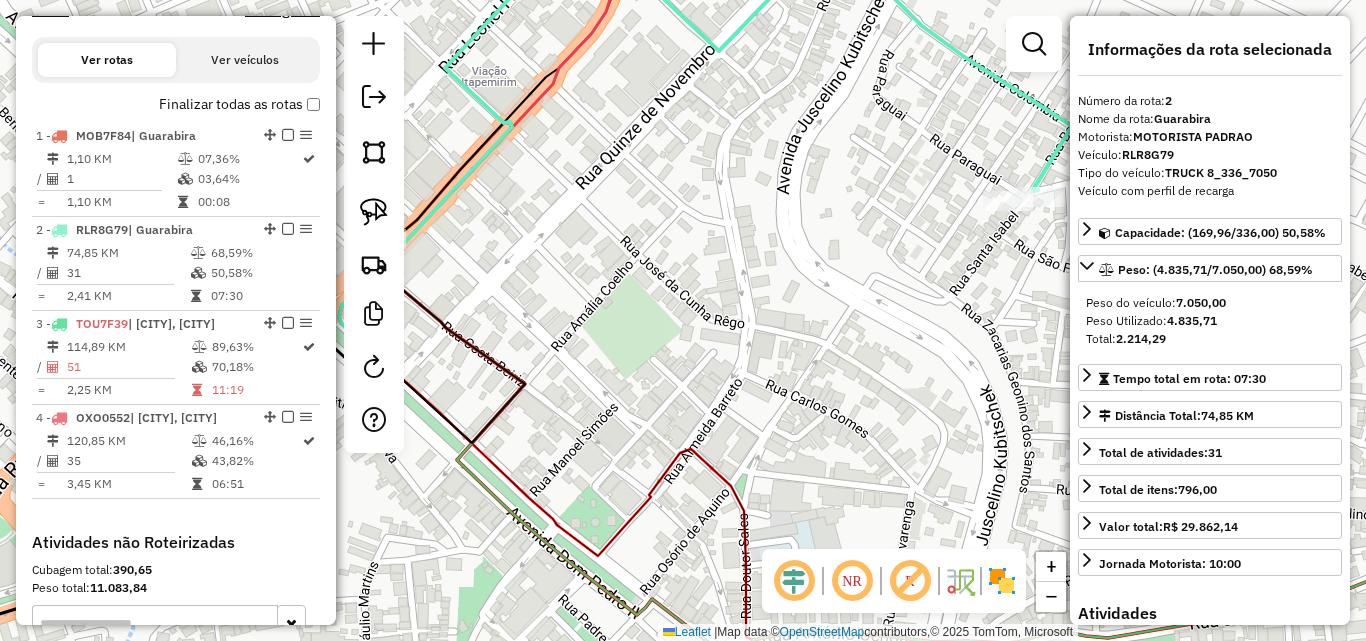 click on "Janela de atendimento Grade de atendimento Capacidade Transportadoras Veículos Cliente Pedidos  Rotas Selecione os dias de semana para filtrar as janelas de atendimento  Seg   Ter   Qua   Qui   Sex   Sáb   Dom  Informe o período da janela de atendimento: De: Até:  Filtrar exatamente a janela do cliente  Considerar janela de atendimento padrão  Selecione os dias de semana para filtrar as grades de atendimento  Seg   Ter   Qua   Qui   Sex   Sáb   Dom   Considerar clientes sem dia de atendimento cadastrado  Clientes fora do dia de atendimento selecionado Filtrar as atividades entre os valores definidos abaixo:  Peso mínimo:   Peso máximo:   Cubagem mínima:   Cubagem máxima:   De:   Até:  Filtrar as atividades entre o tempo de atendimento definido abaixo:  De:   Até:   Considerar capacidade total dos clientes não roteirizados Transportadora: Selecione um ou mais itens Tipo de veículo: Selecione um ou mais itens Veículo: Selecione um ou mais itens Motorista: Selecione um ou mais itens Nome: Rótulo:" 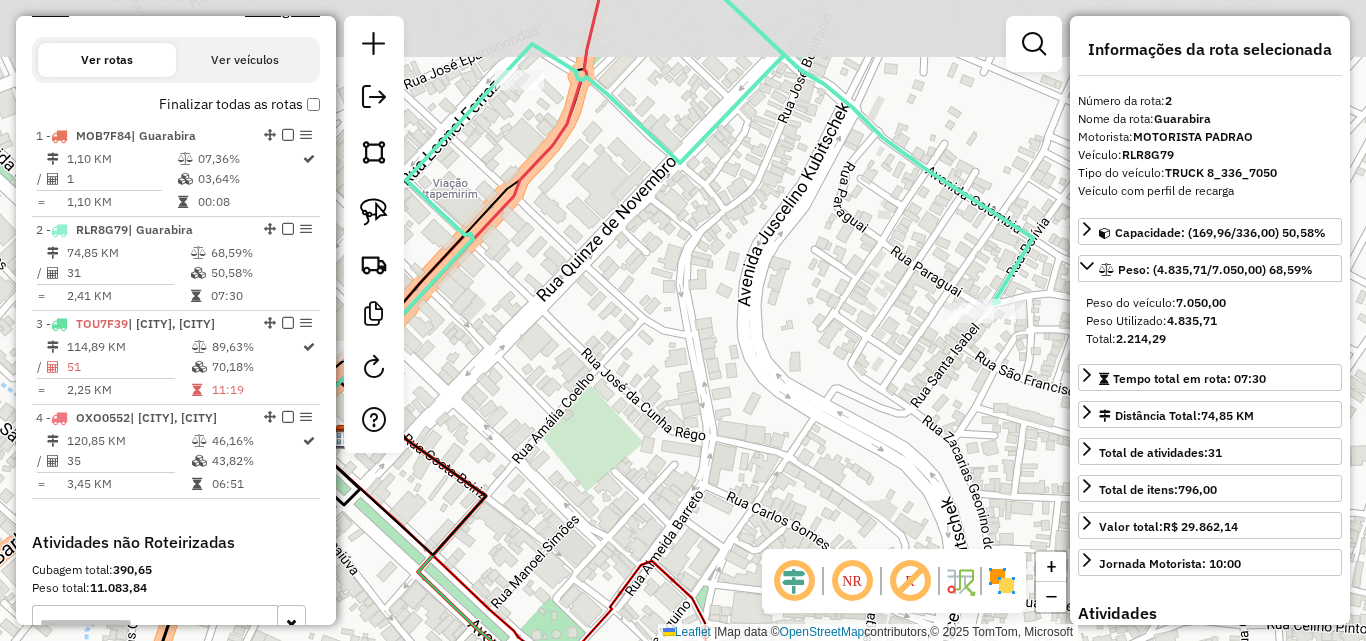 drag, startPoint x: 801, startPoint y: 411, endPoint x: 882, endPoint y: 528, distance: 142.30249 